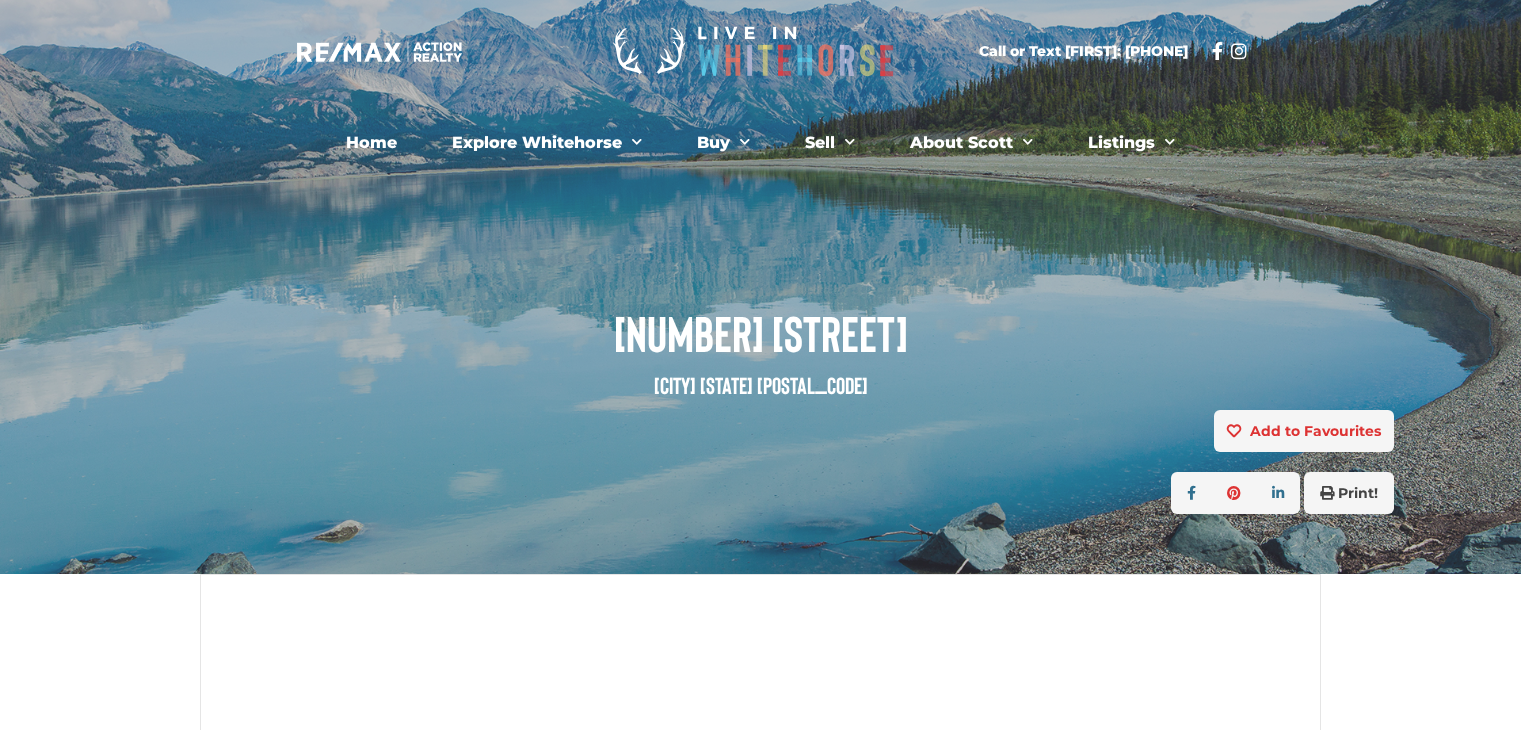 scroll, scrollTop: 408, scrollLeft: 0, axis: vertical 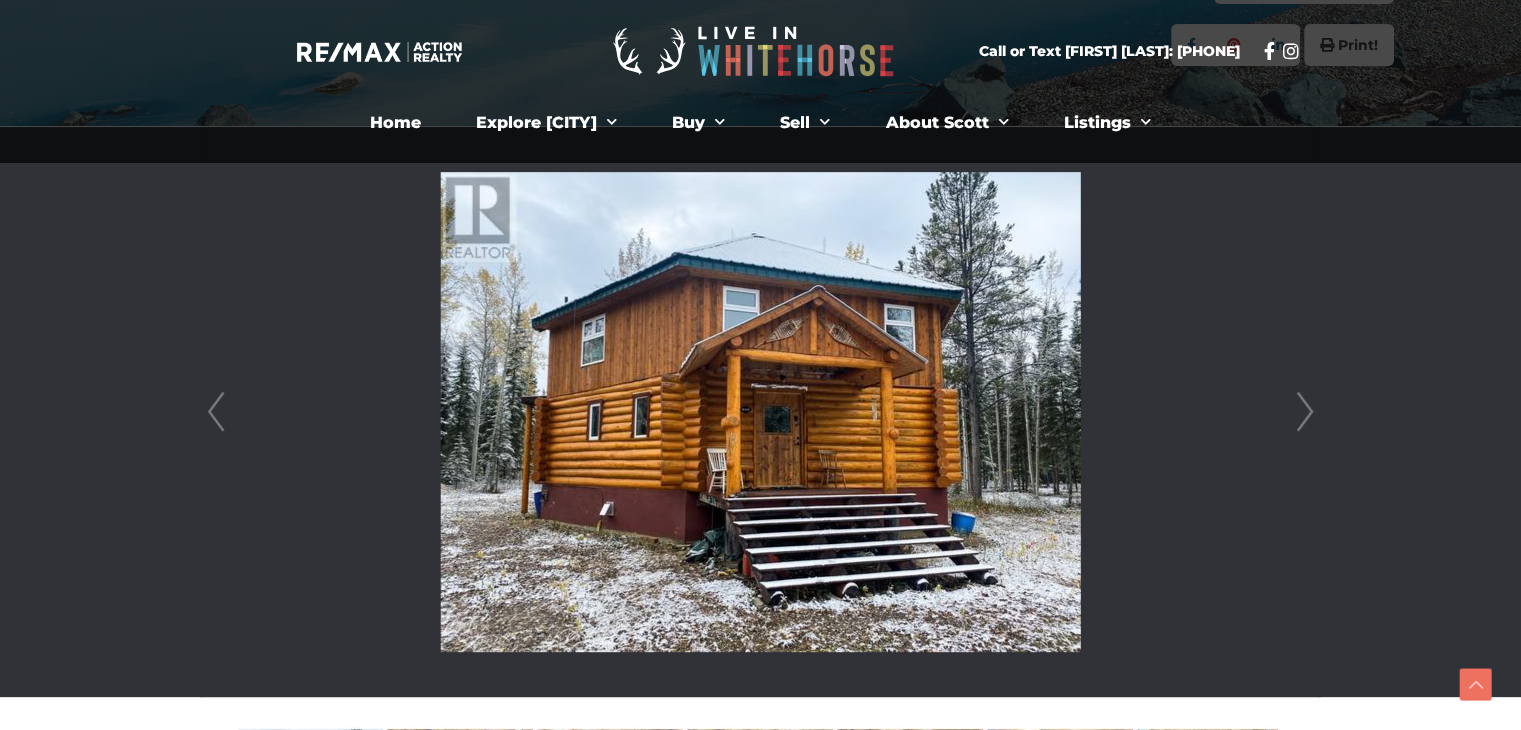 click on "Next" at bounding box center [1305, 412] 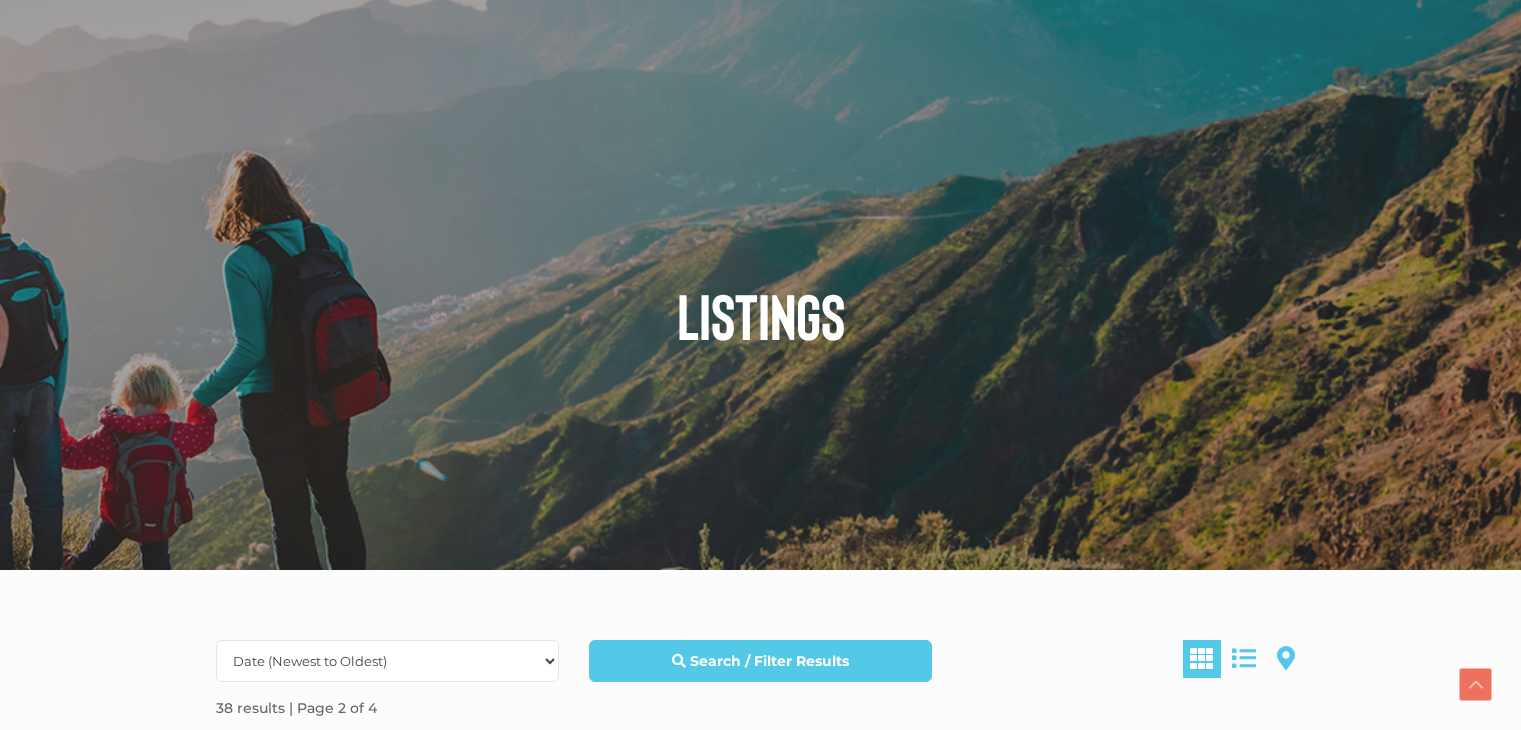 scroll, scrollTop: 1341, scrollLeft: 0, axis: vertical 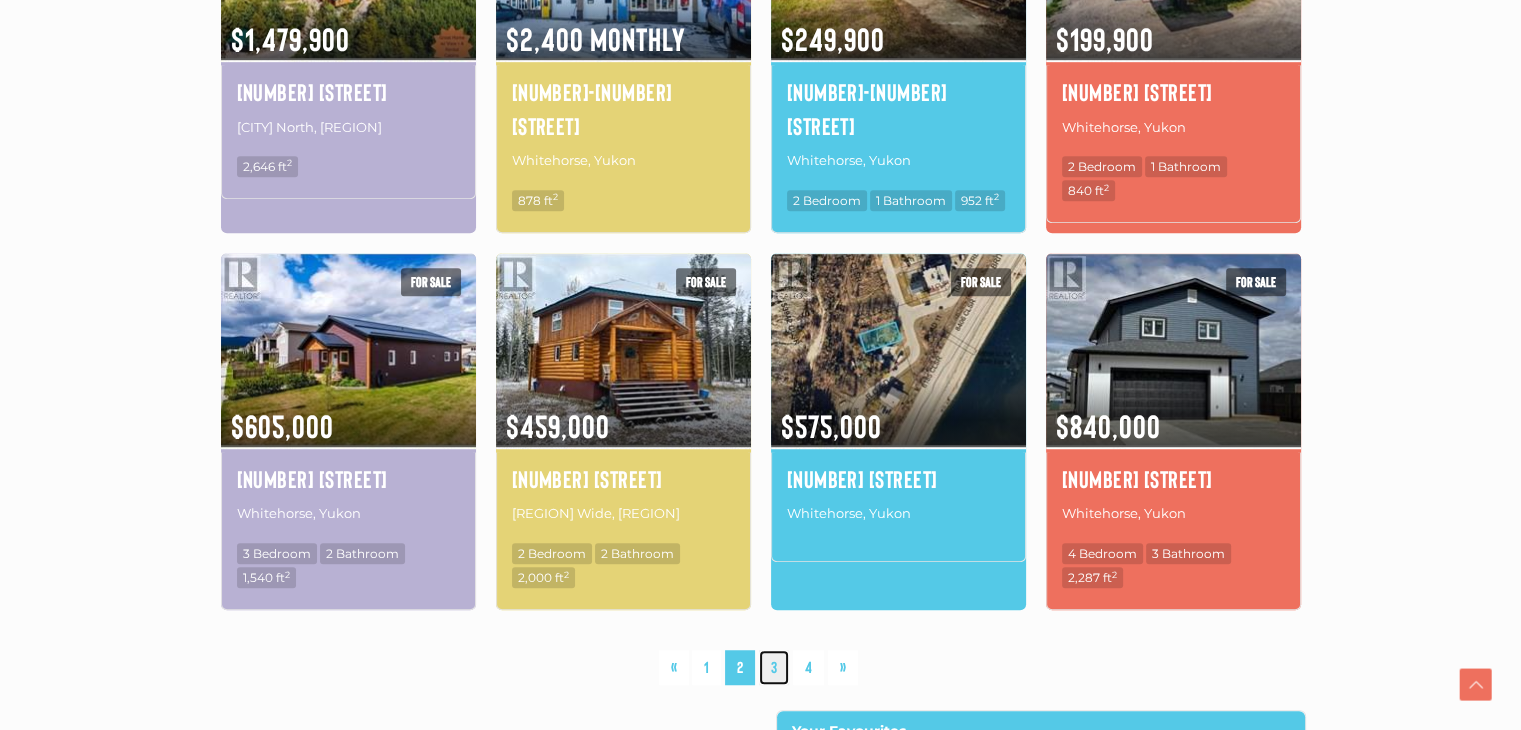 click on "3" at bounding box center (774, 667) 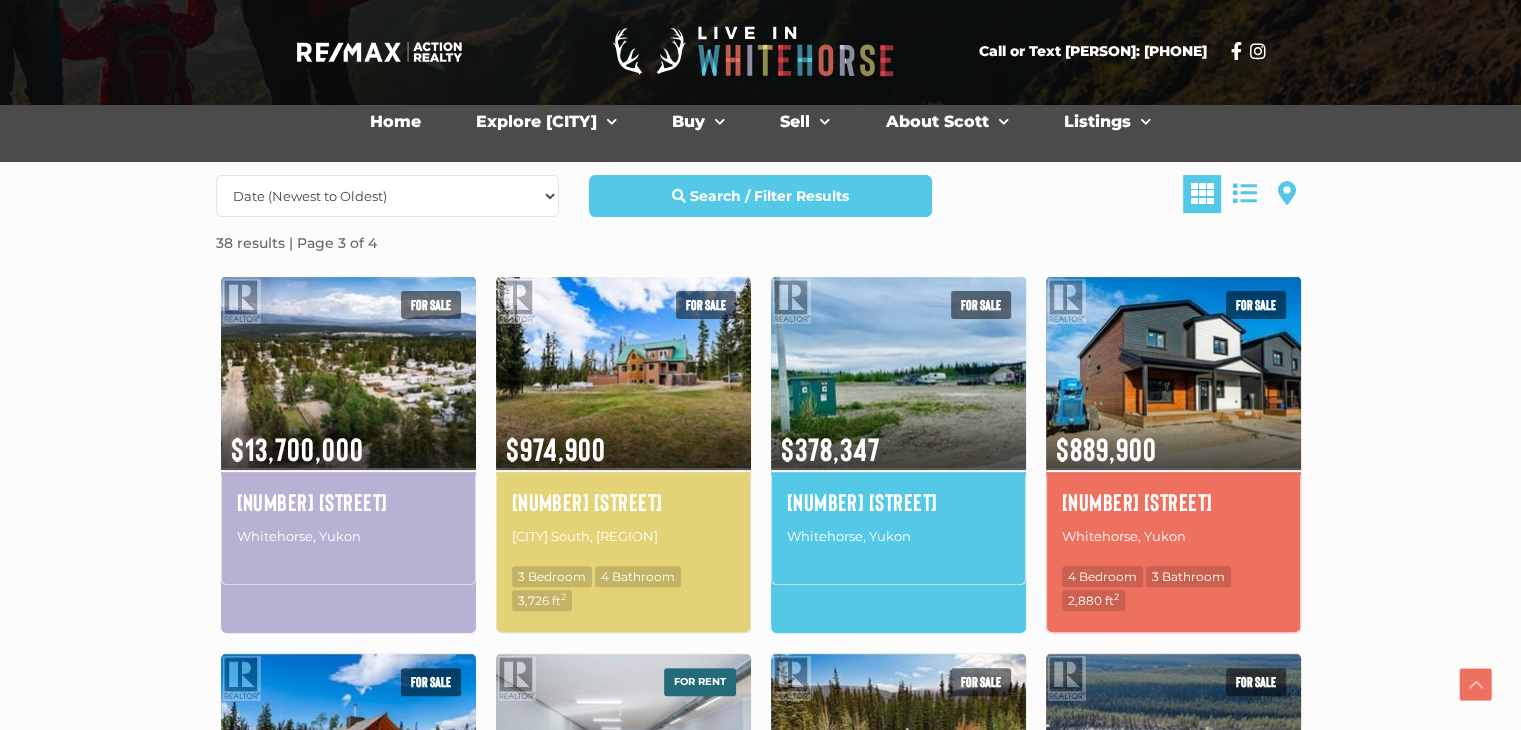 scroll, scrollTop: 464, scrollLeft: 0, axis: vertical 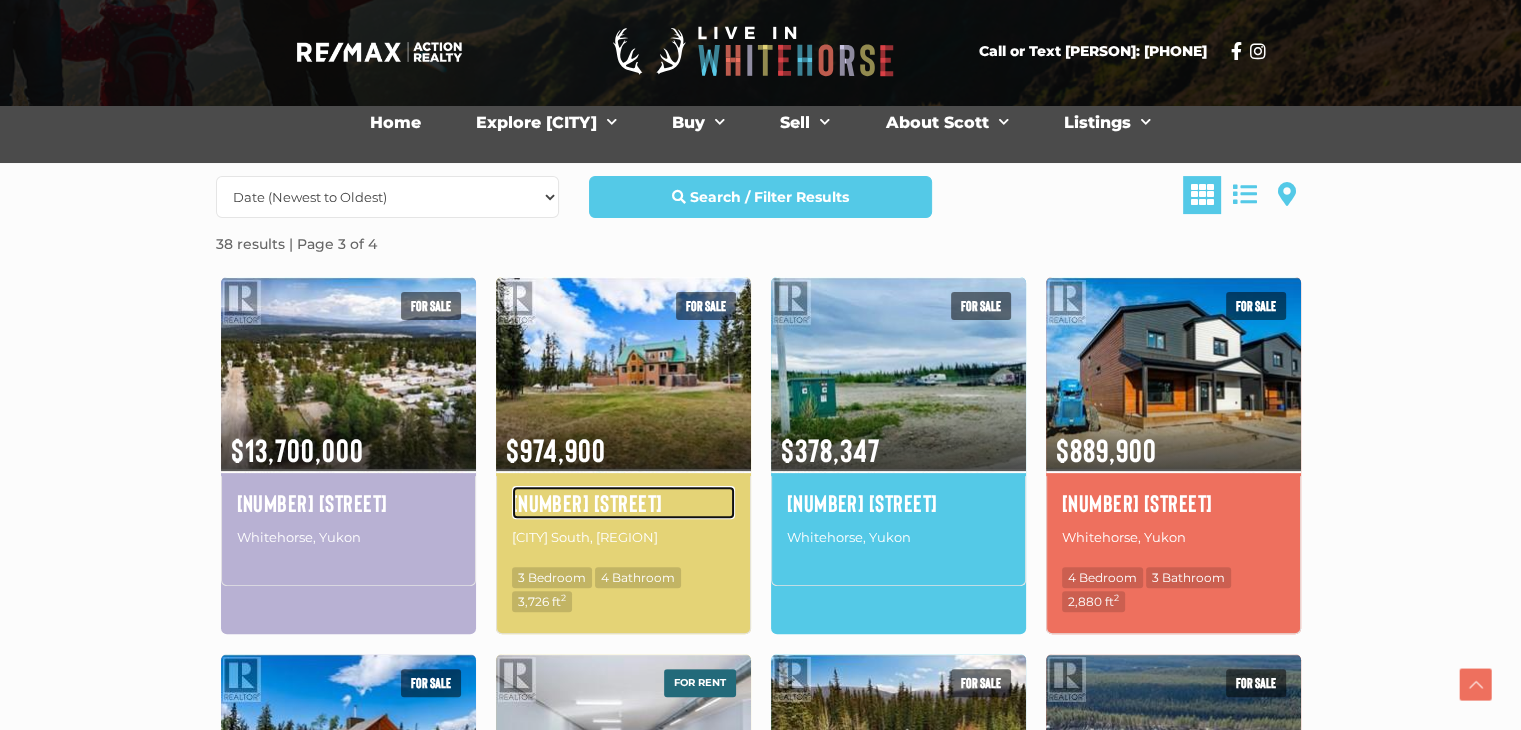 click on "356 Robinson Subdivision" at bounding box center [623, 503] 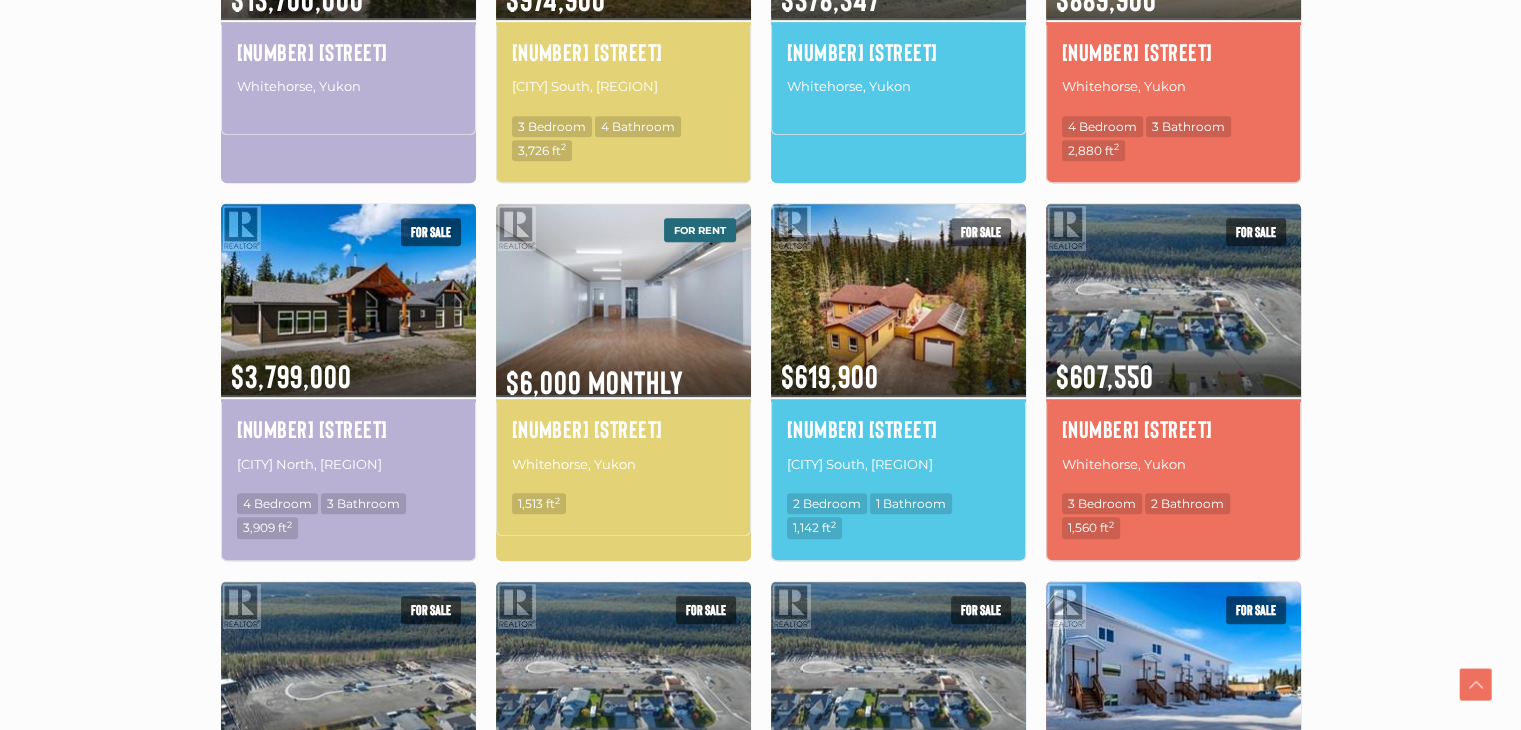 scroll, scrollTop: 916, scrollLeft: 0, axis: vertical 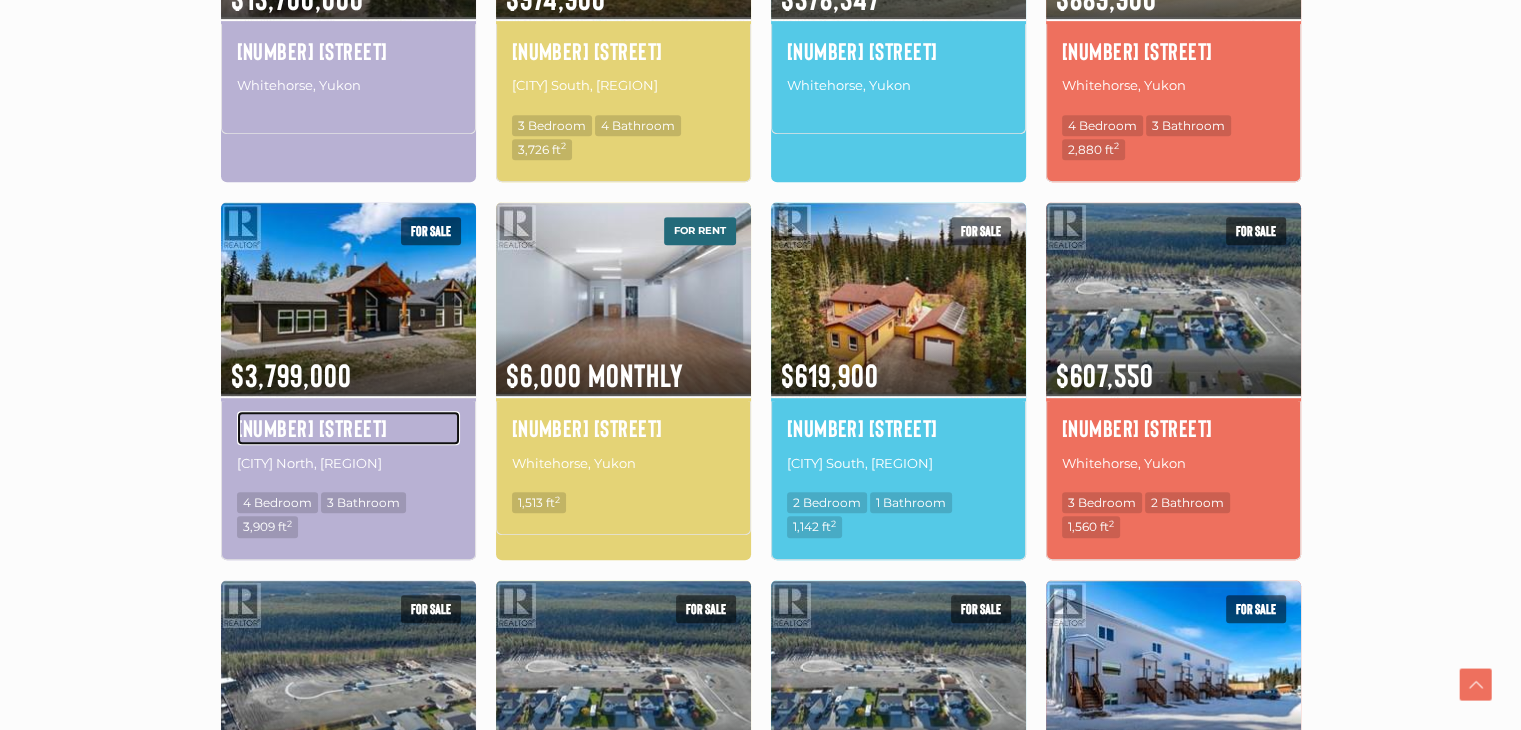 click on "348 Dusty Trail" at bounding box center [348, 428] 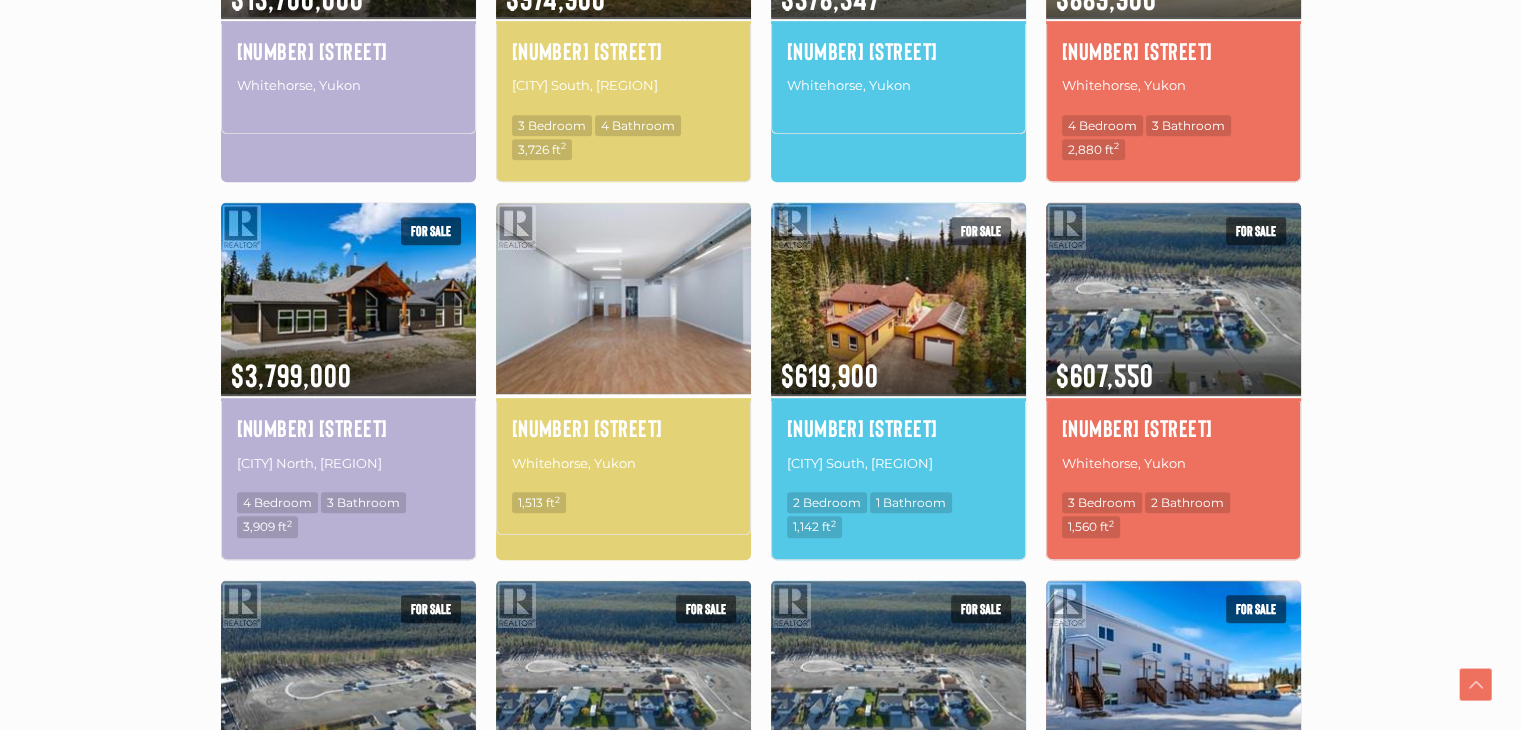 scroll, scrollTop: 975, scrollLeft: 0, axis: vertical 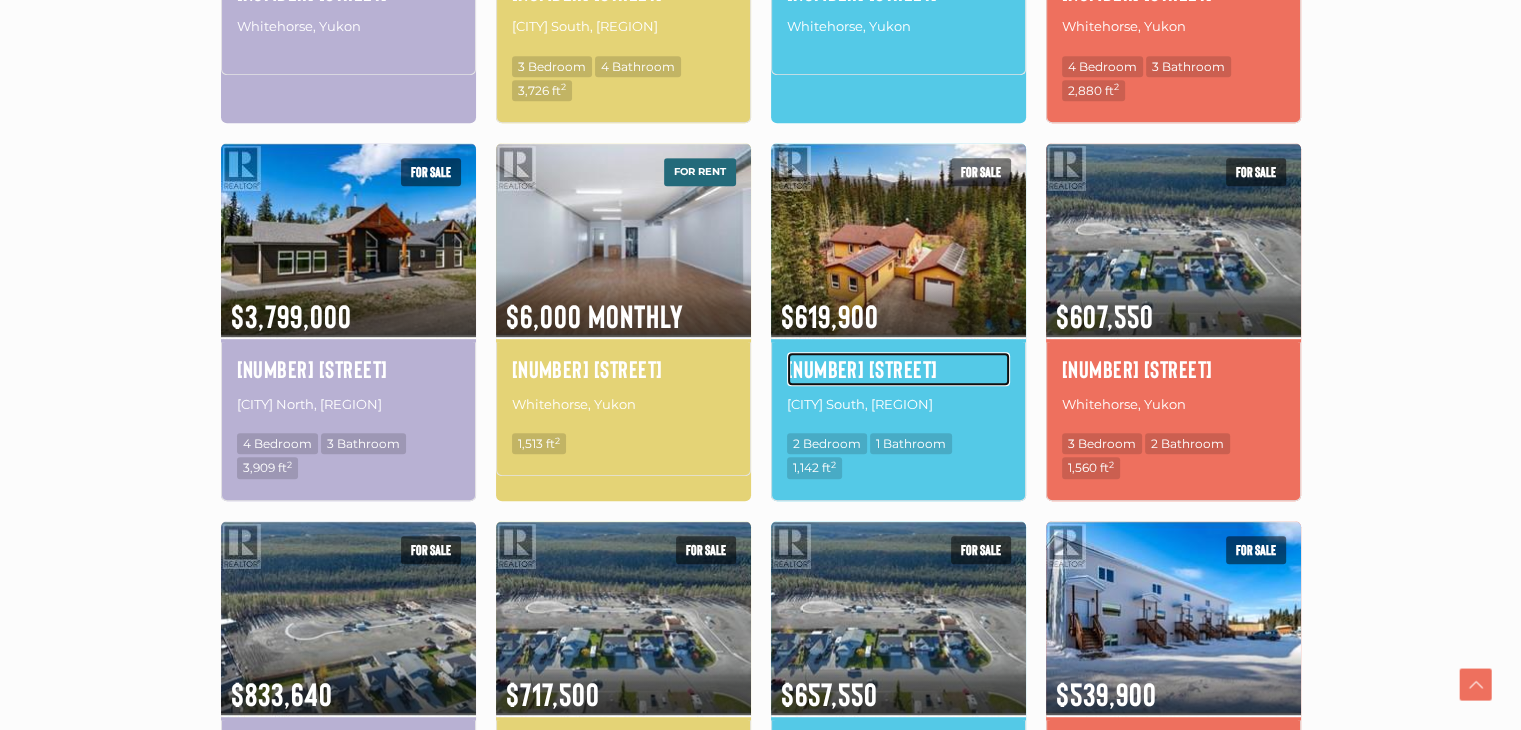 click on "3 Canenger Way" at bounding box center (898, 369) 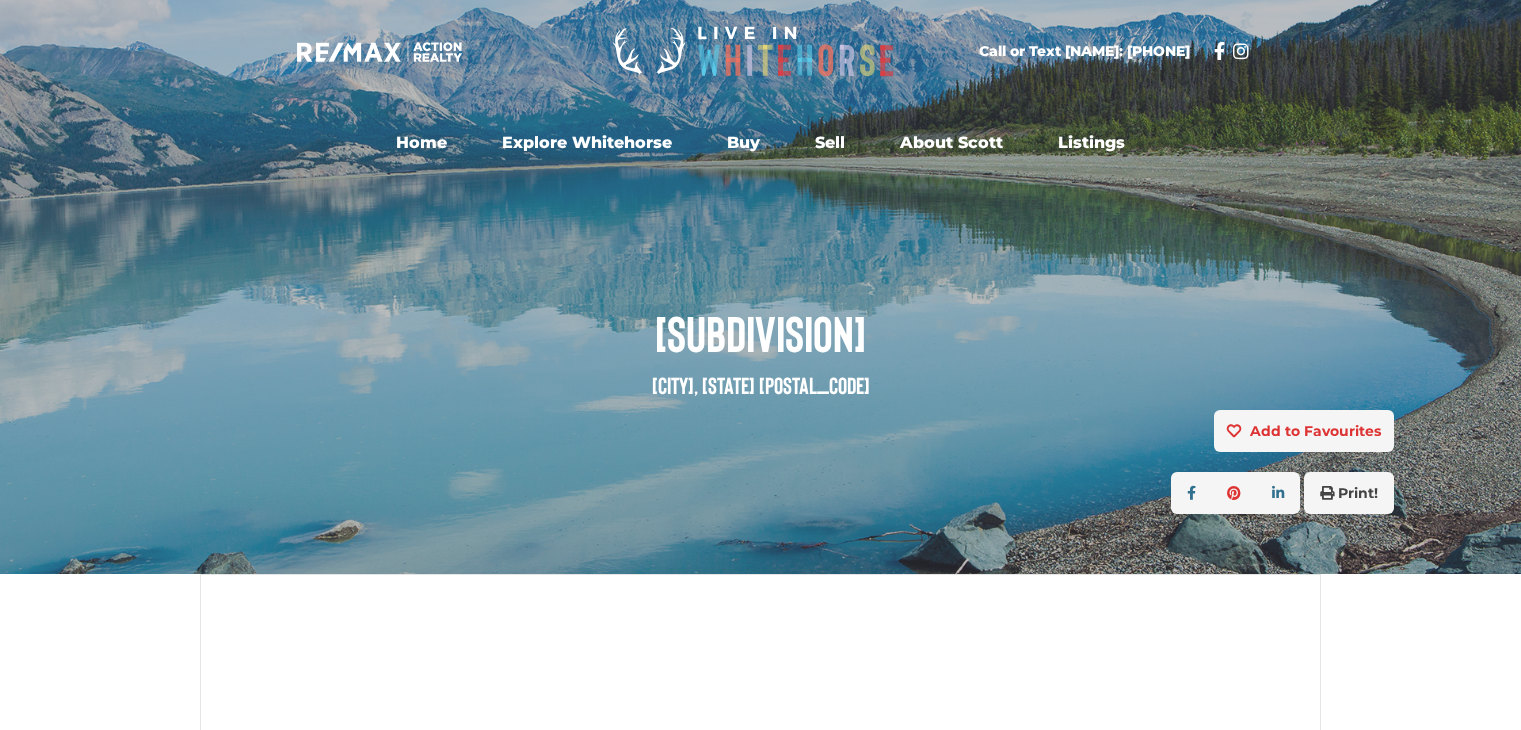 scroll, scrollTop: 0, scrollLeft: 0, axis: both 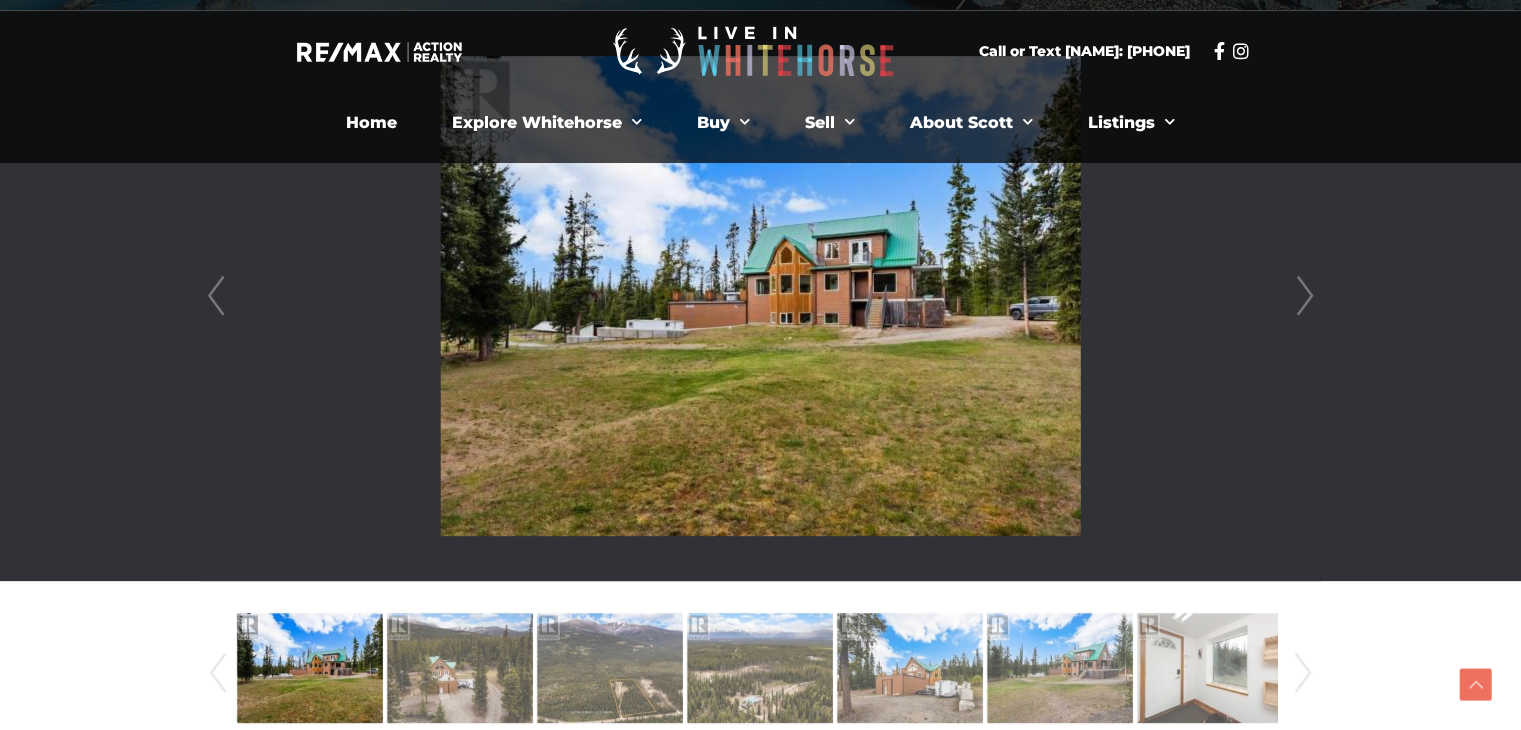 click on "Next" at bounding box center [1305, 296] 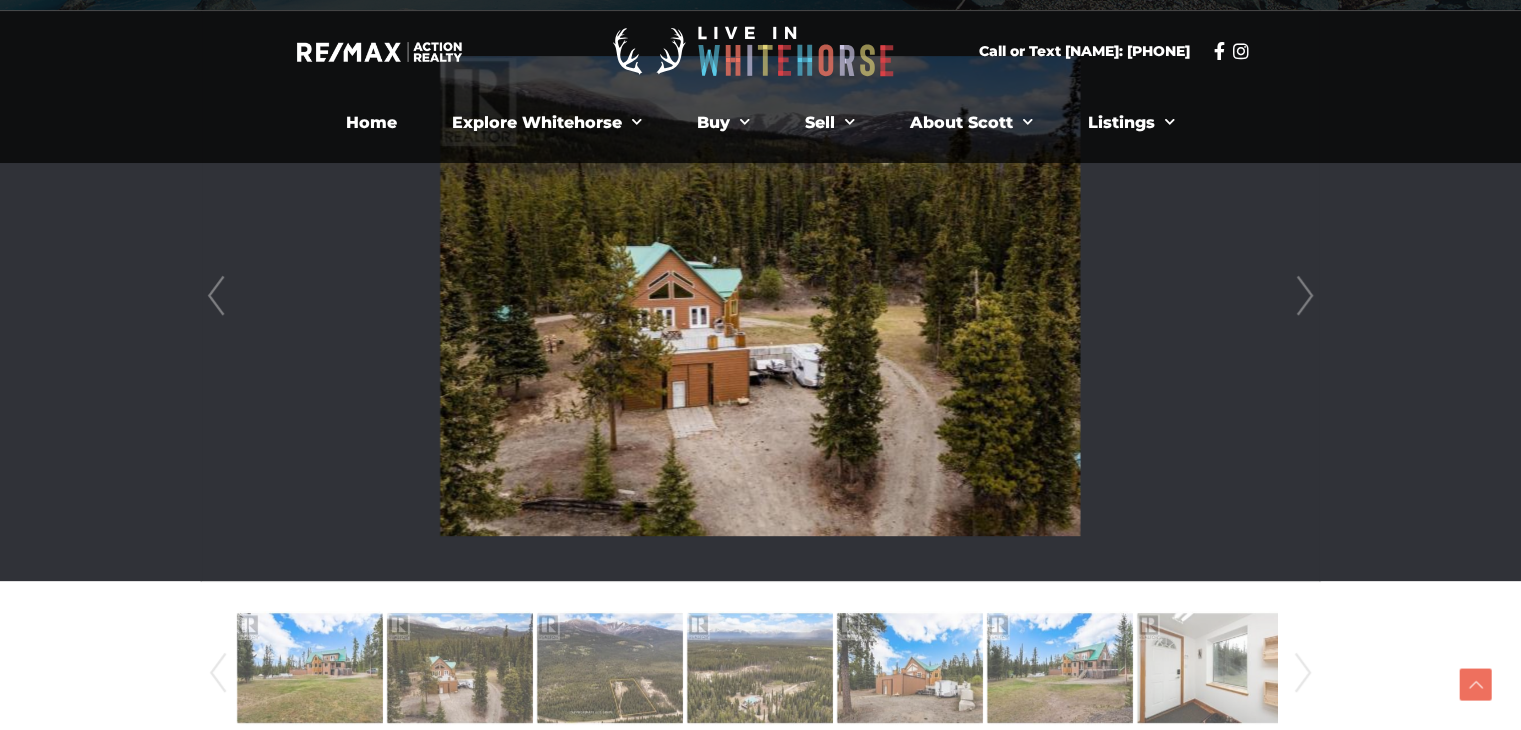 click on "Next" at bounding box center [1305, 296] 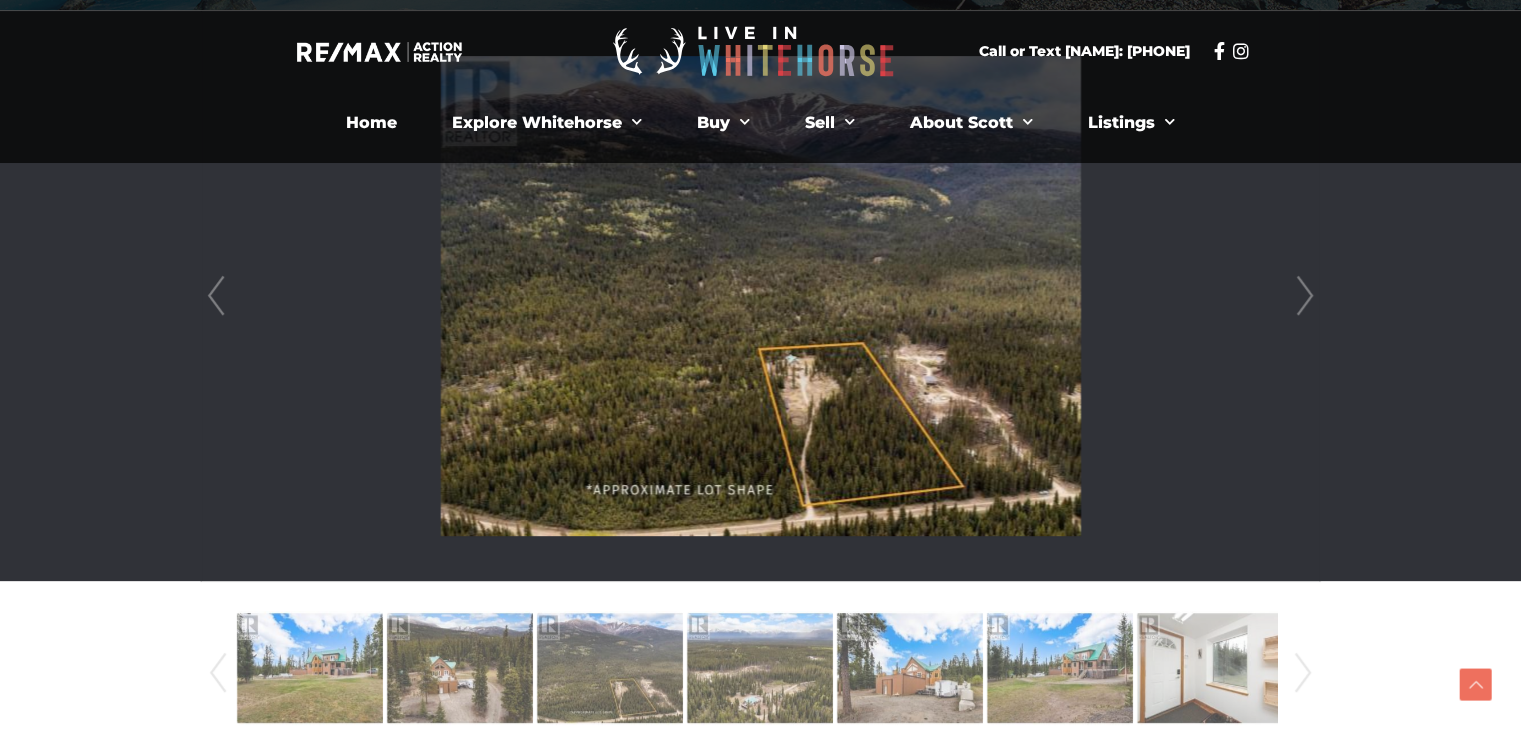 click on "Next" at bounding box center (1305, 296) 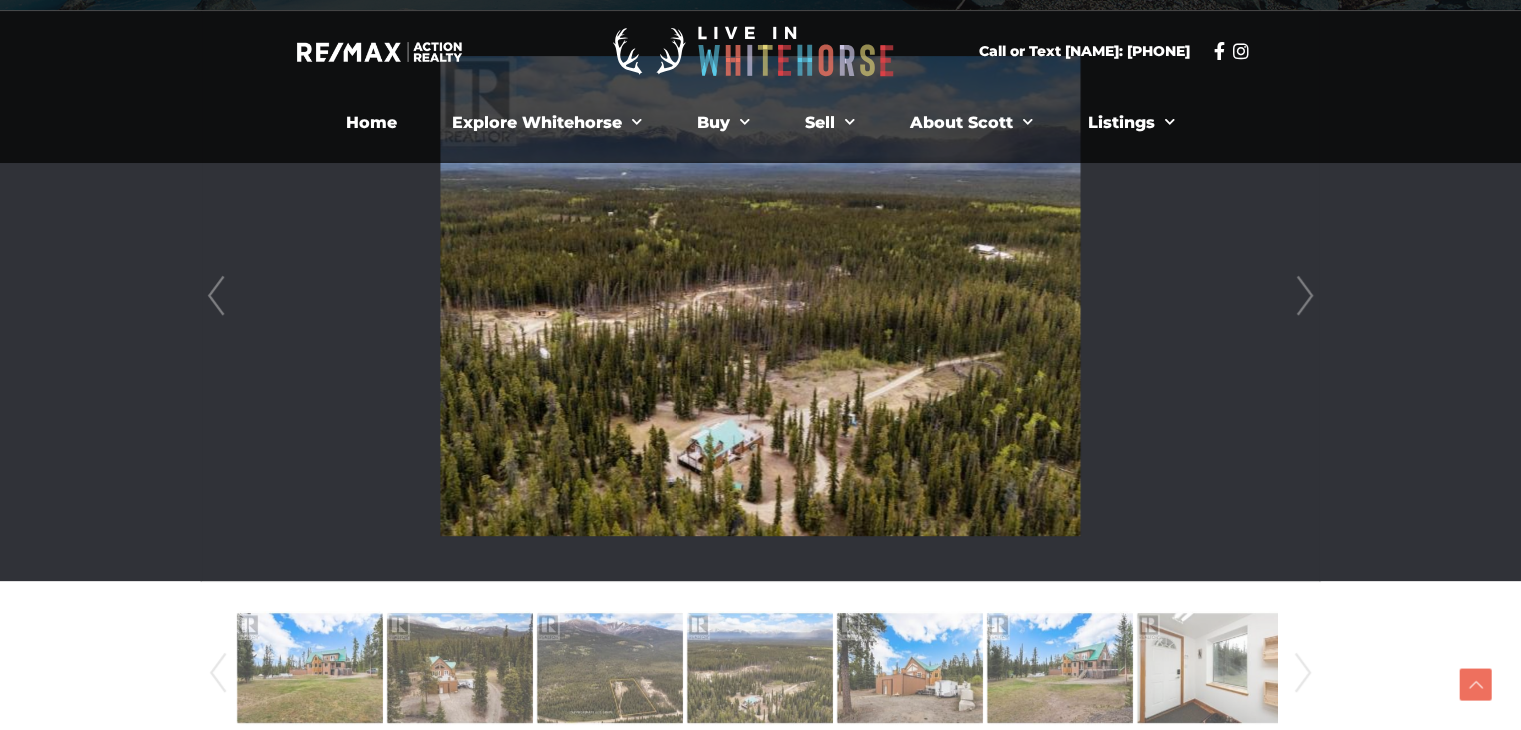 click on "Next" at bounding box center [1305, 296] 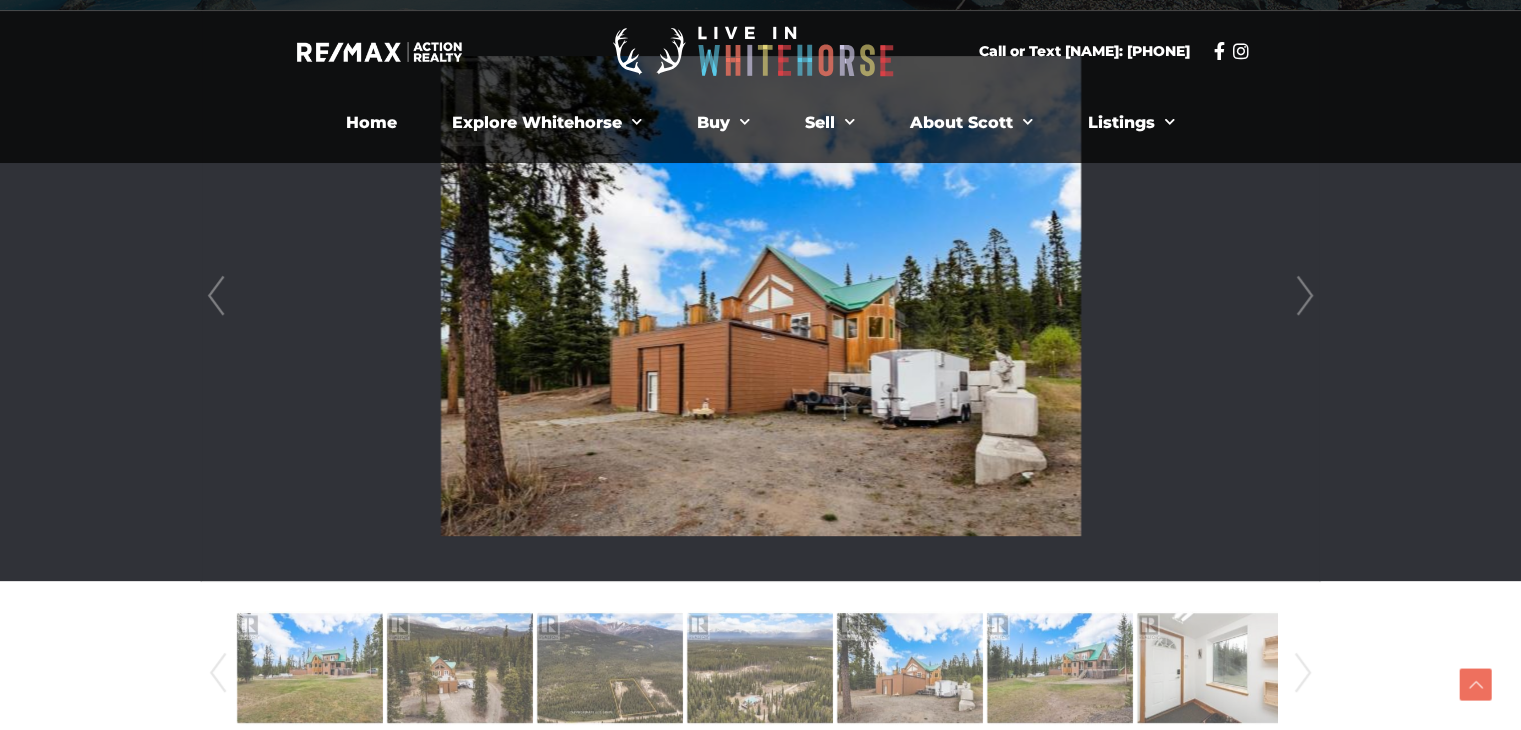 click on "Next" at bounding box center (1305, 296) 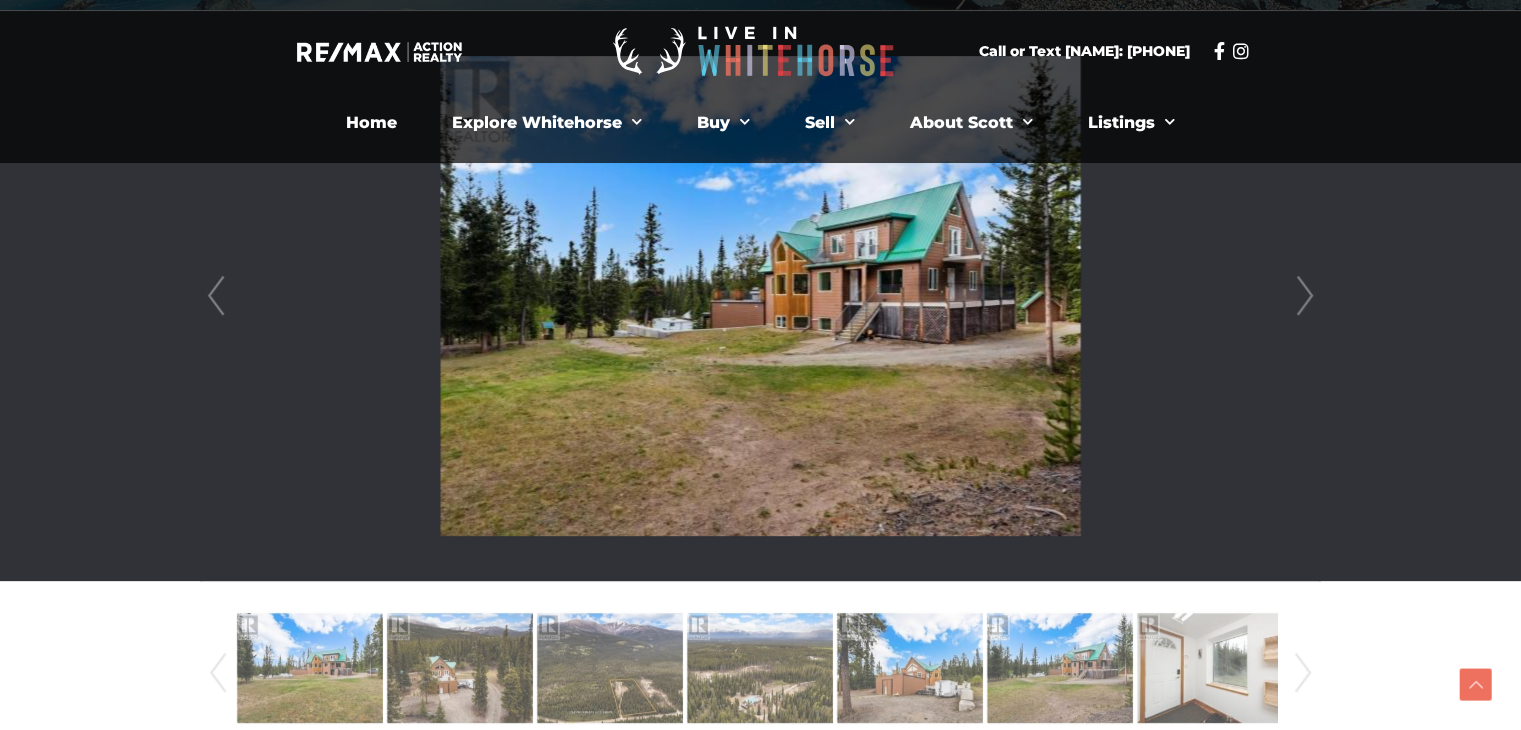 click on "Next" at bounding box center [1305, 296] 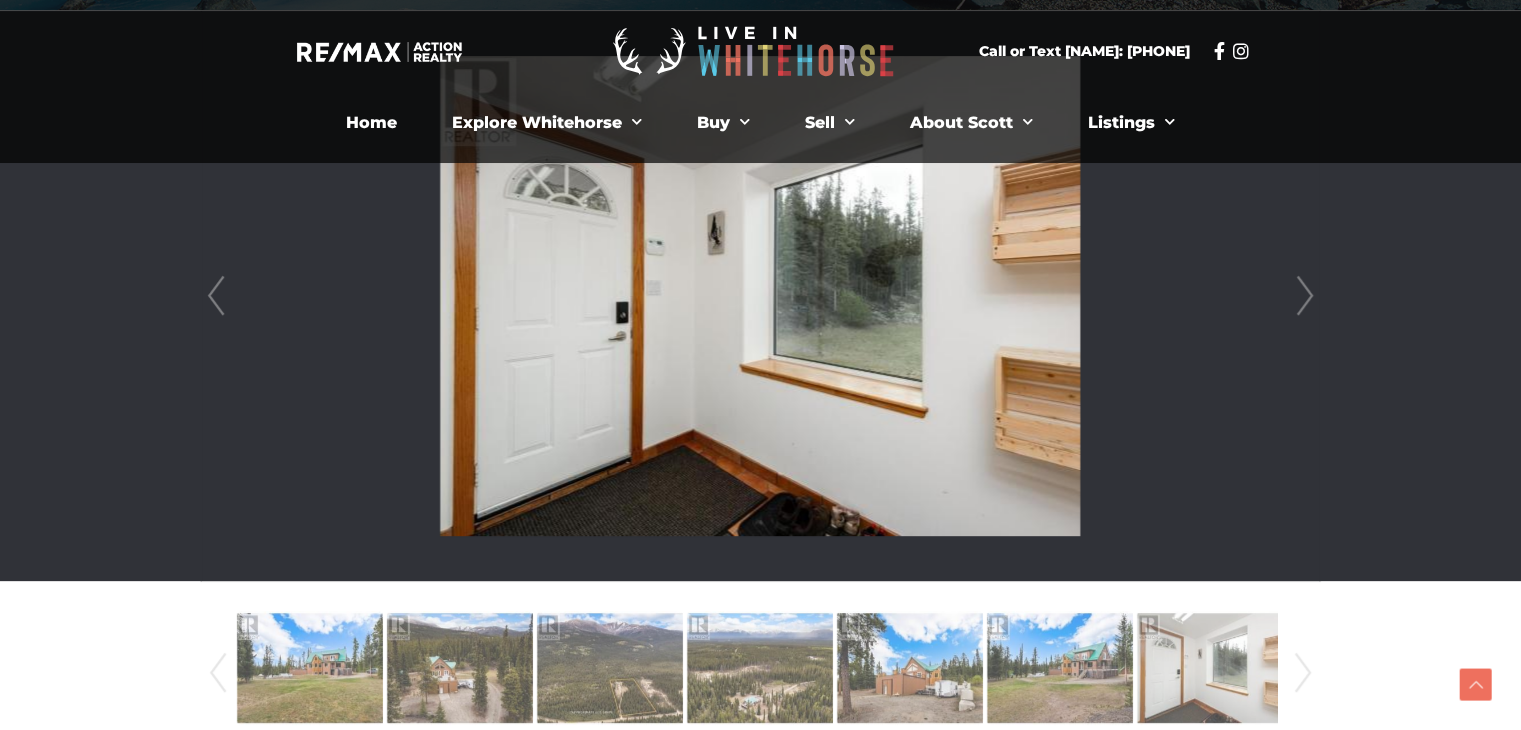 click on "Next" at bounding box center (1305, 296) 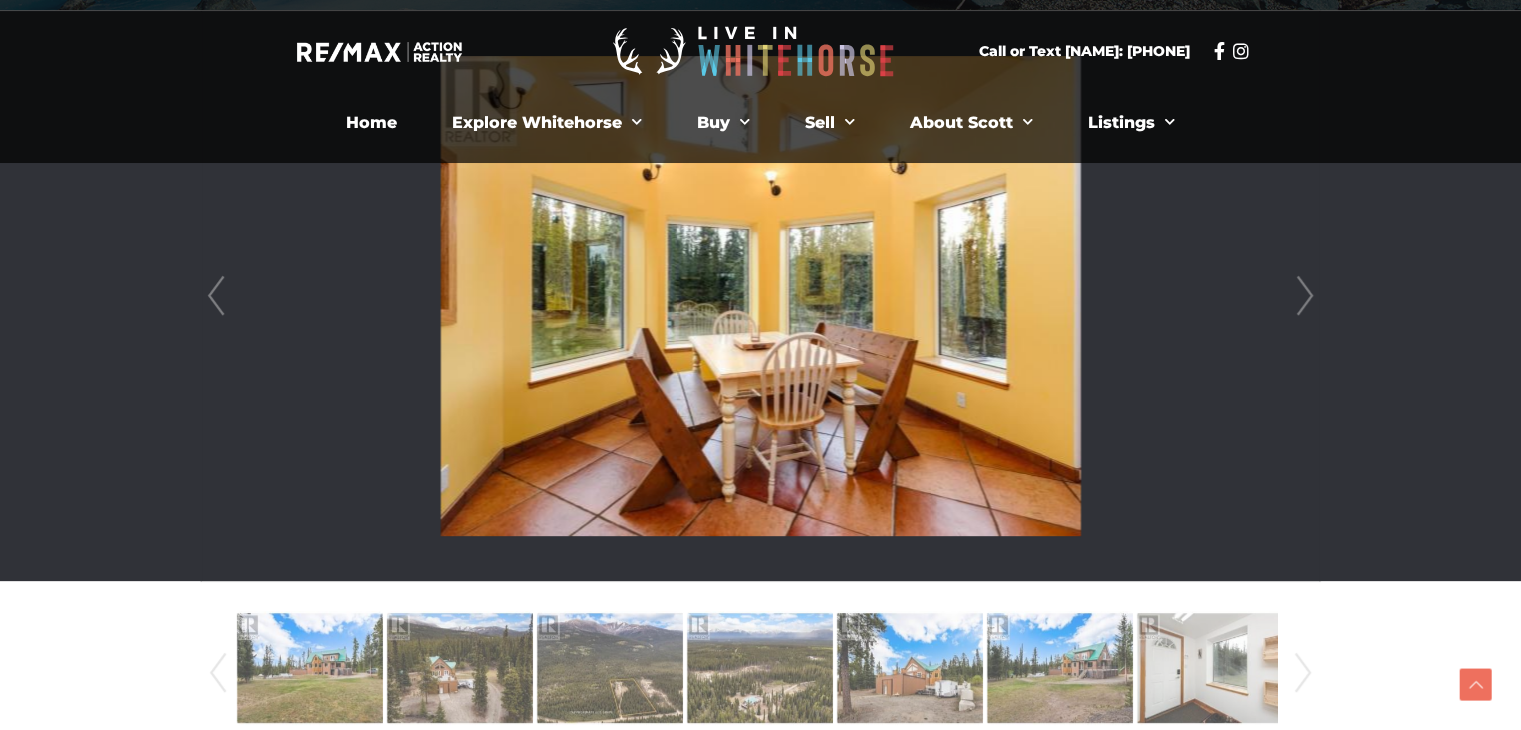 click on "Next" at bounding box center [1305, 296] 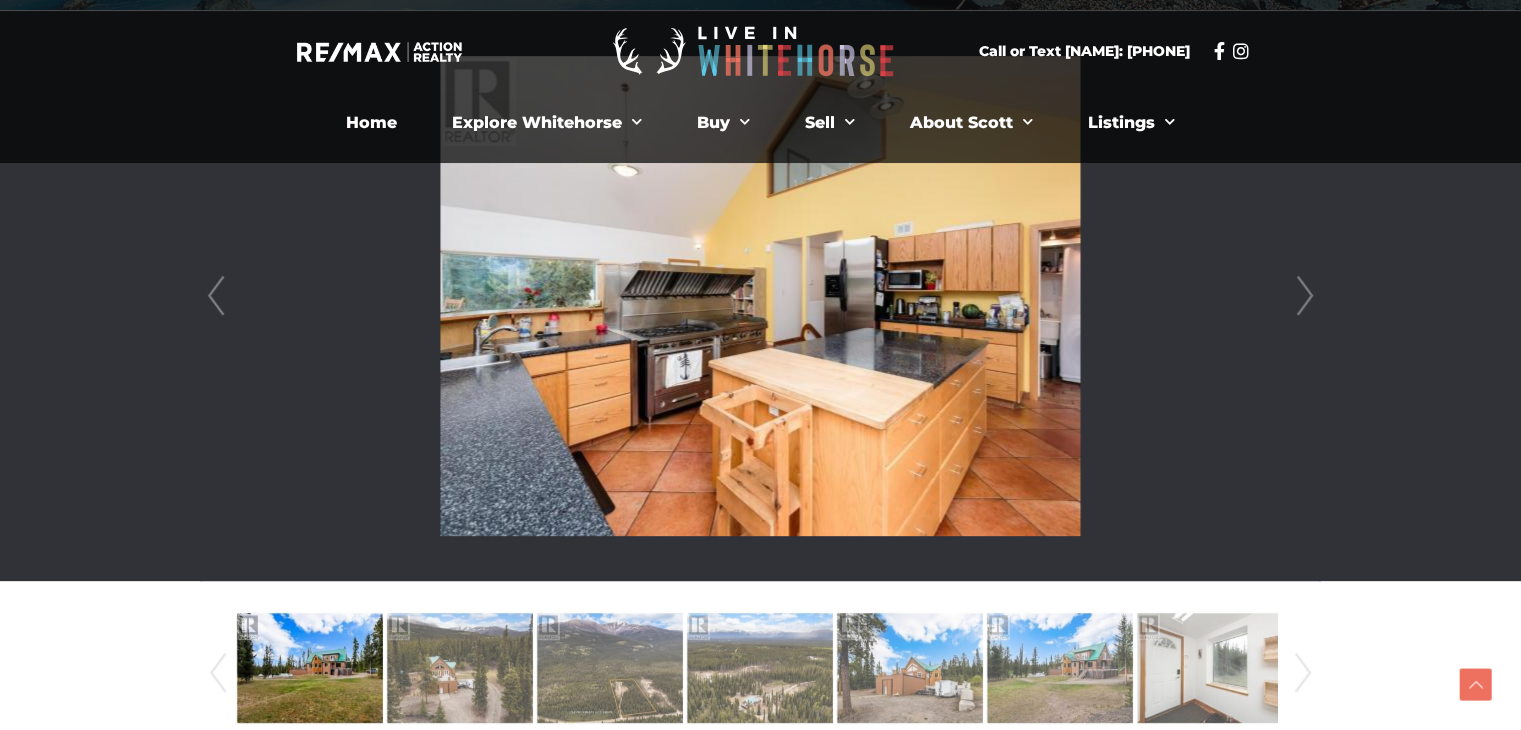 click on "Next" at bounding box center (1305, 296) 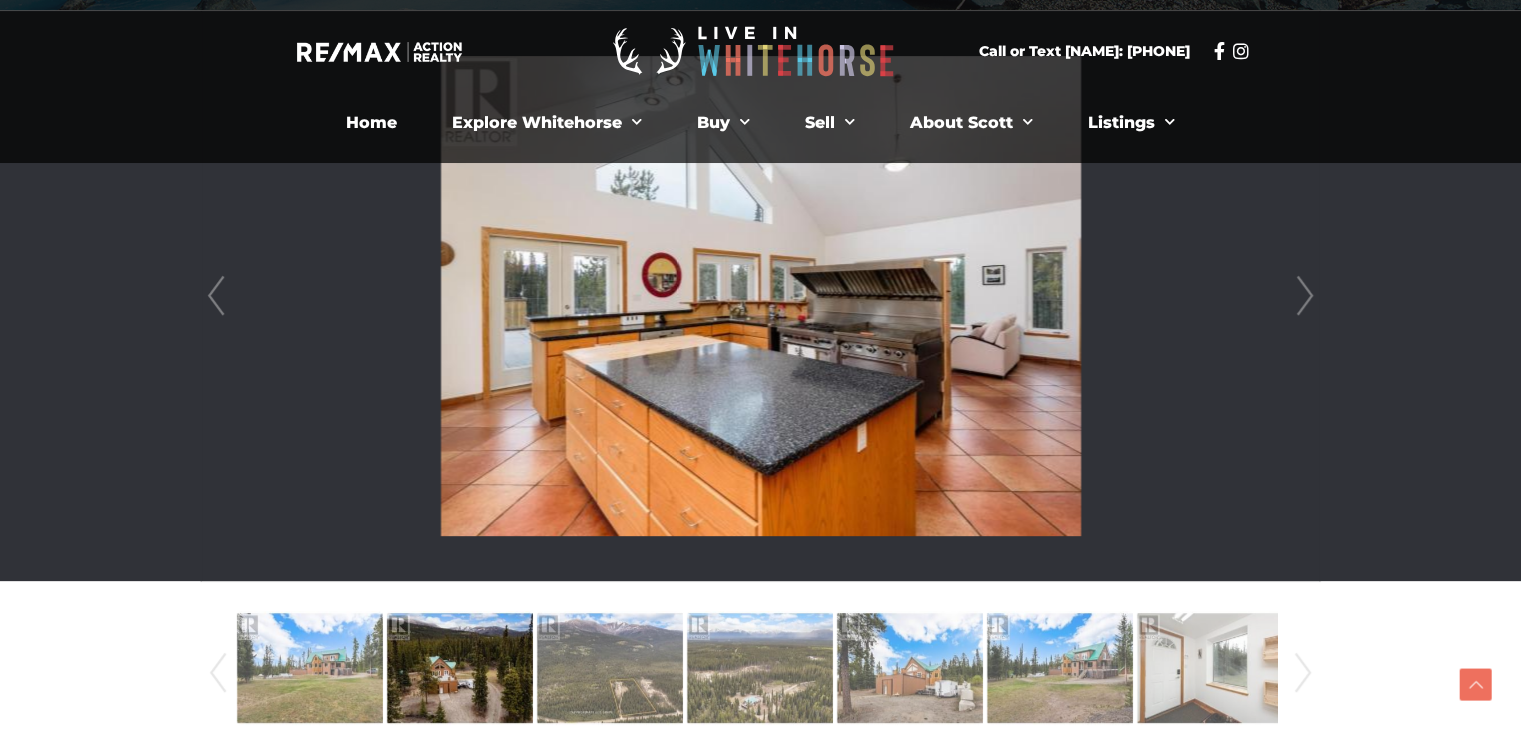click on "Next" at bounding box center [1305, 296] 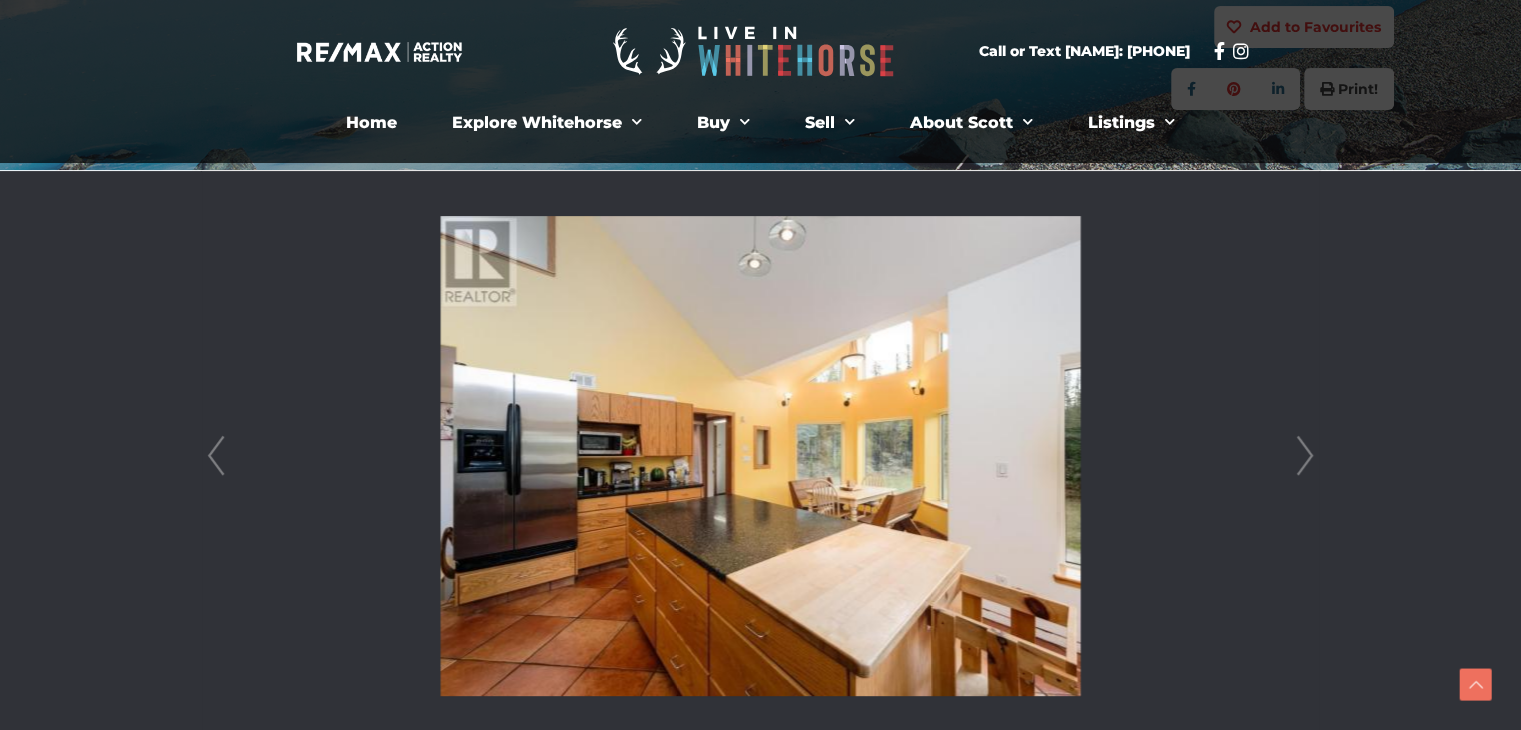 scroll, scrollTop: 348, scrollLeft: 0, axis: vertical 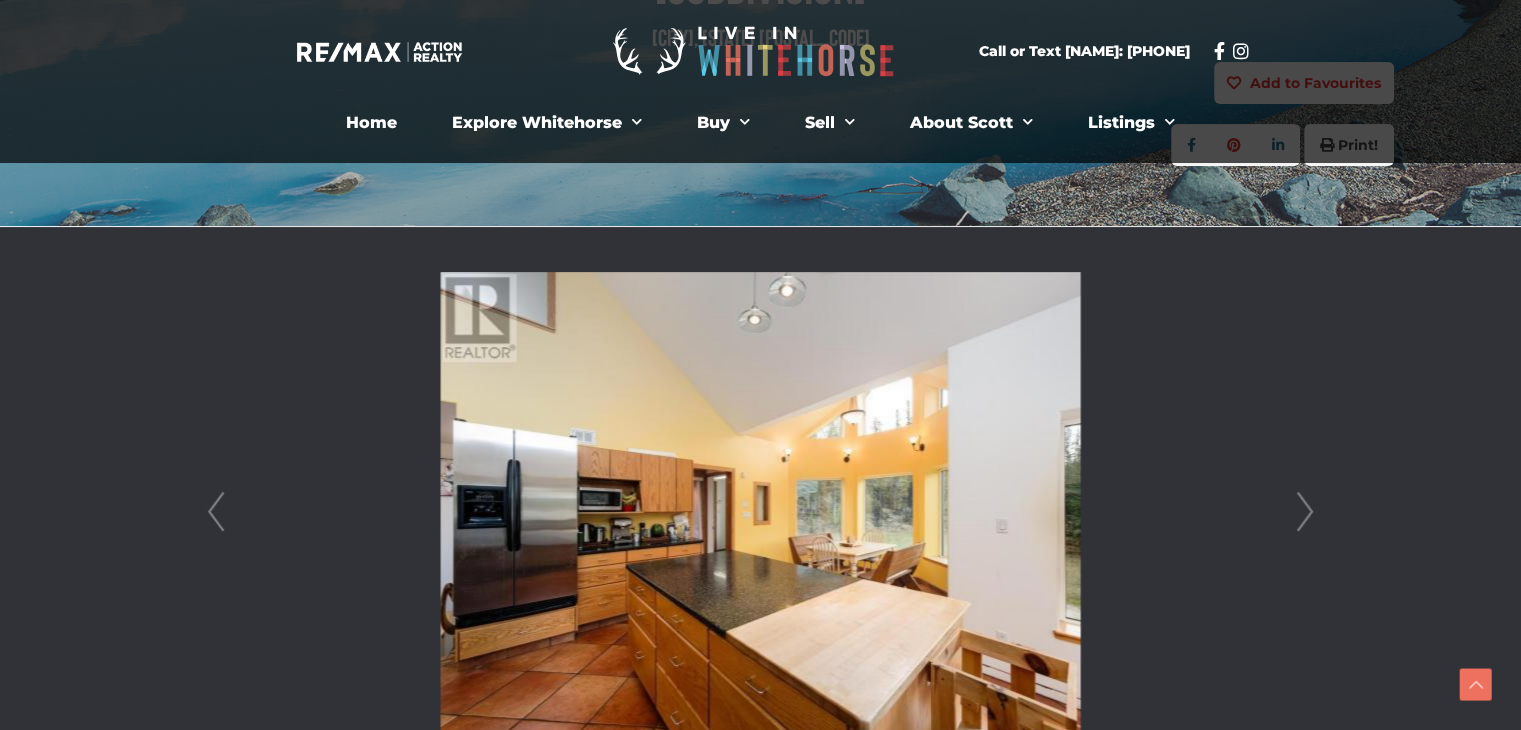 click on "Next" at bounding box center [1305, 512] 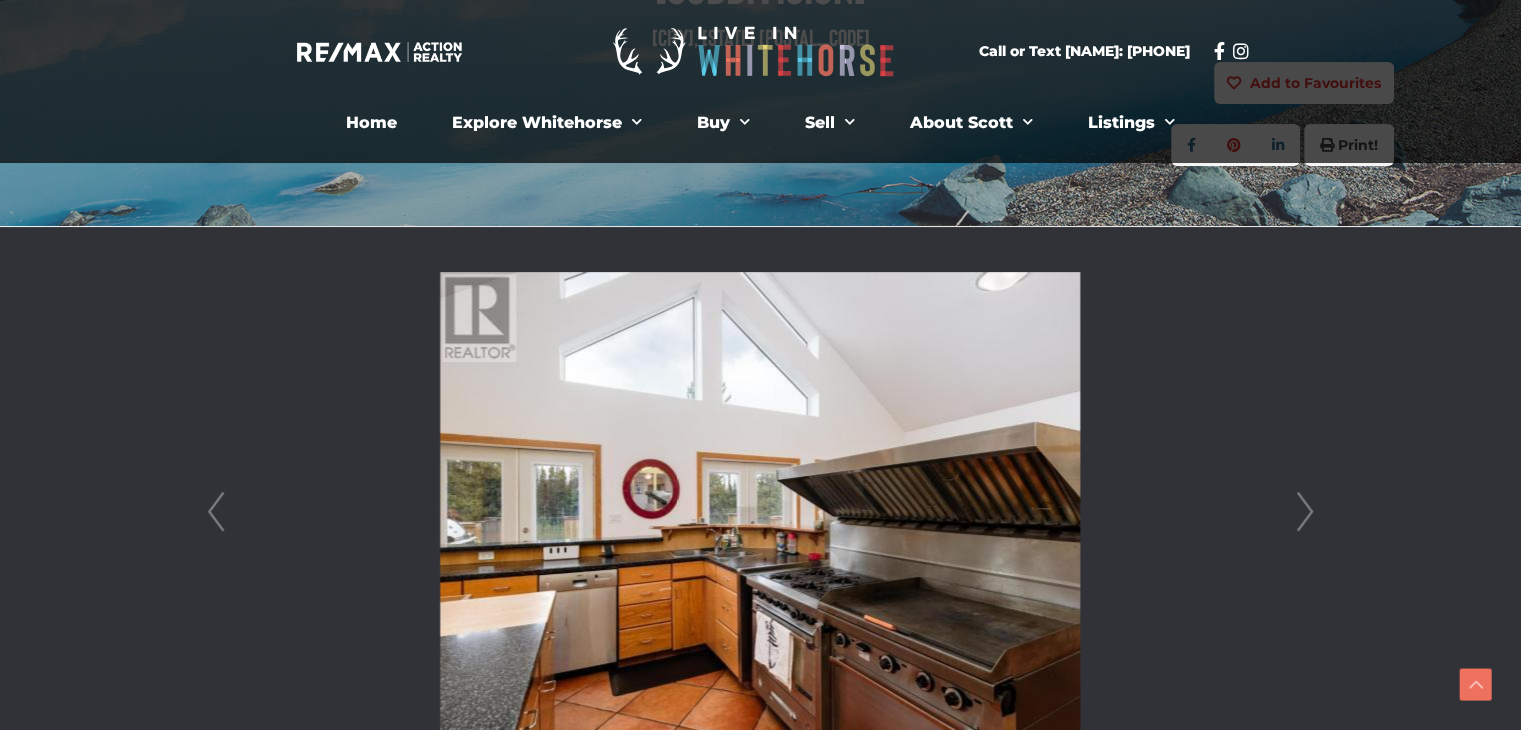 click on "Next" at bounding box center [1305, 512] 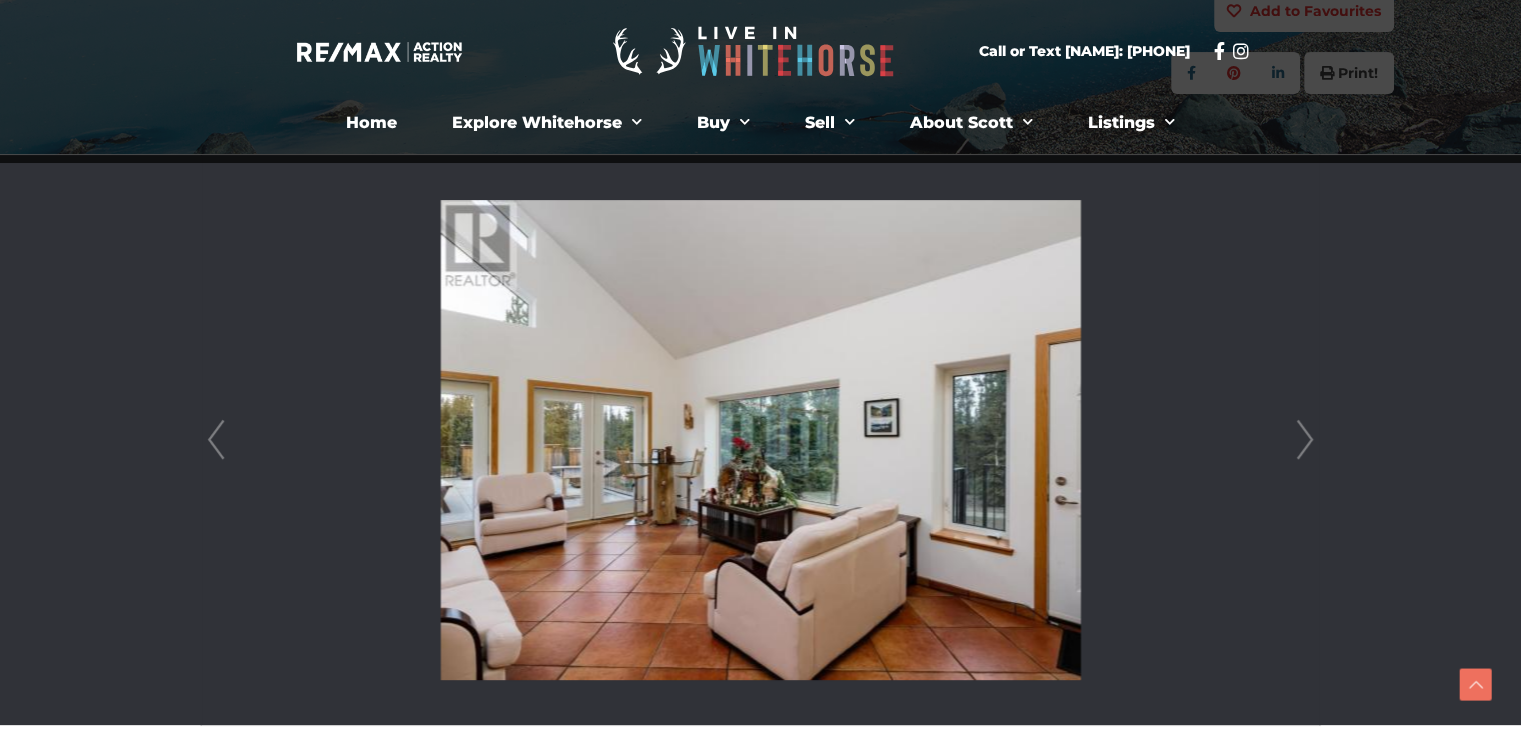 scroll, scrollTop: 422, scrollLeft: 0, axis: vertical 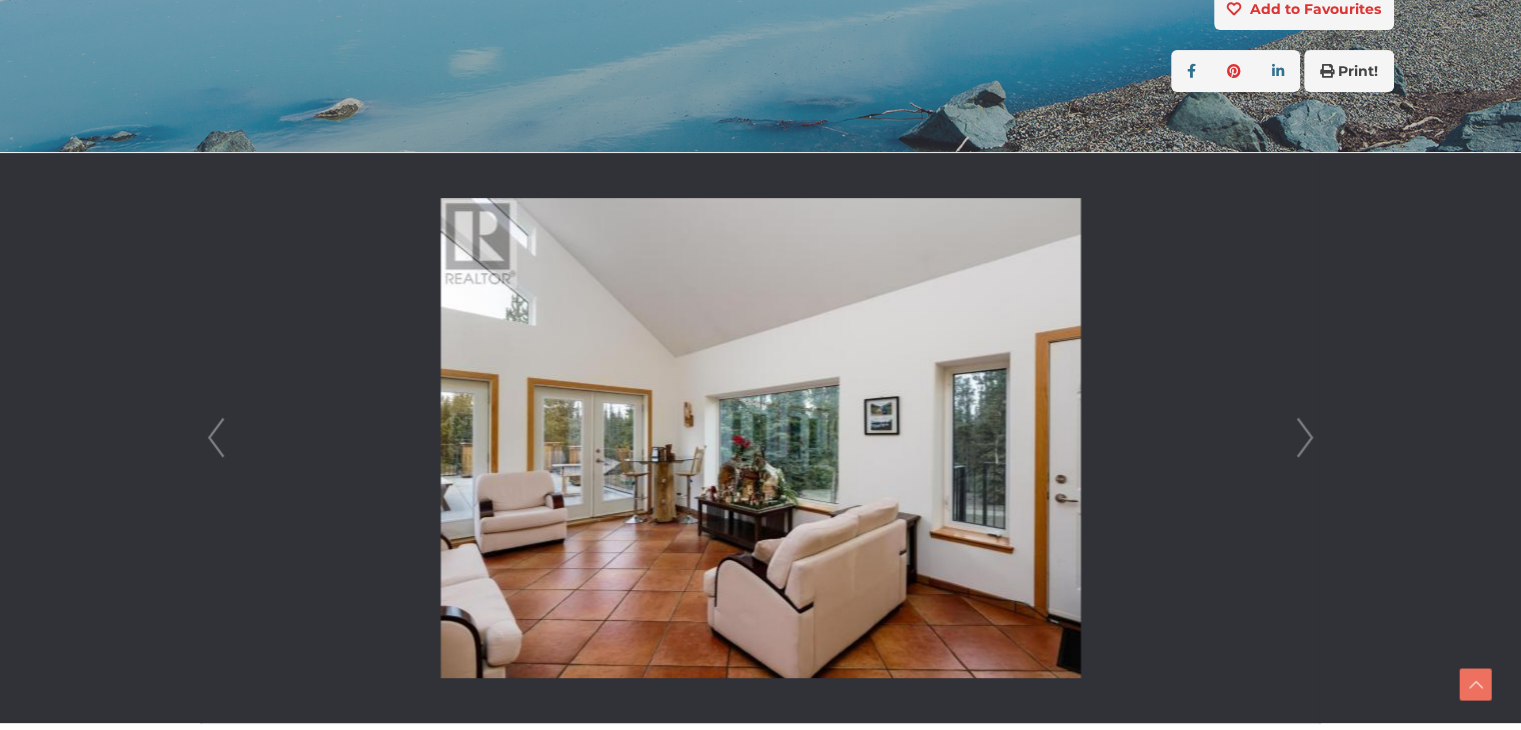 click on "Next" at bounding box center [1305, 438] 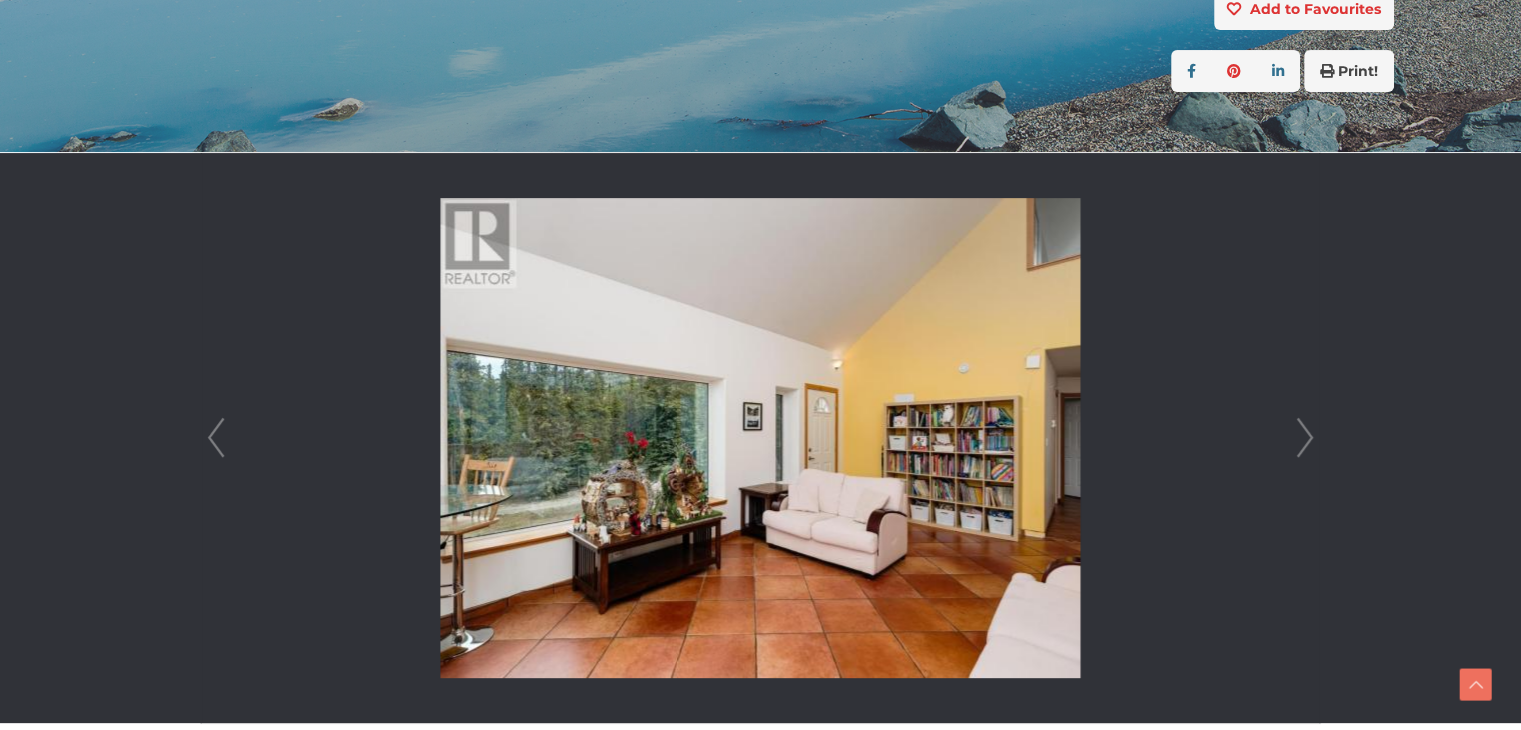 click on "Next" at bounding box center (1305, 438) 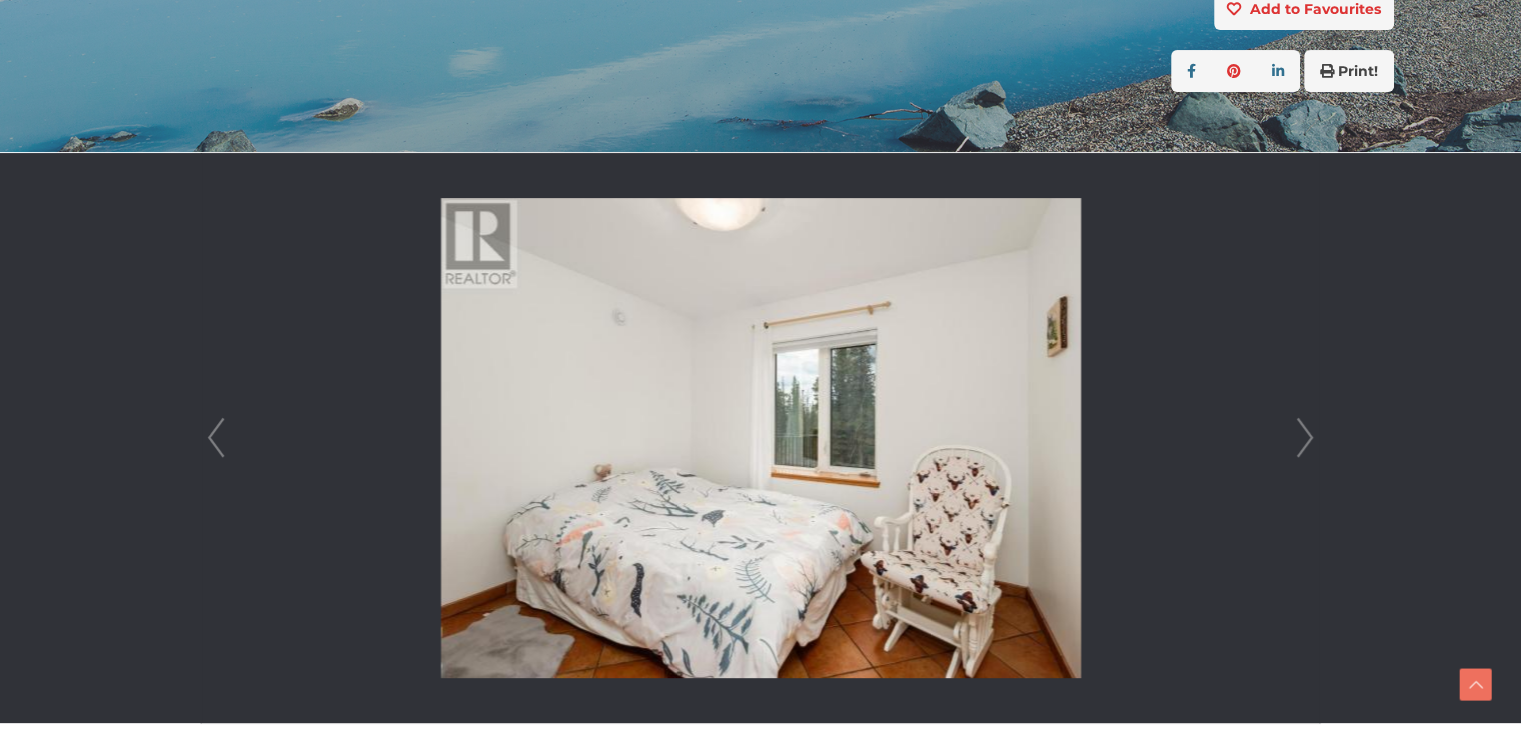 click on "Next" at bounding box center (1305, 438) 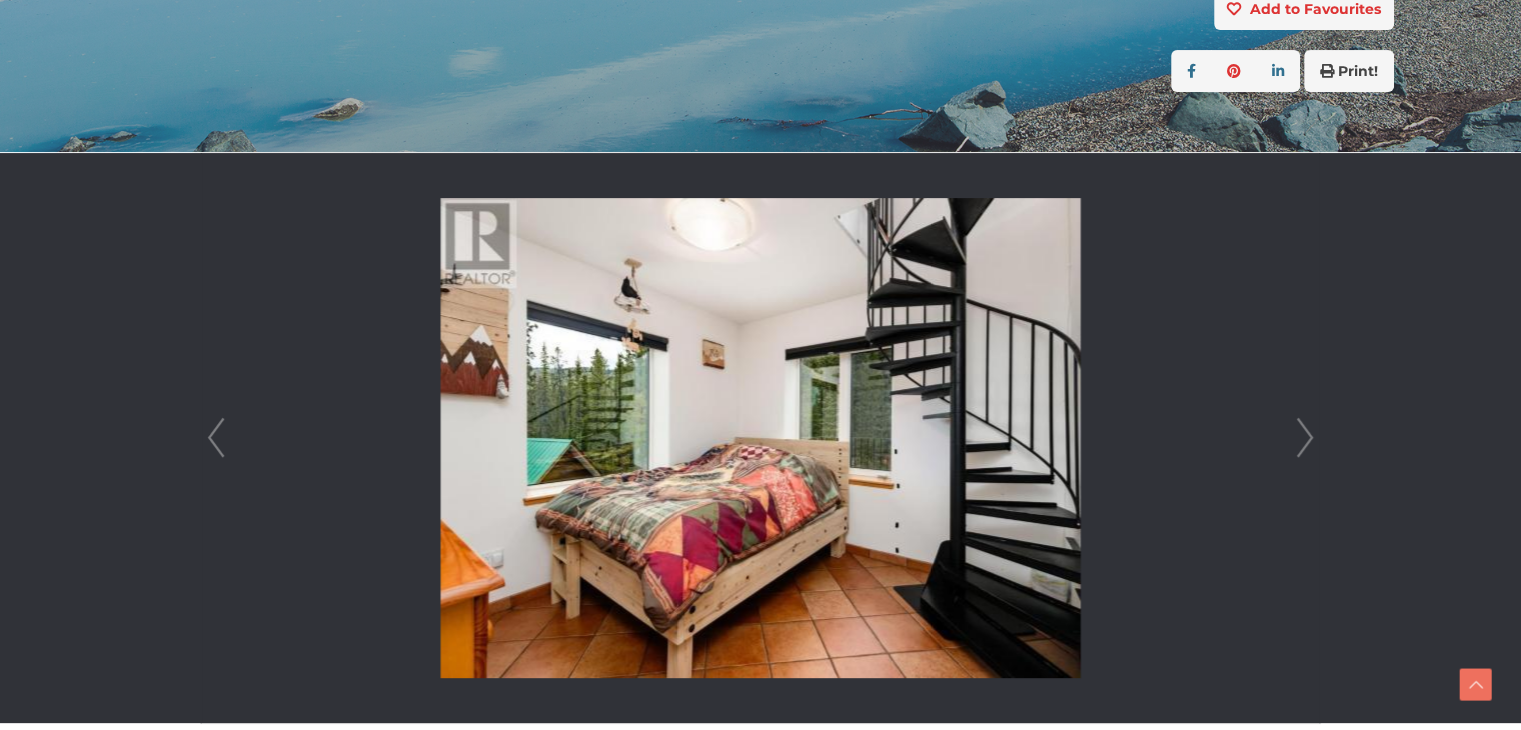 click on "Next" at bounding box center [1305, 438] 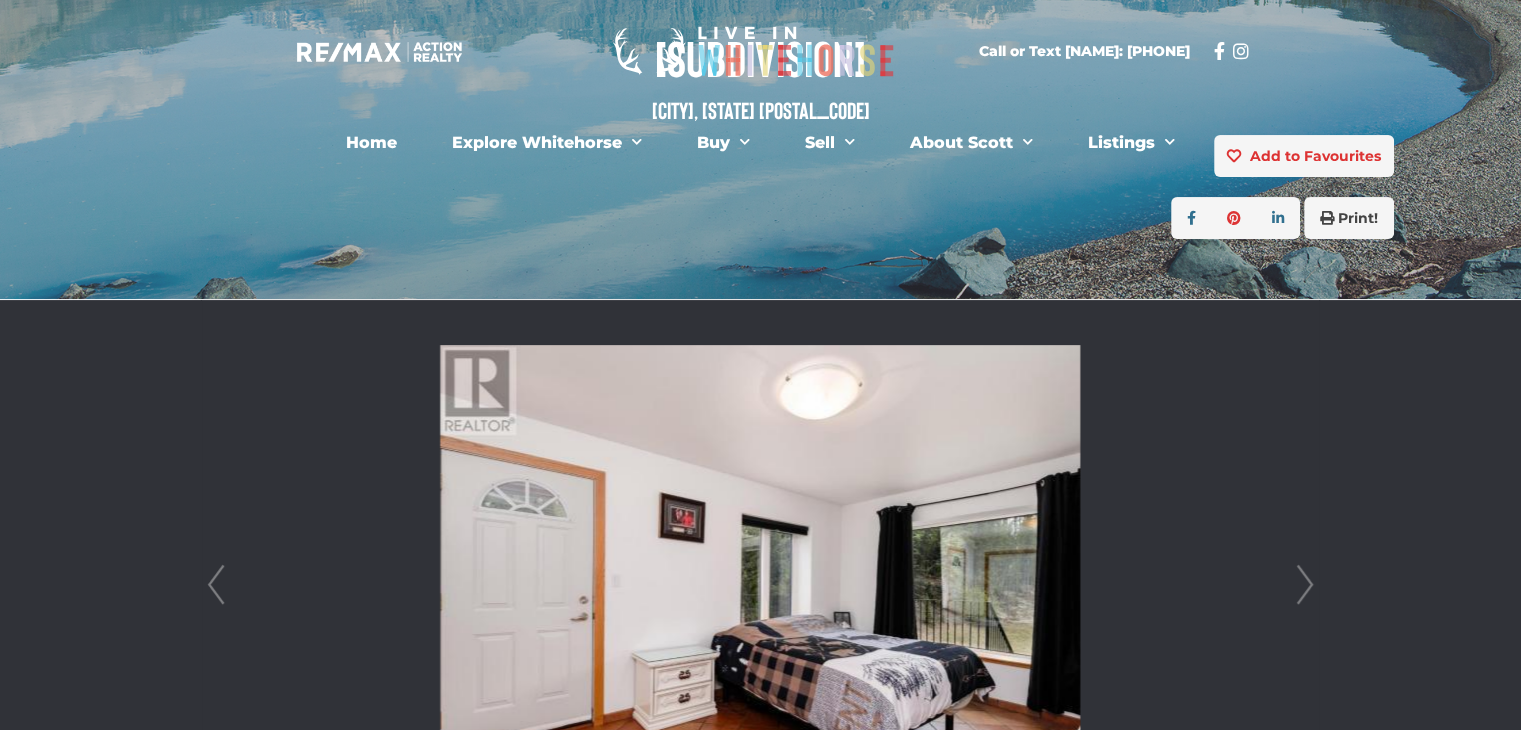 scroll, scrollTop: 0, scrollLeft: 0, axis: both 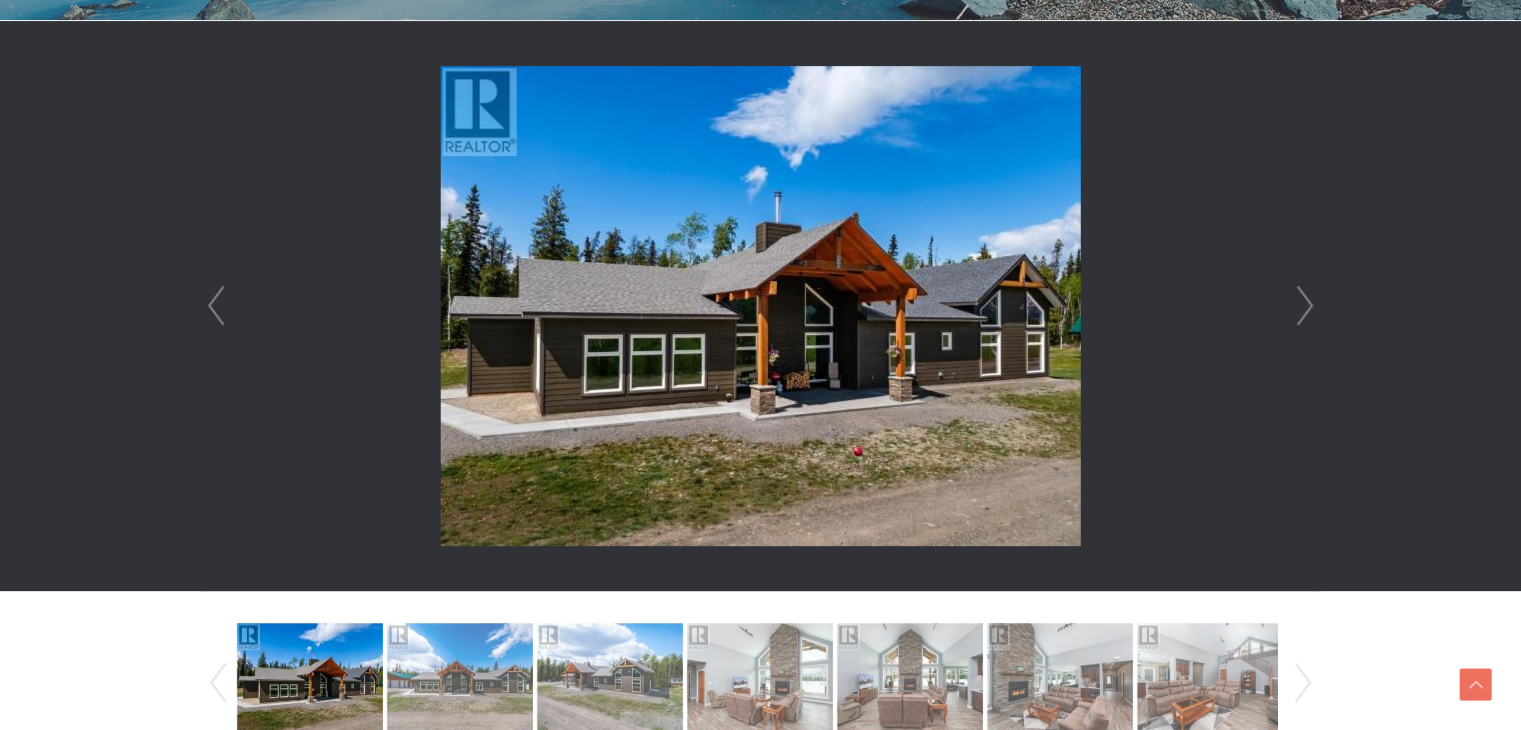 click on "Next" at bounding box center [1305, 306] 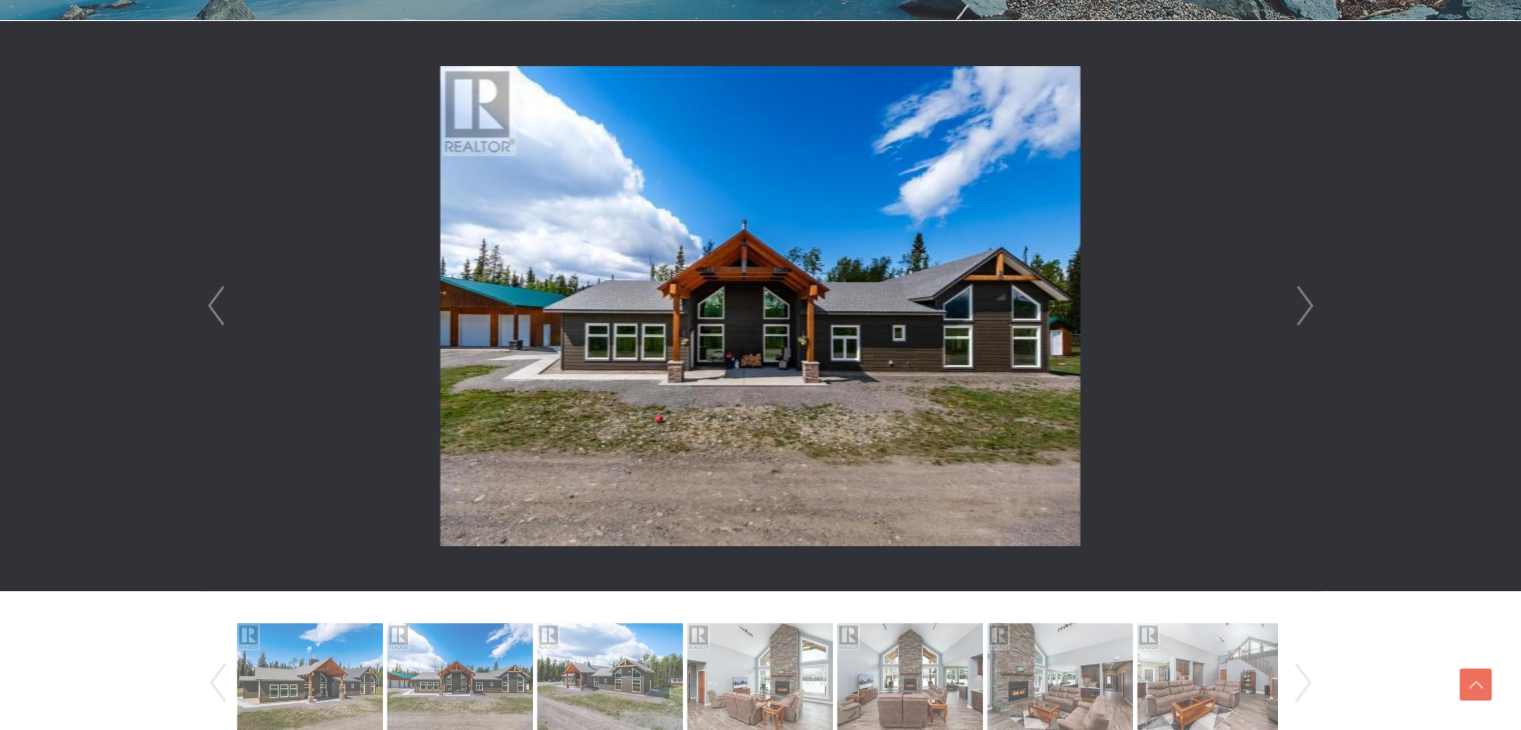 click on "Next" at bounding box center [1305, 306] 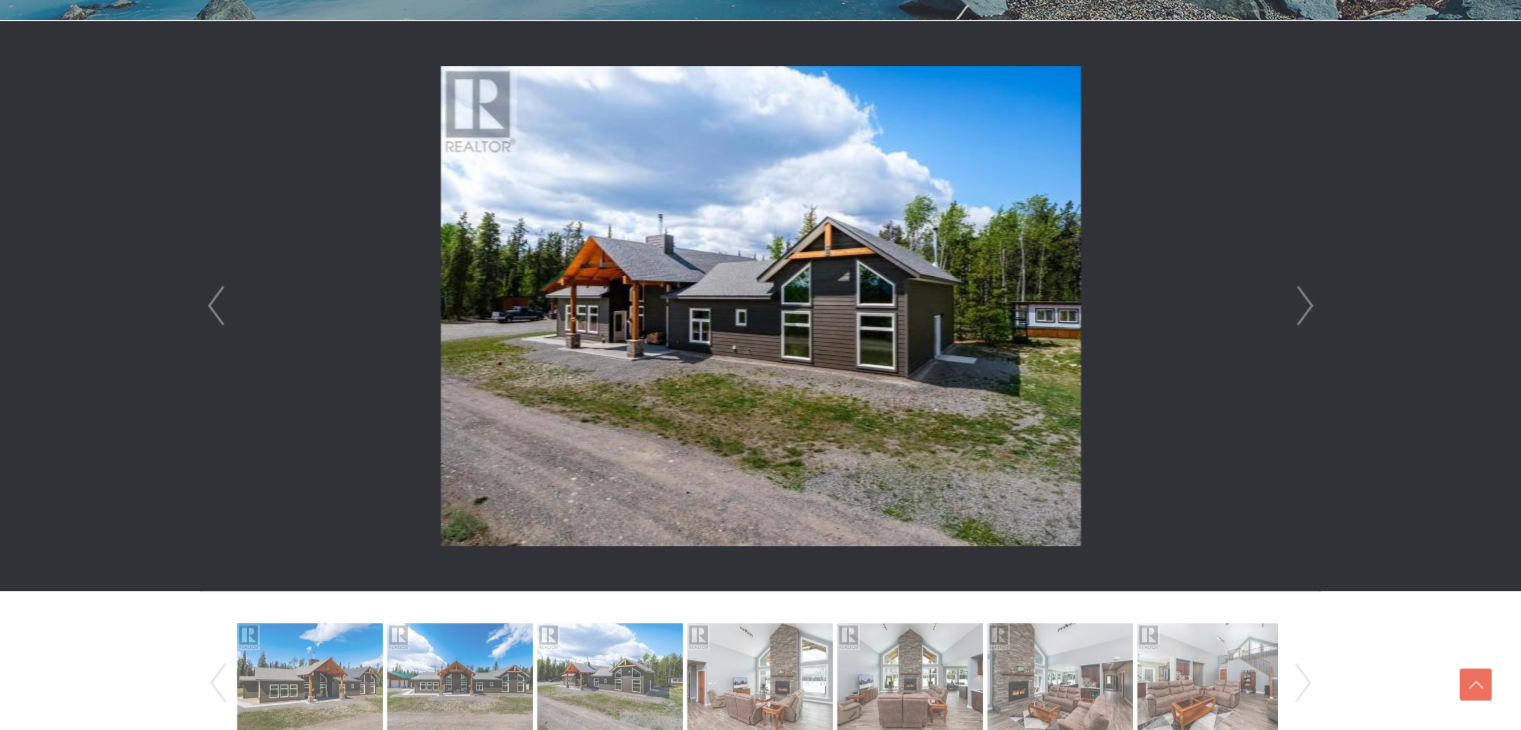 click on "Next" at bounding box center (1305, 306) 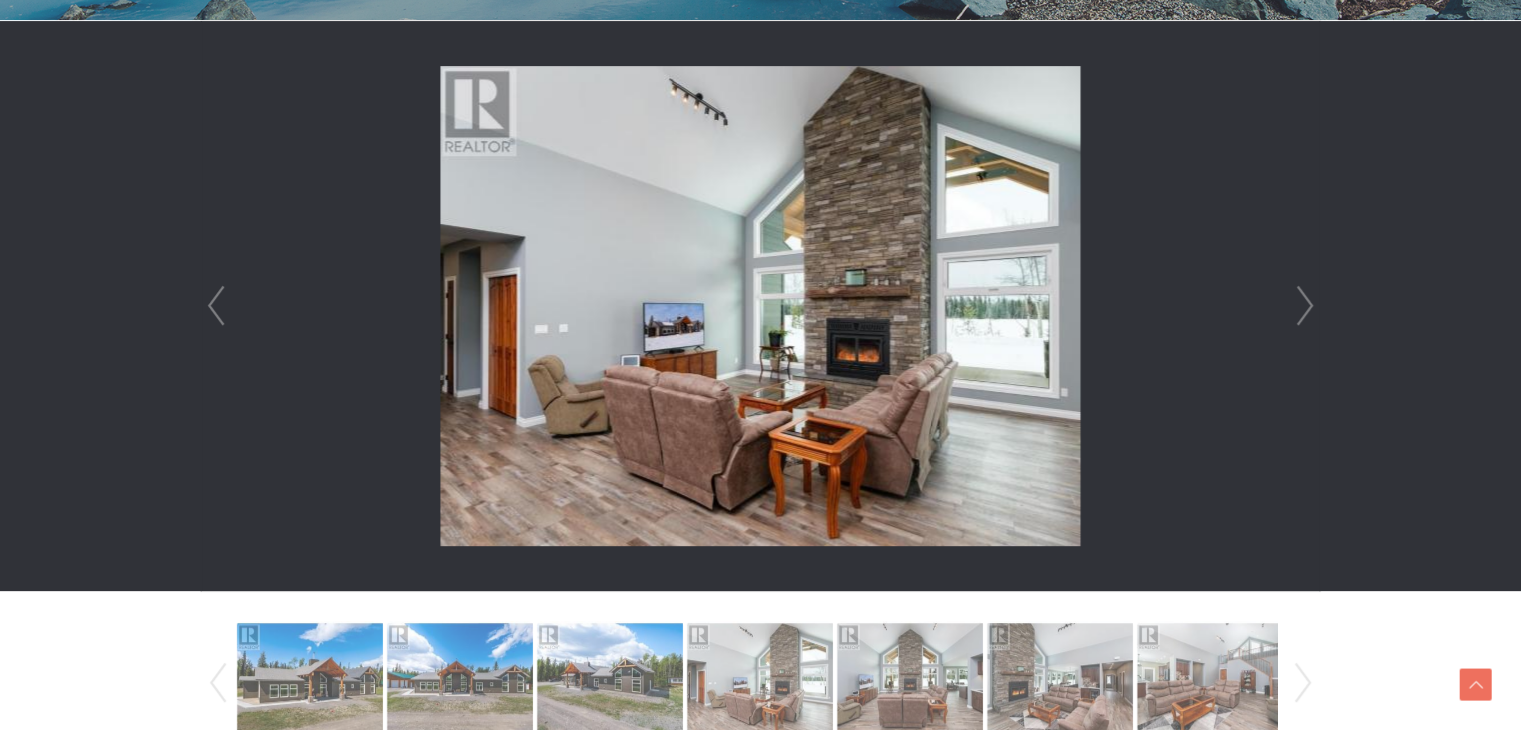 click on "Next" at bounding box center (1305, 306) 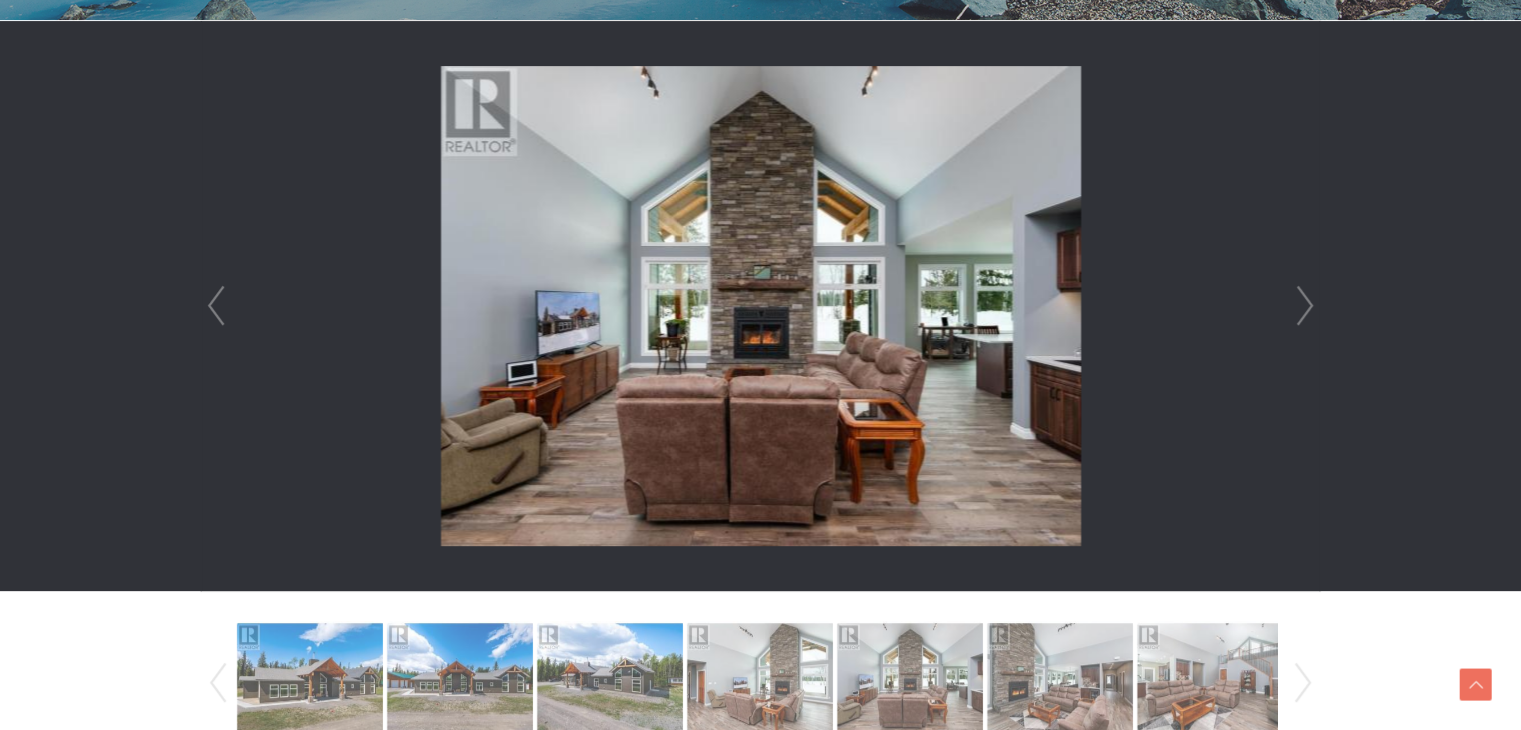 click on "Next" at bounding box center (1305, 306) 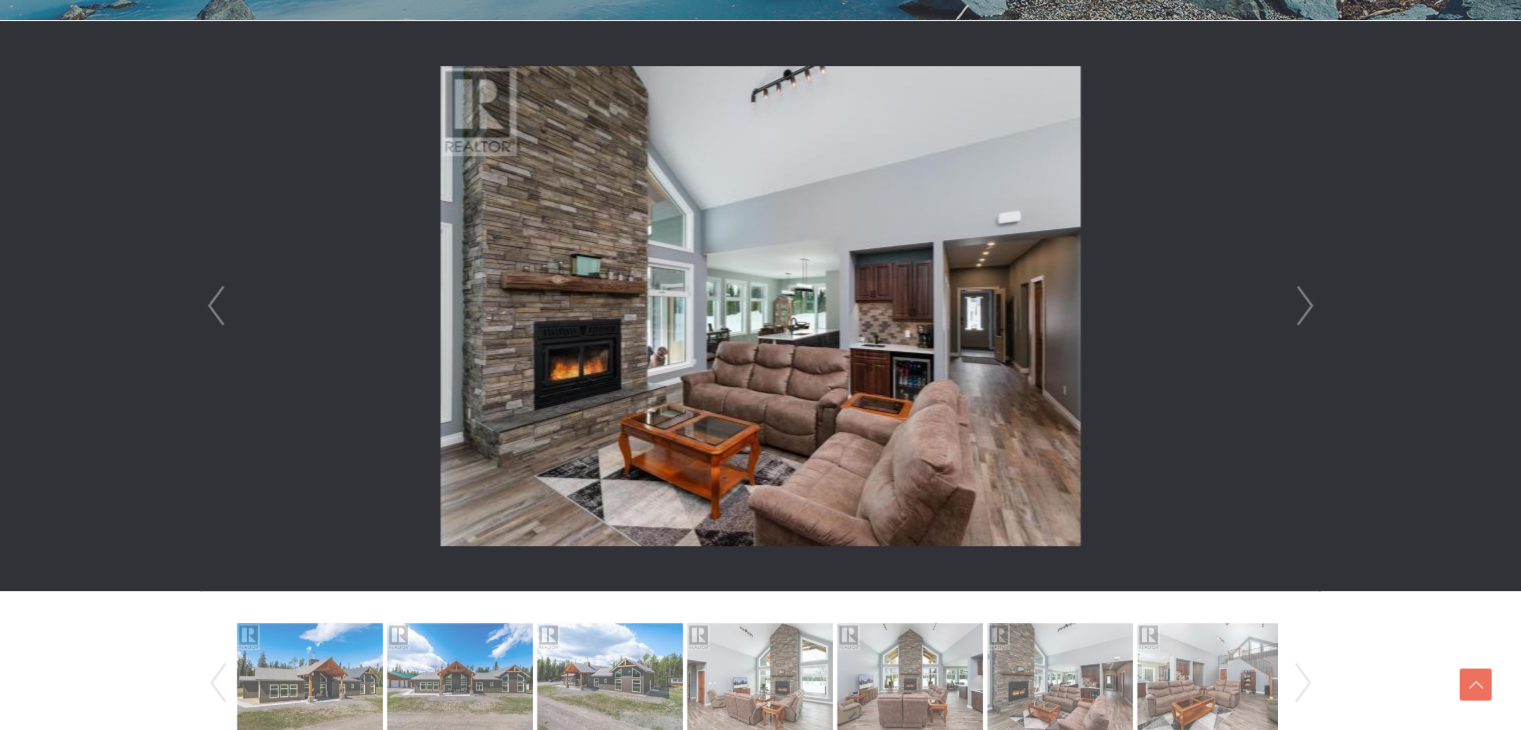 click on "Next" at bounding box center (1305, 306) 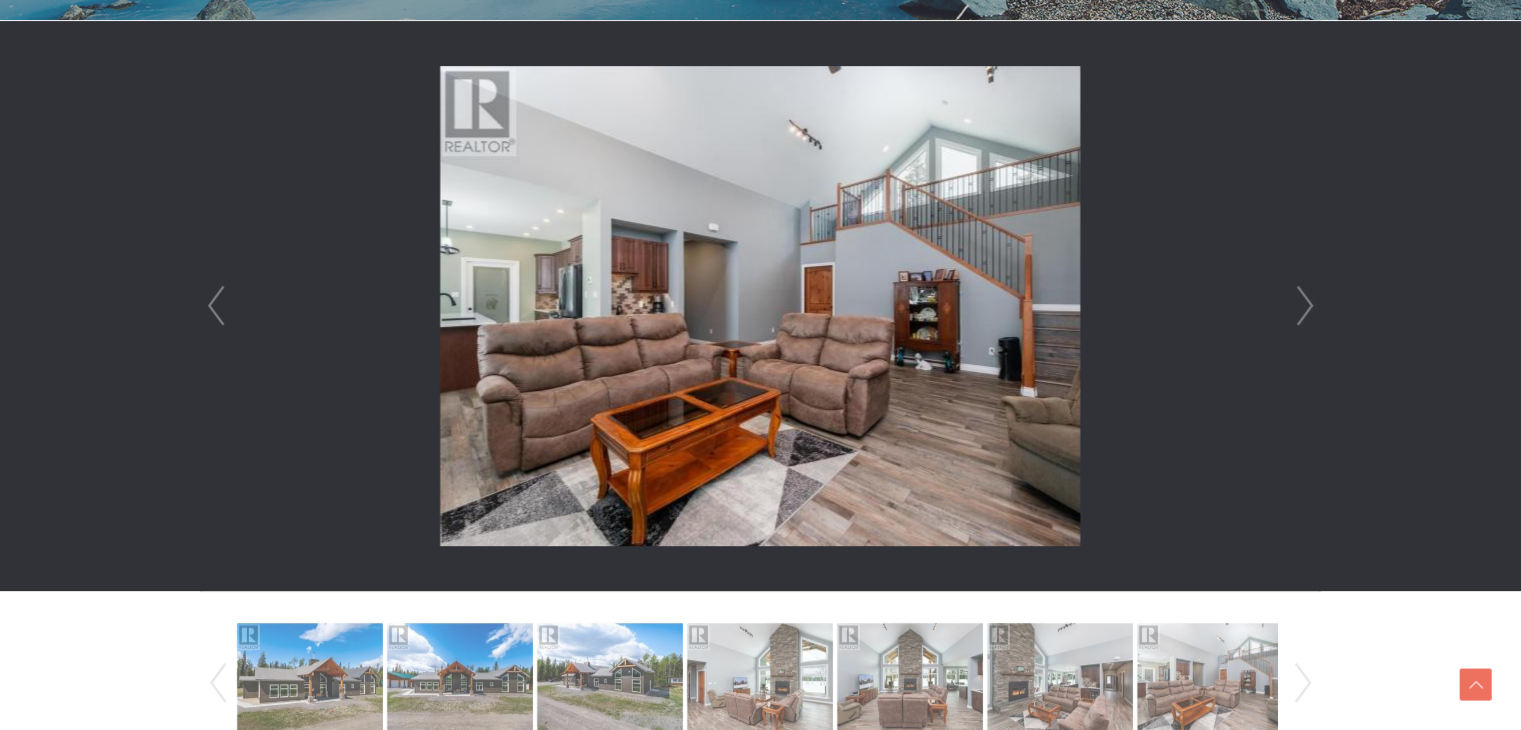 click on "Next" at bounding box center (1305, 306) 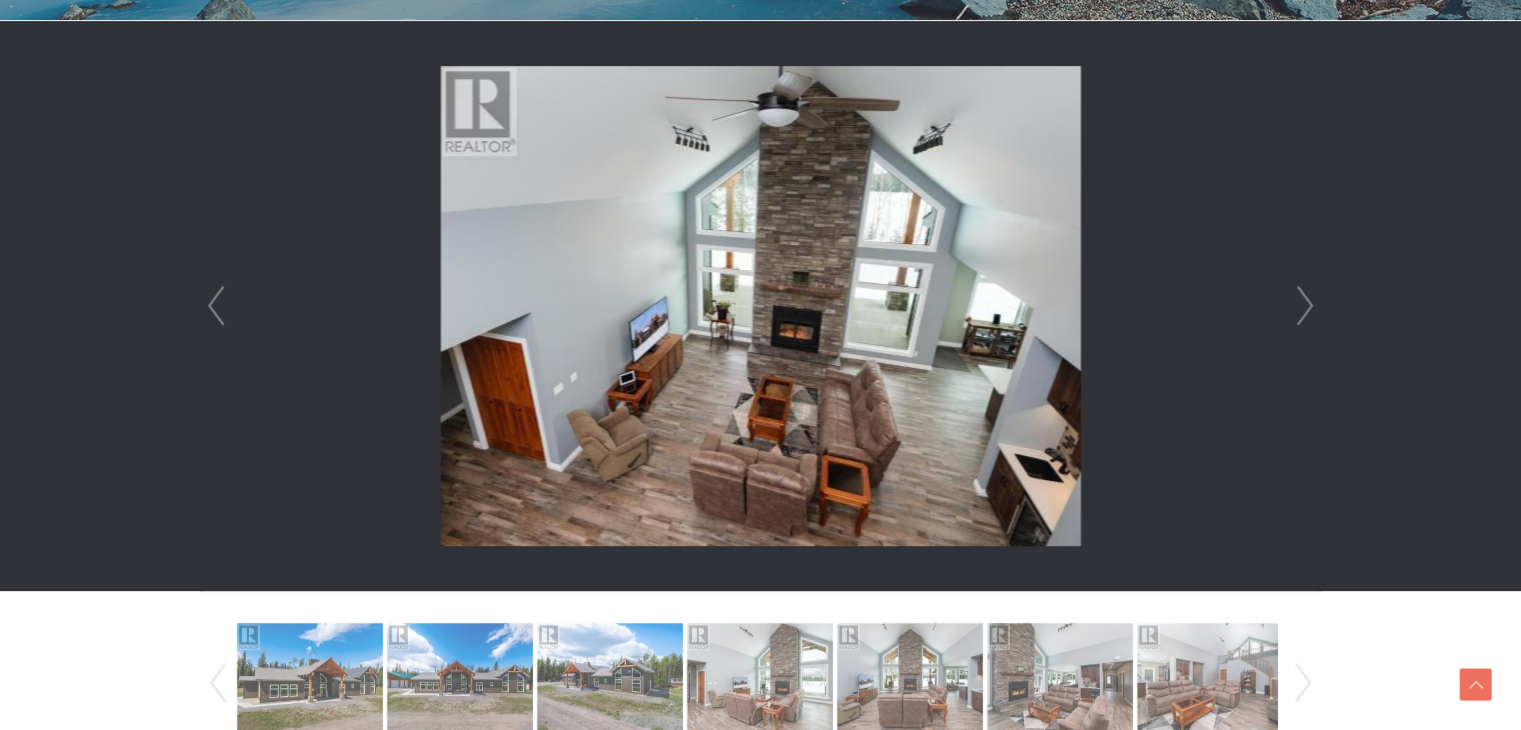 click on "Next" at bounding box center [1305, 306] 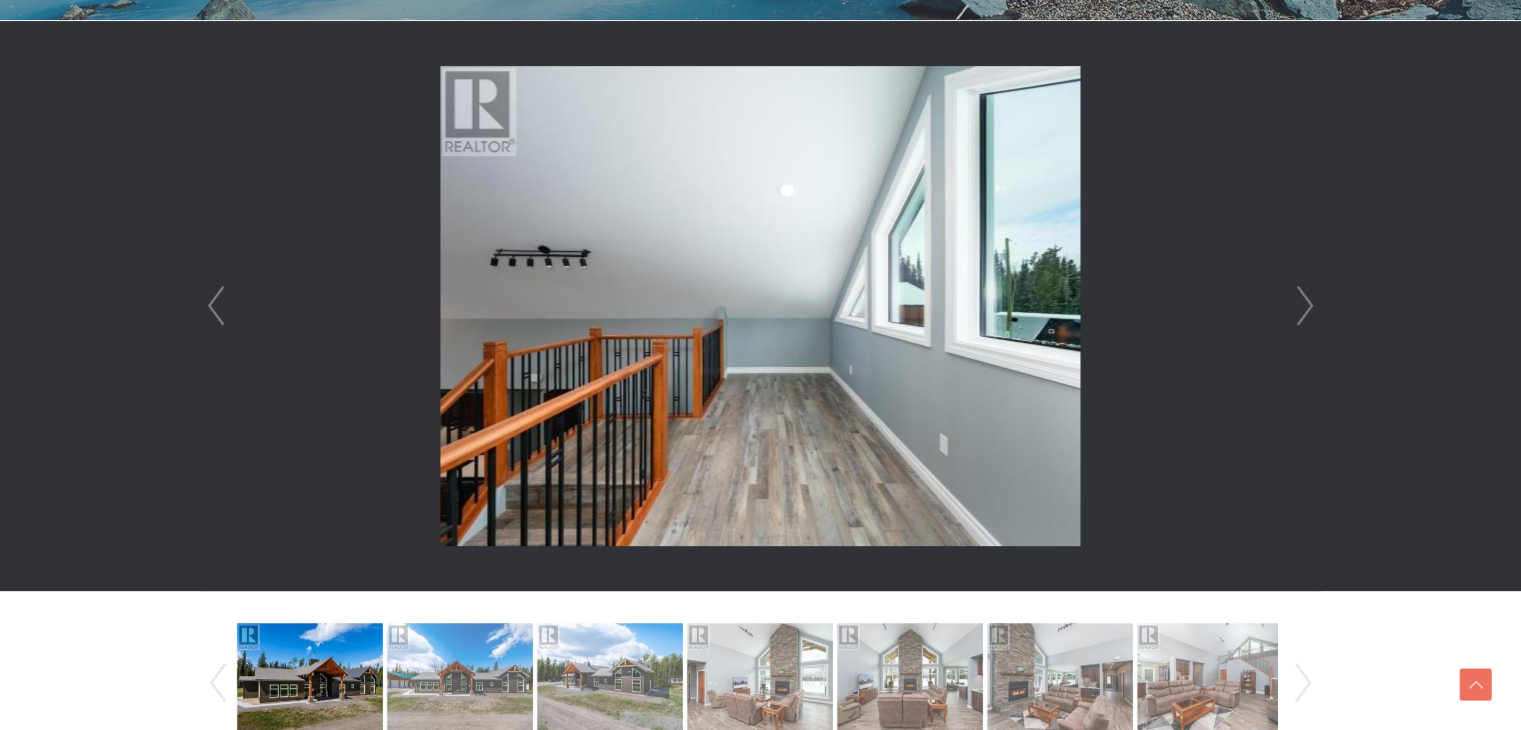 click on "Next" at bounding box center [1305, 306] 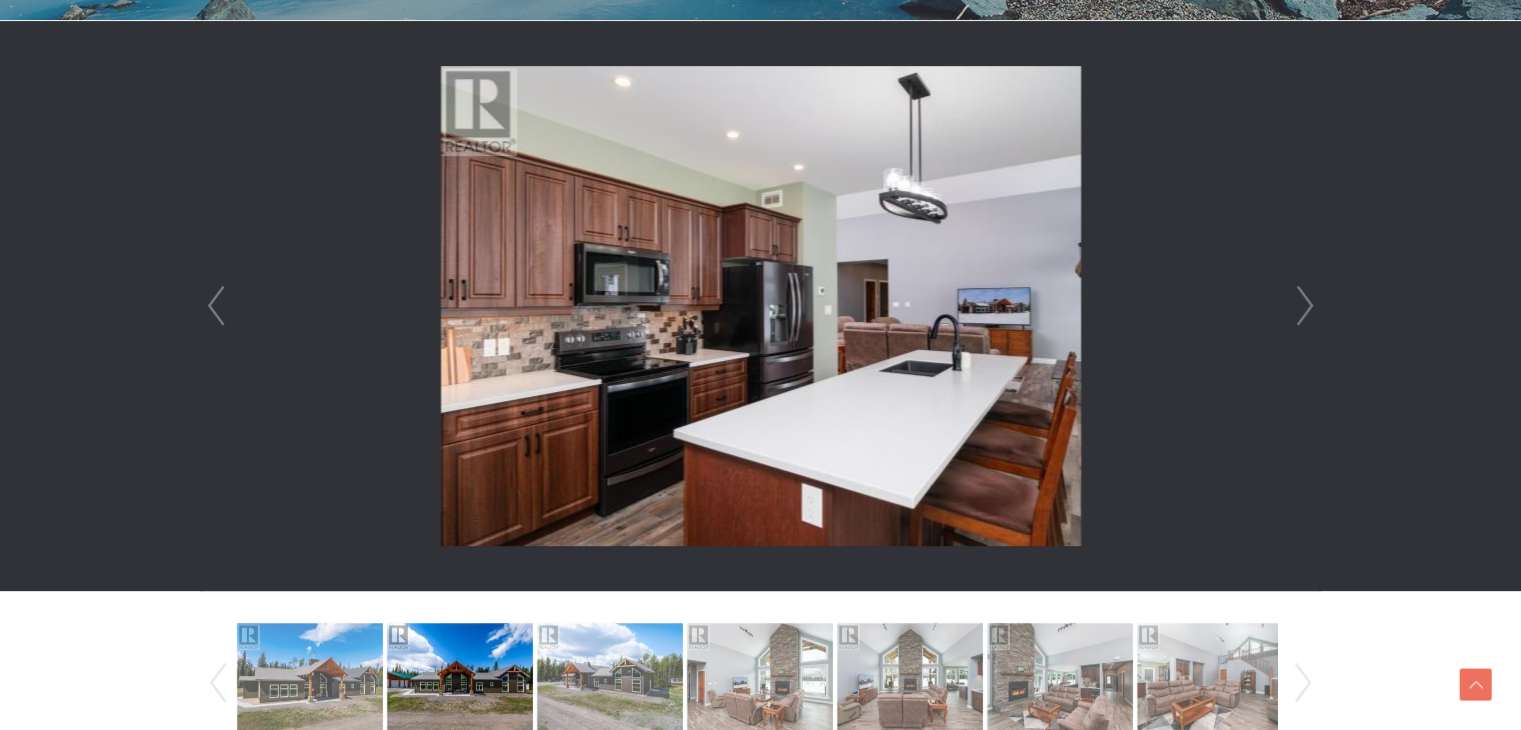click on "Next" at bounding box center [1305, 306] 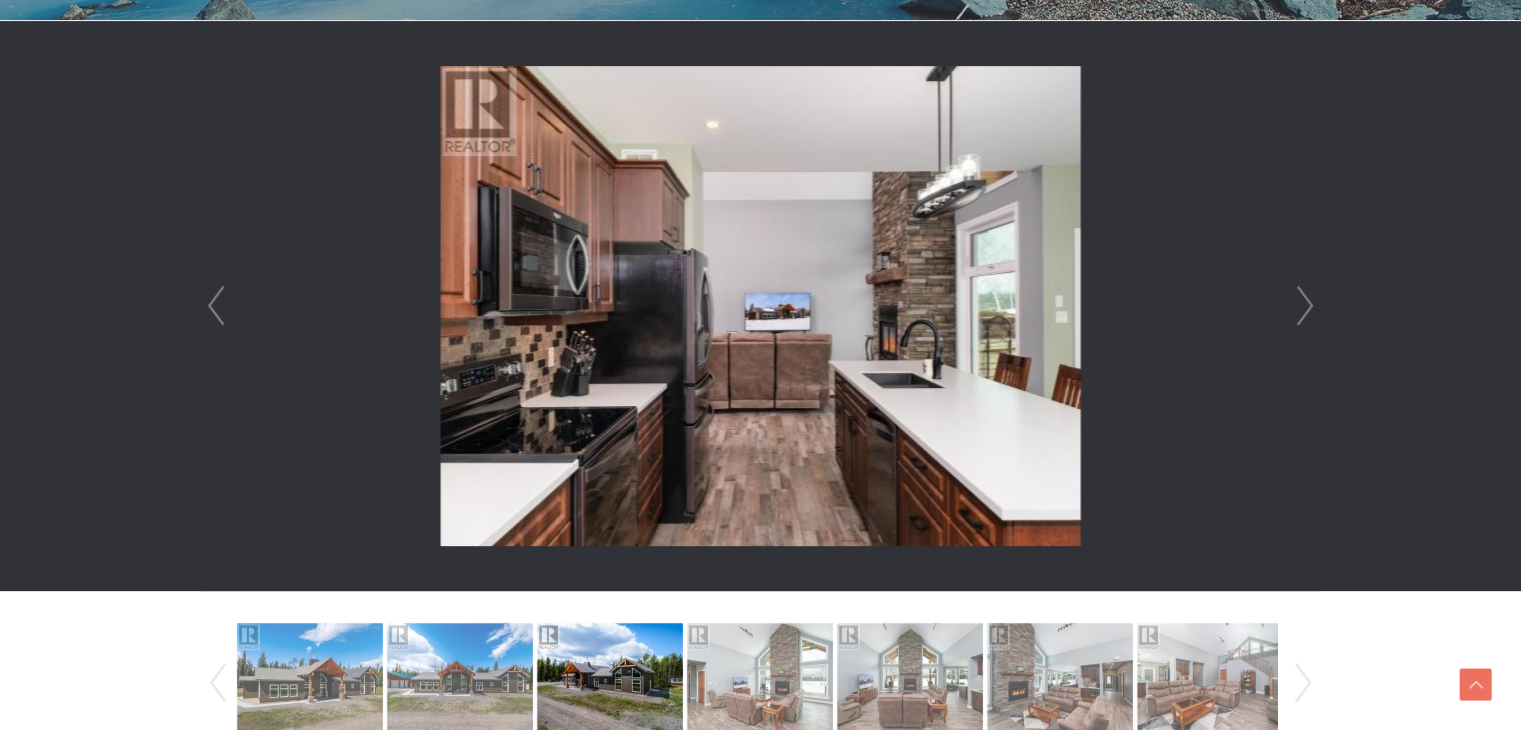 click on "Next" at bounding box center [1305, 306] 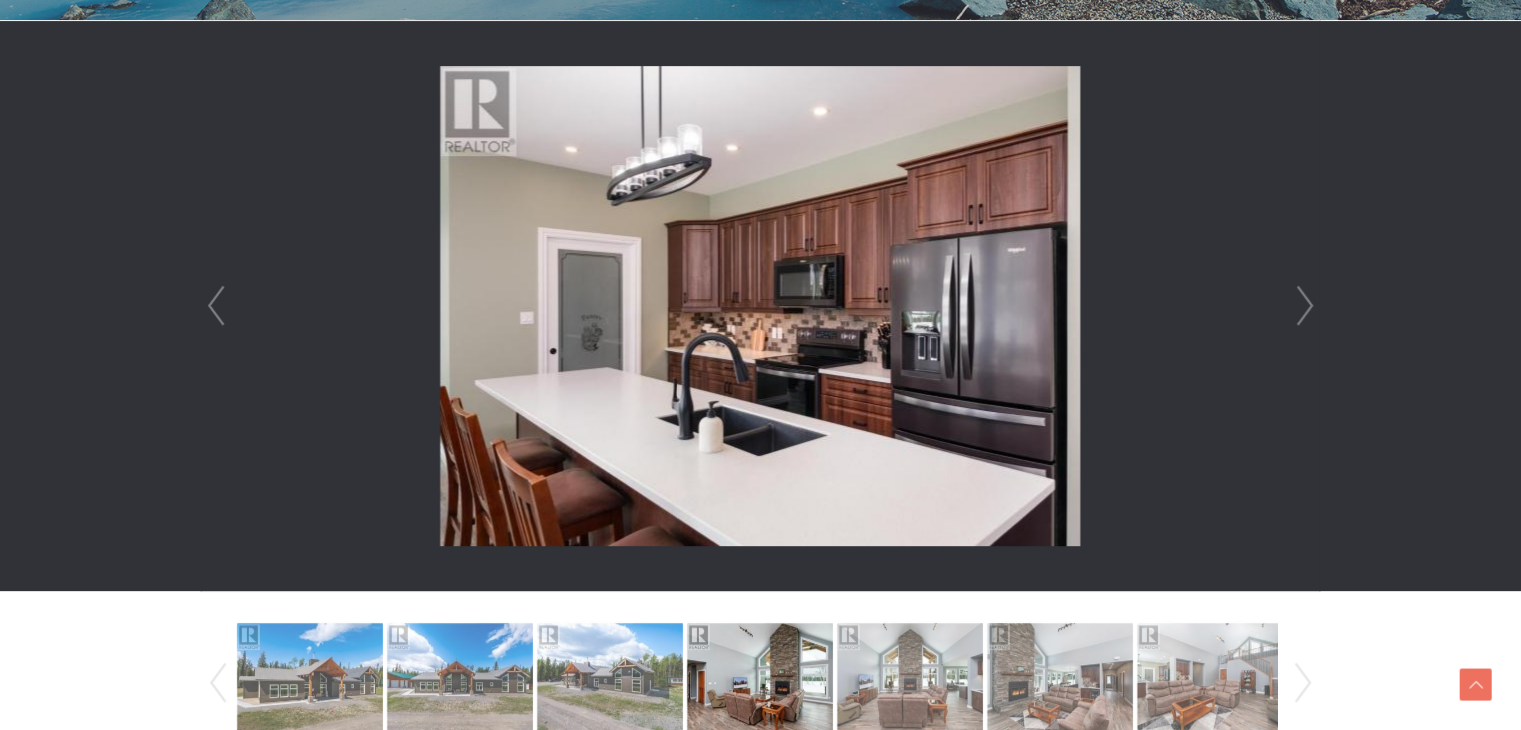 click on "Next" at bounding box center (1305, 306) 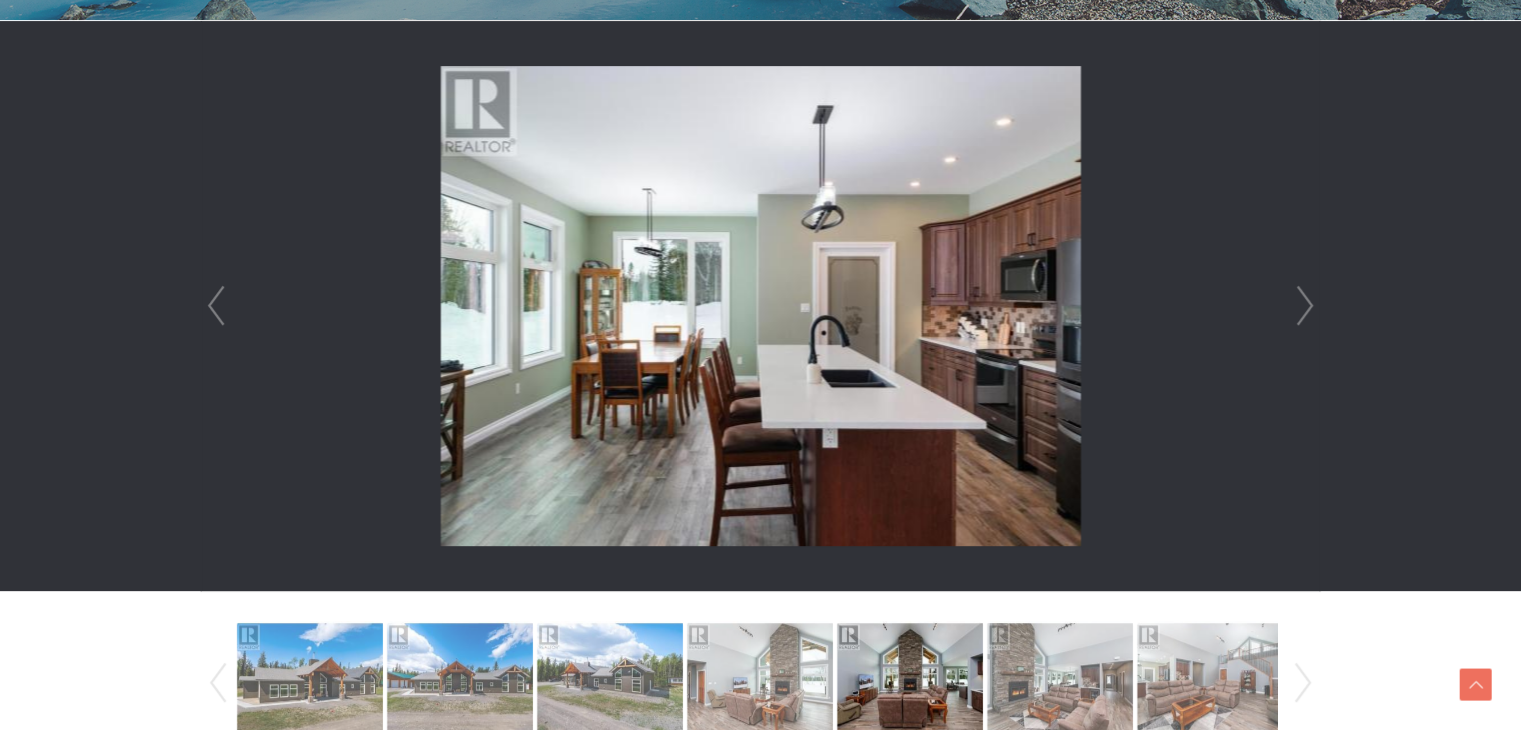 click on "Next" at bounding box center [1305, 306] 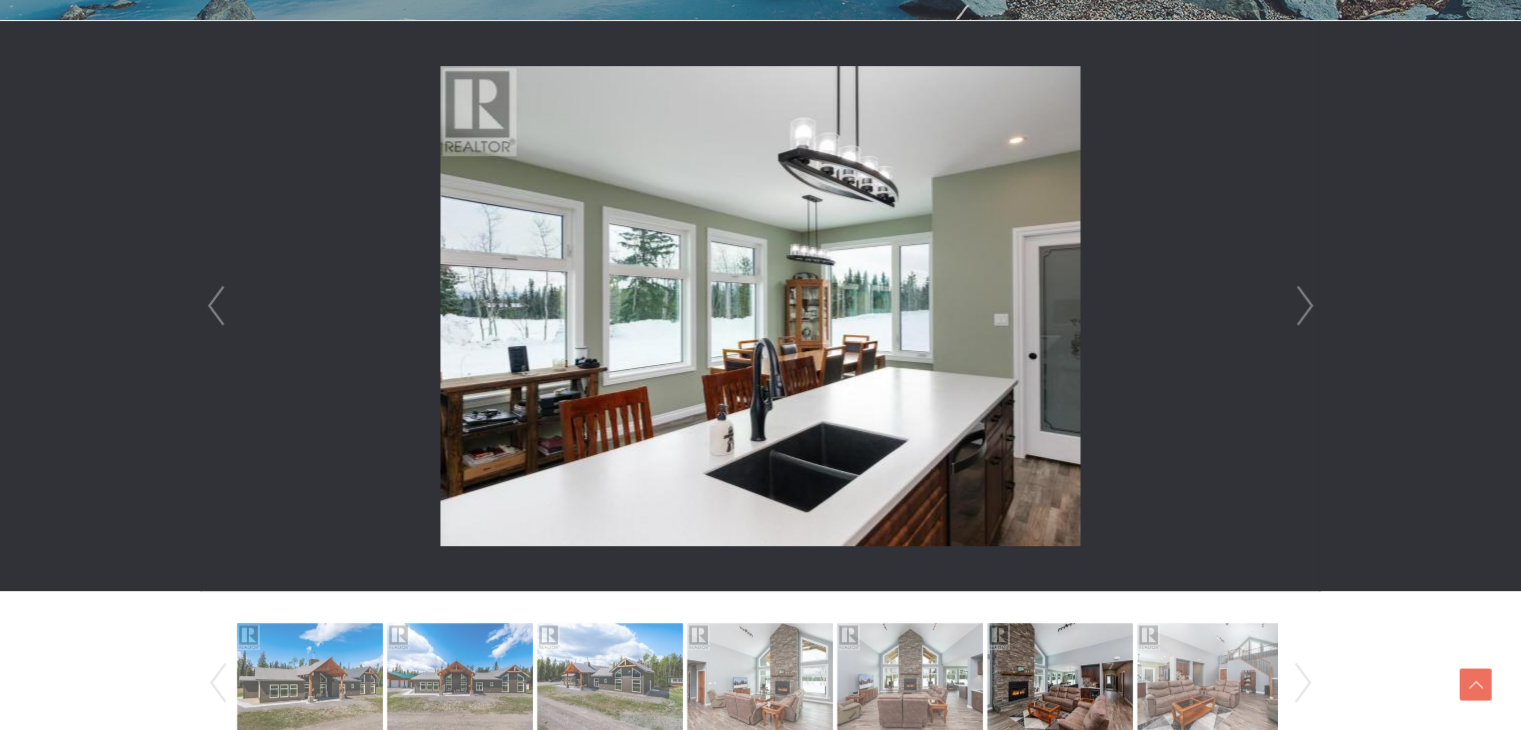 click on "Next" at bounding box center [1305, 306] 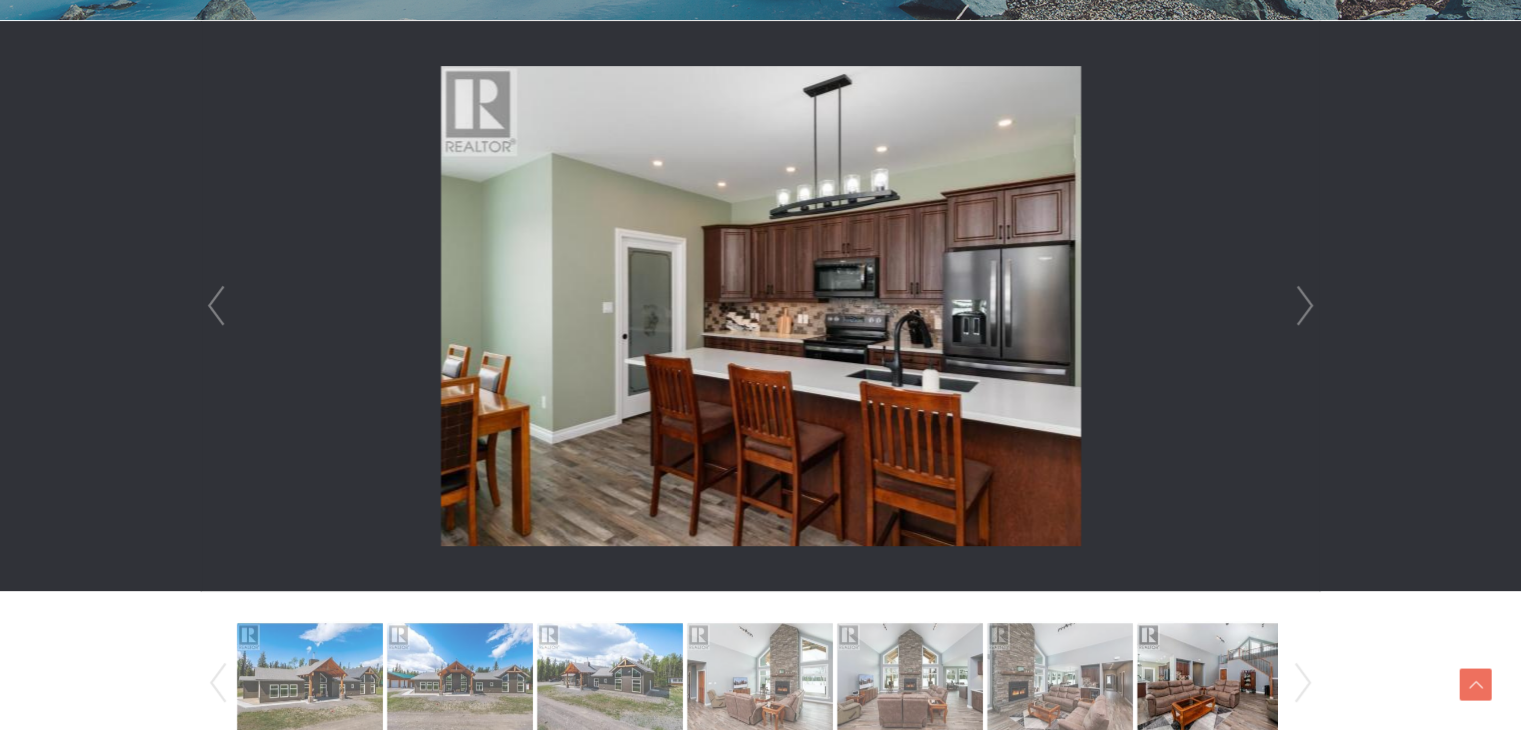 click on "Next" at bounding box center (1305, 306) 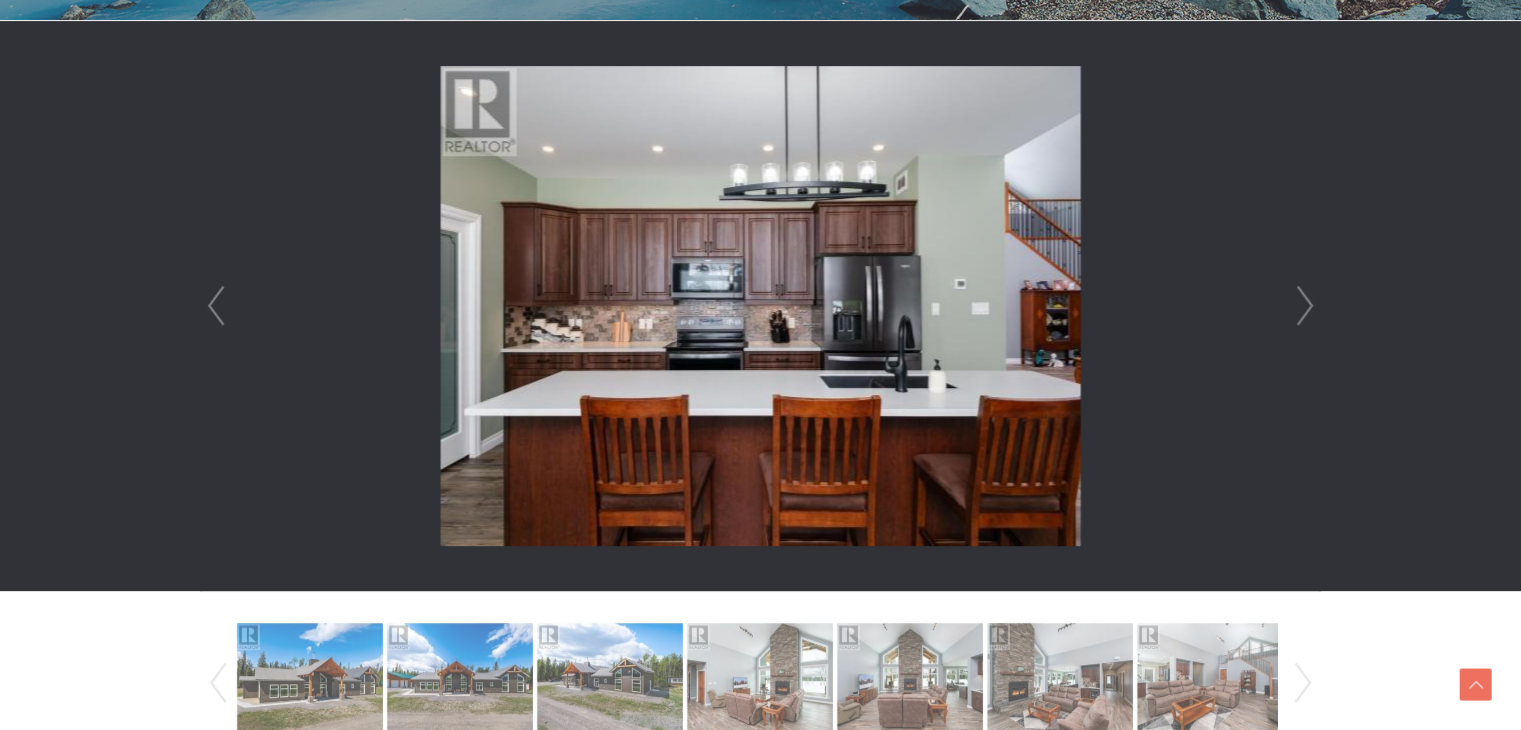 click on "Next" at bounding box center [1305, 306] 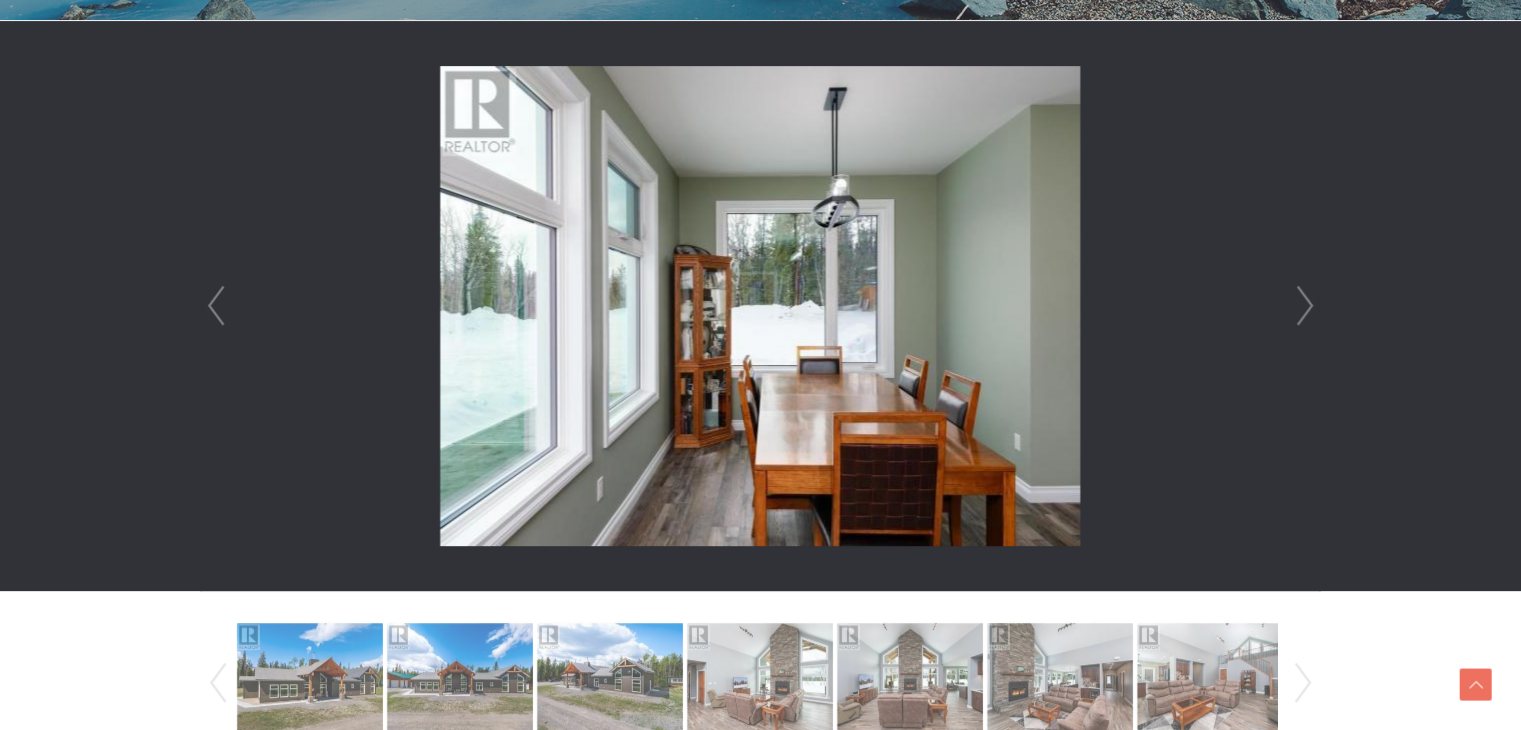 click on "Next" at bounding box center (1305, 306) 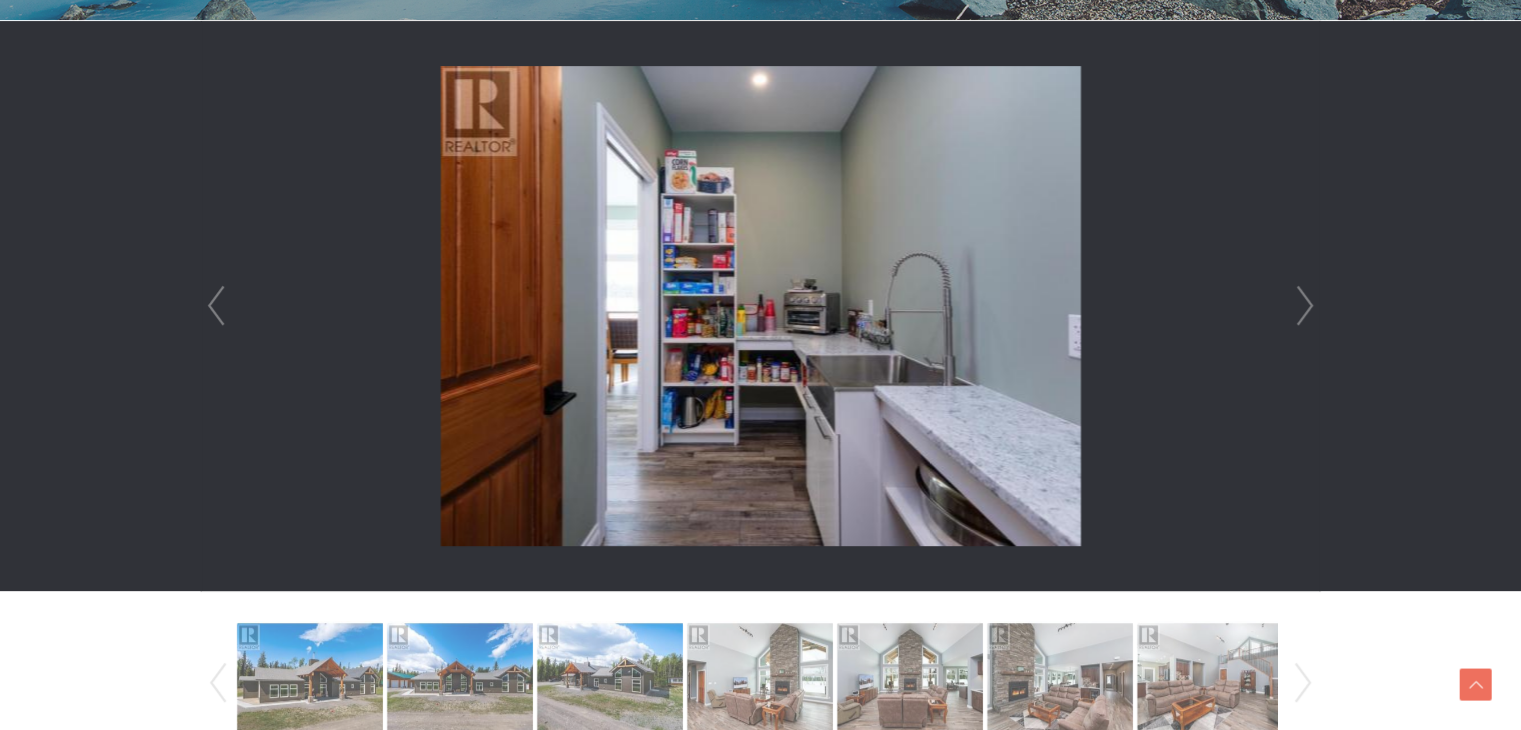 click on "Next" at bounding box center (1305, 306) 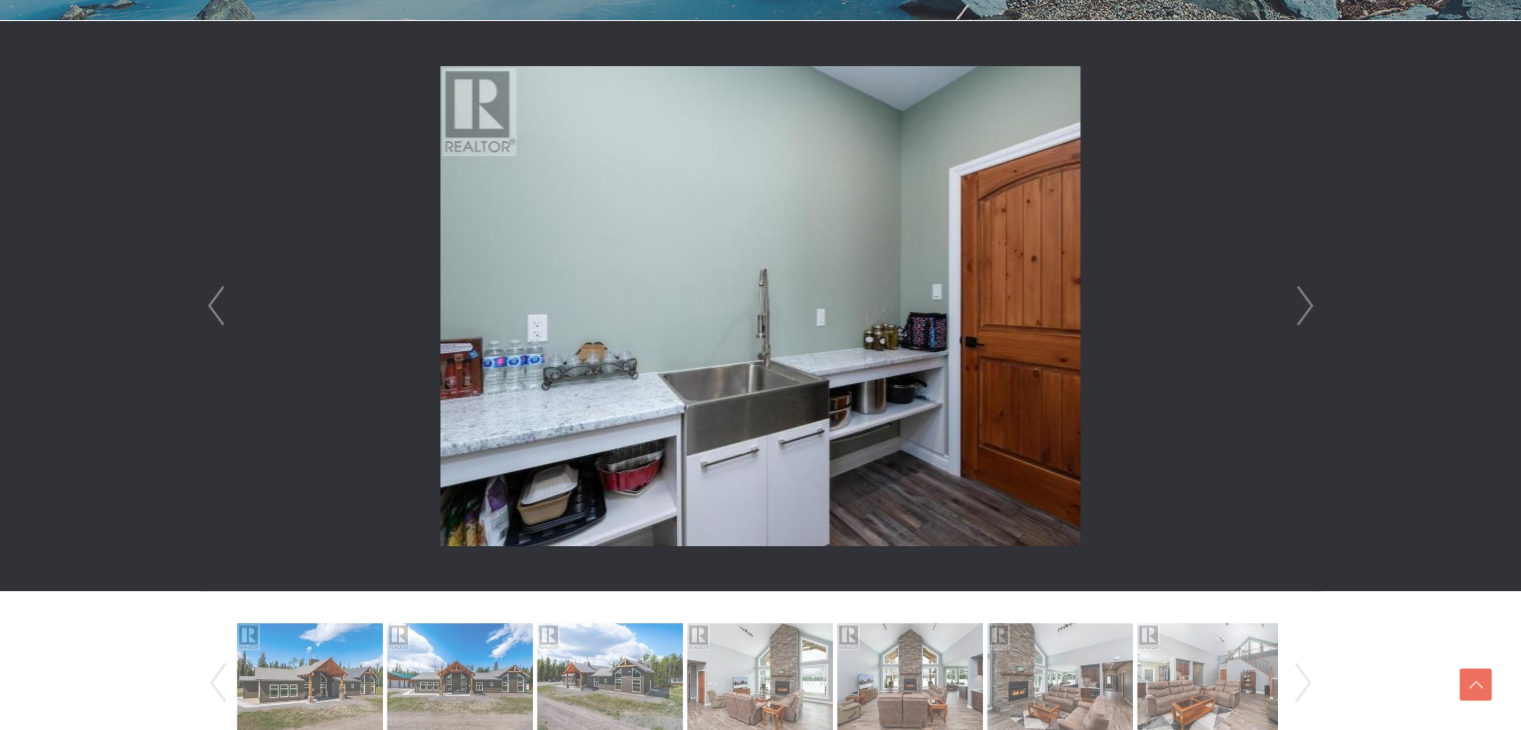 click on "Next" at bounding box center [1305, 306] 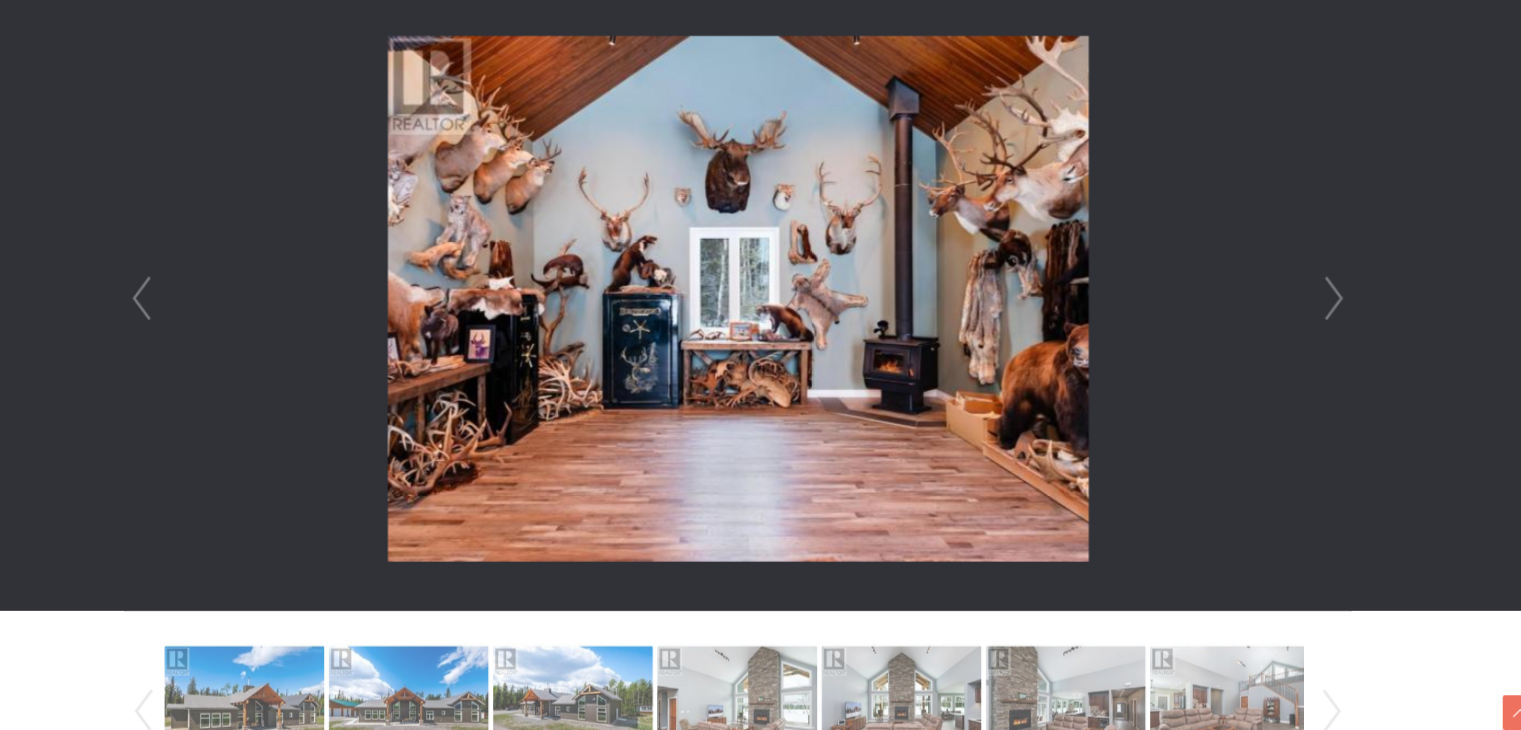 scroll, scrollTop: 554, scrollLeft: 0, axis: vertical 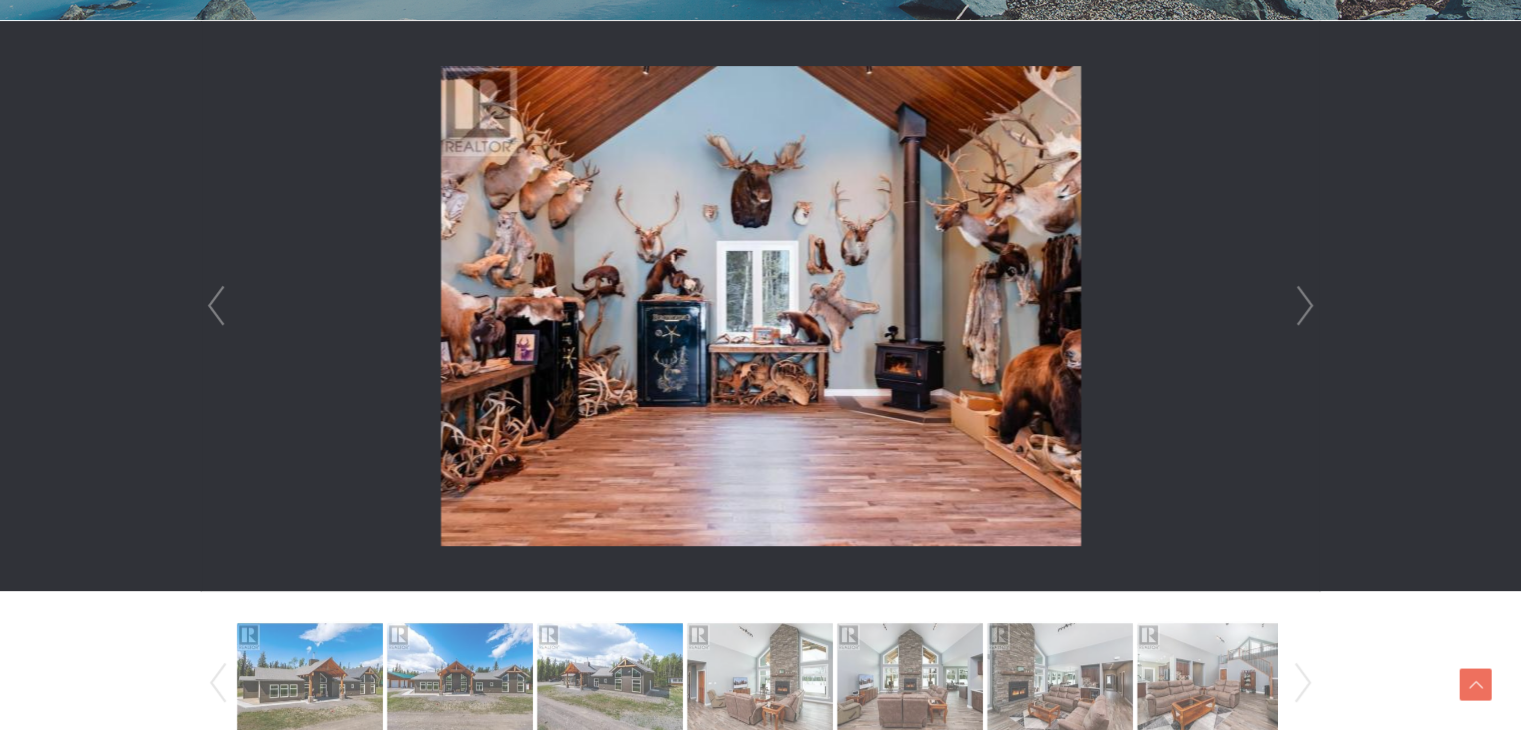 click on "Next" at bounding box center (1305, 306) 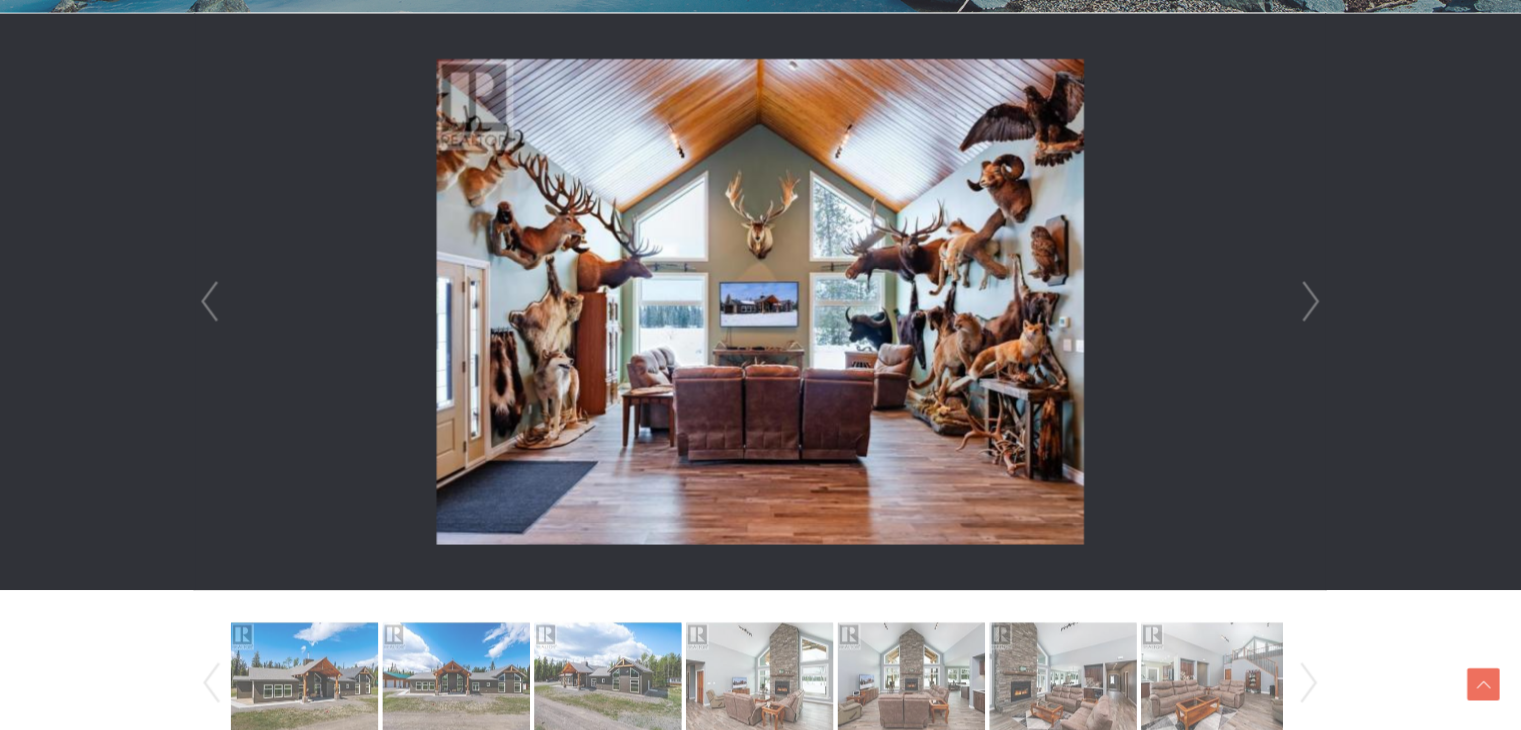 scroll, scrollTop: 554, scrollLeft: 0, axis: vertical 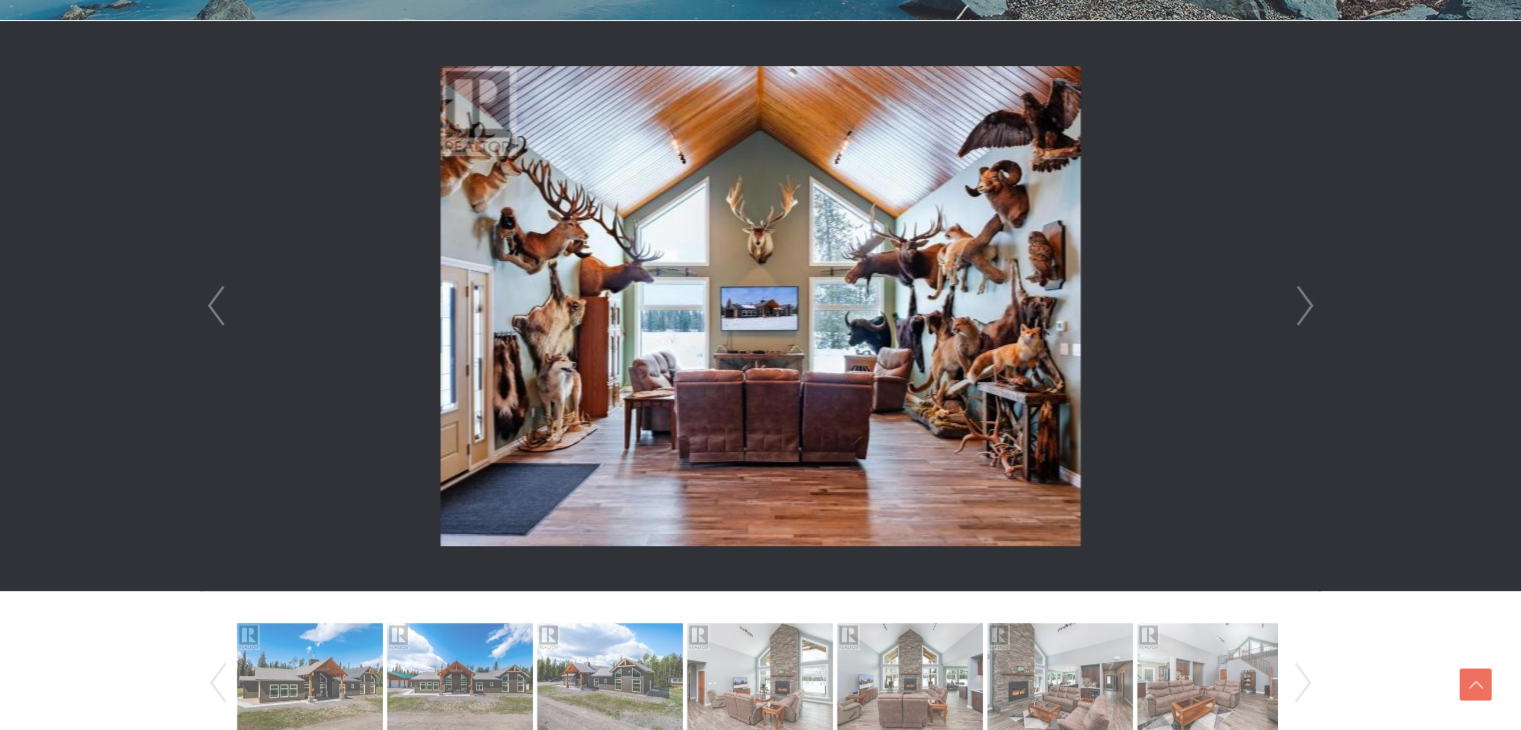 click on "Next" at bounding box center (1305, 306) 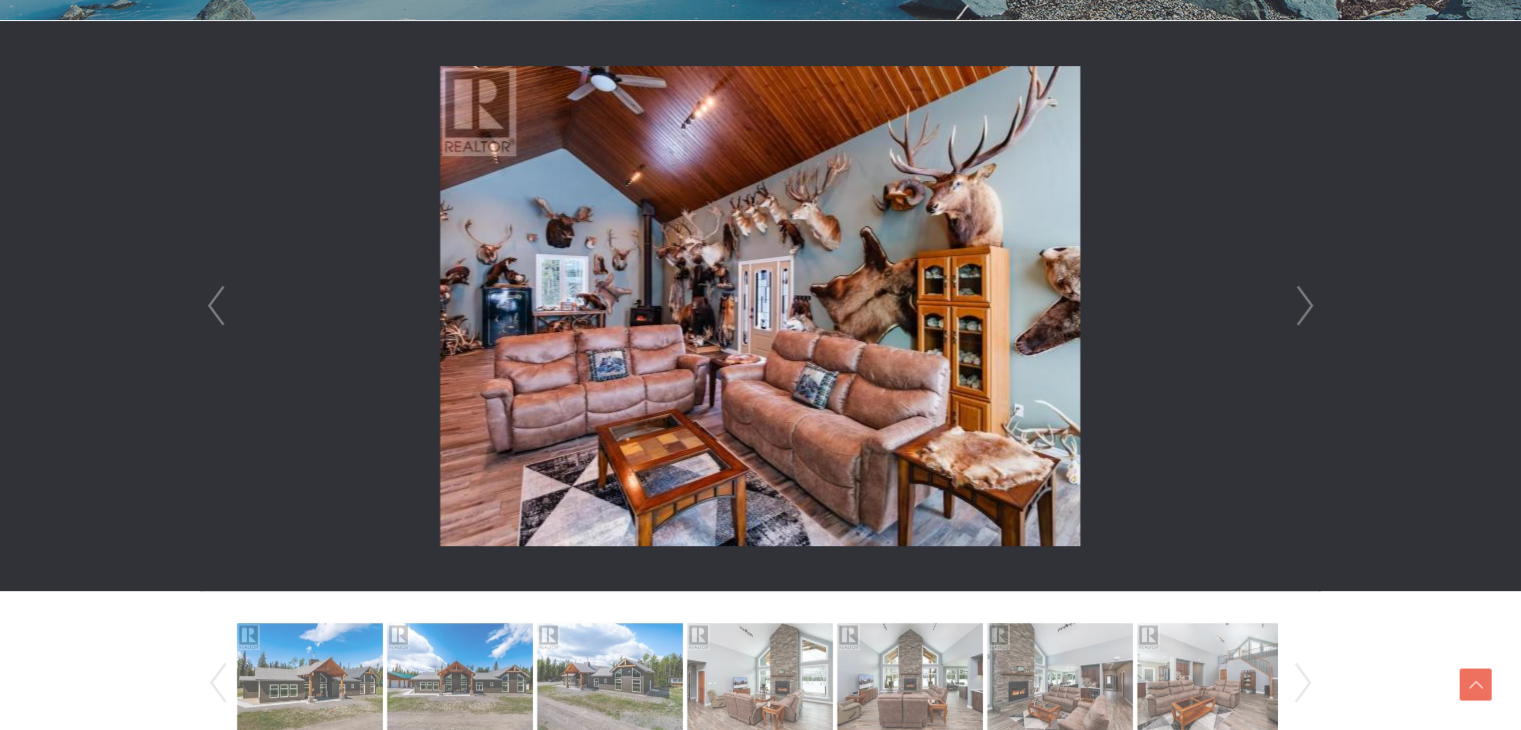 click on "Next" at bounding box center (1305, 306) 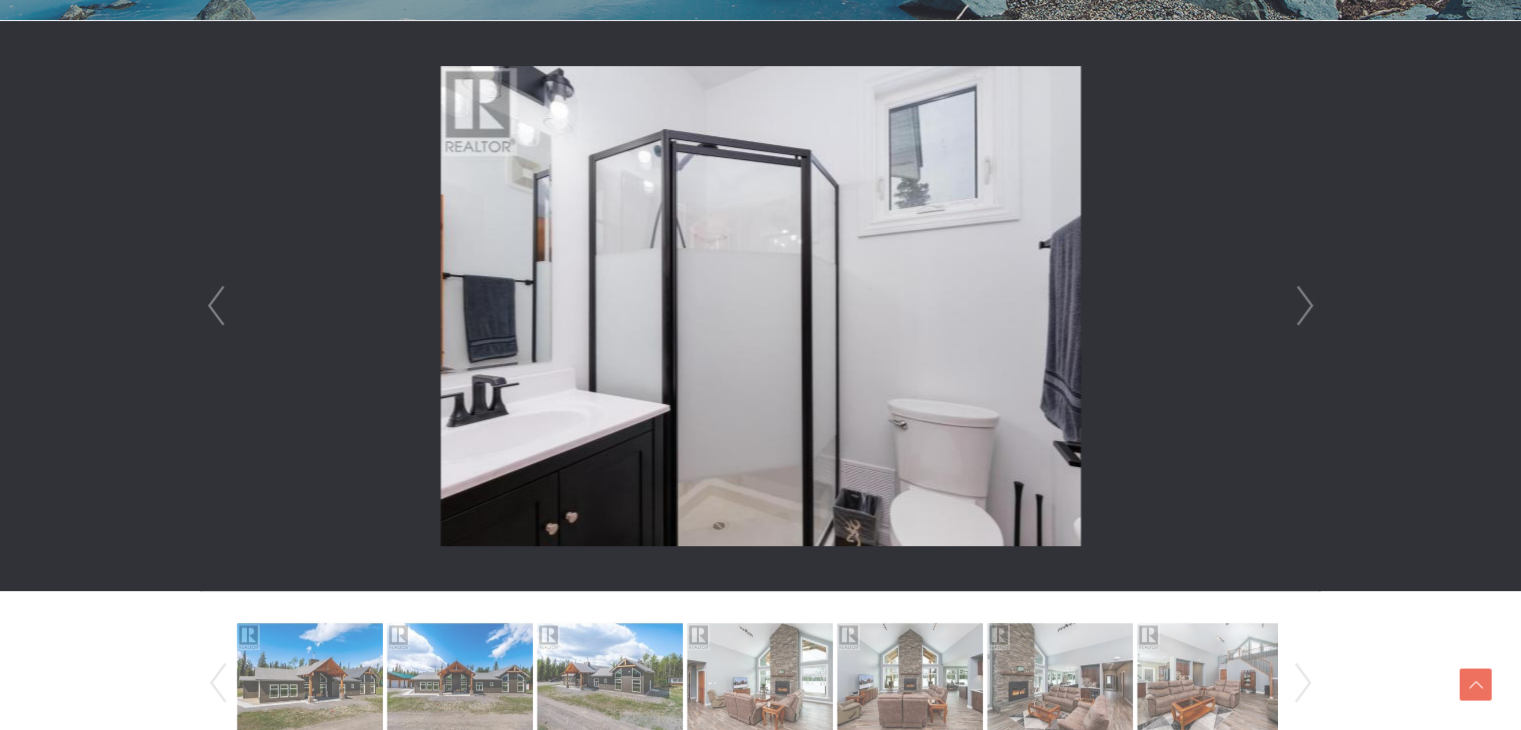 click on "Next" at bounding box center (1305, 306) 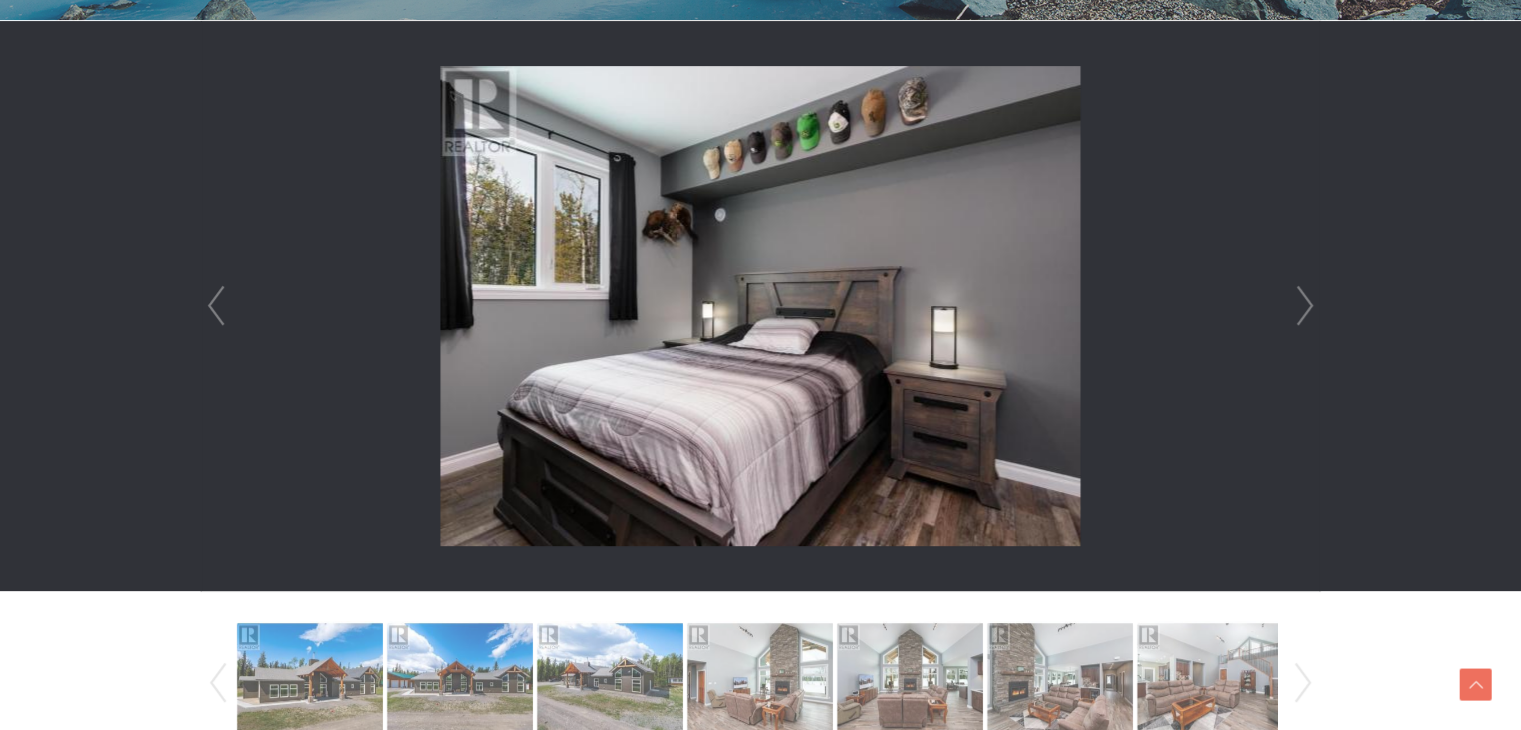 click on "Next" at bounding box center [1303, 683] 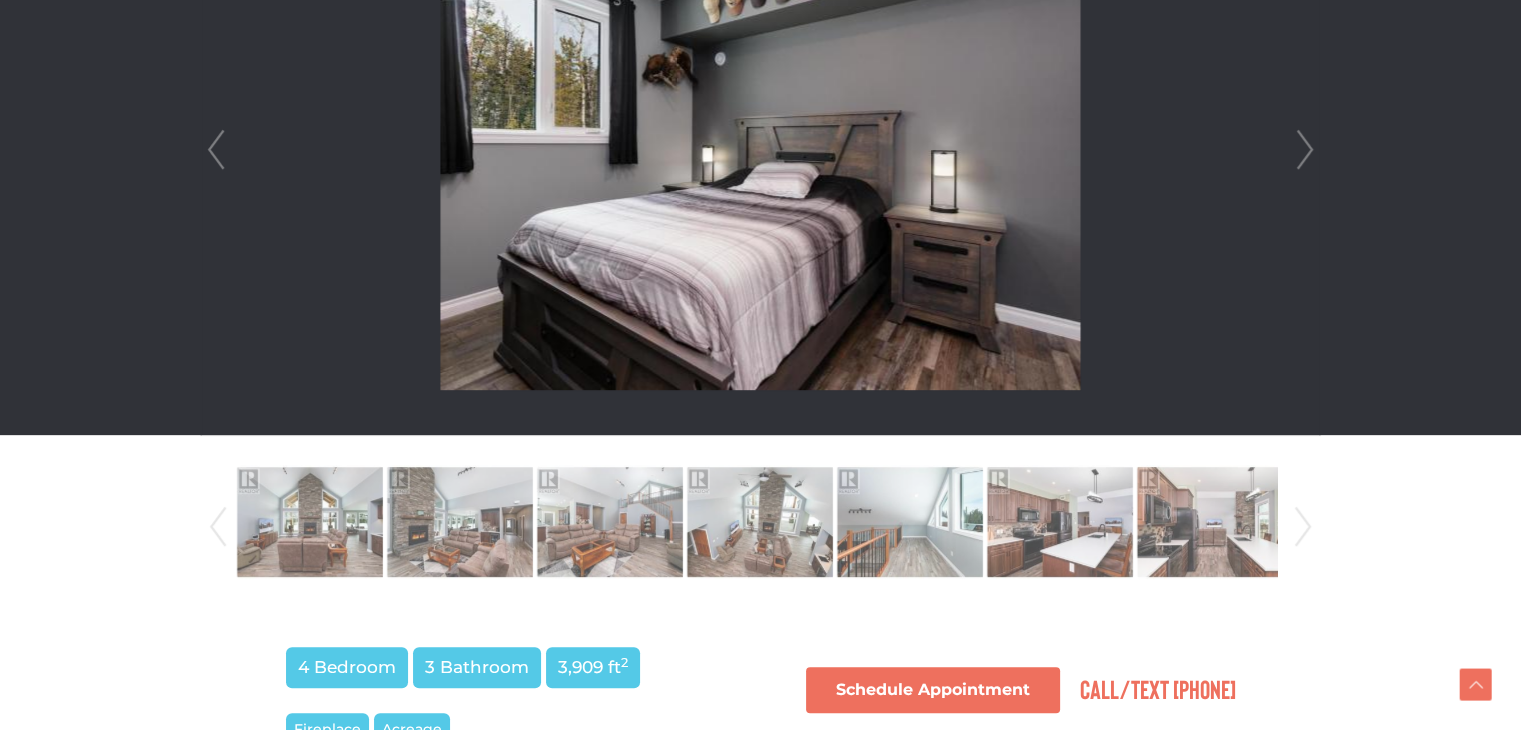 scroll, scrollTop: 708, scrollLeft: 0, axis: vertical 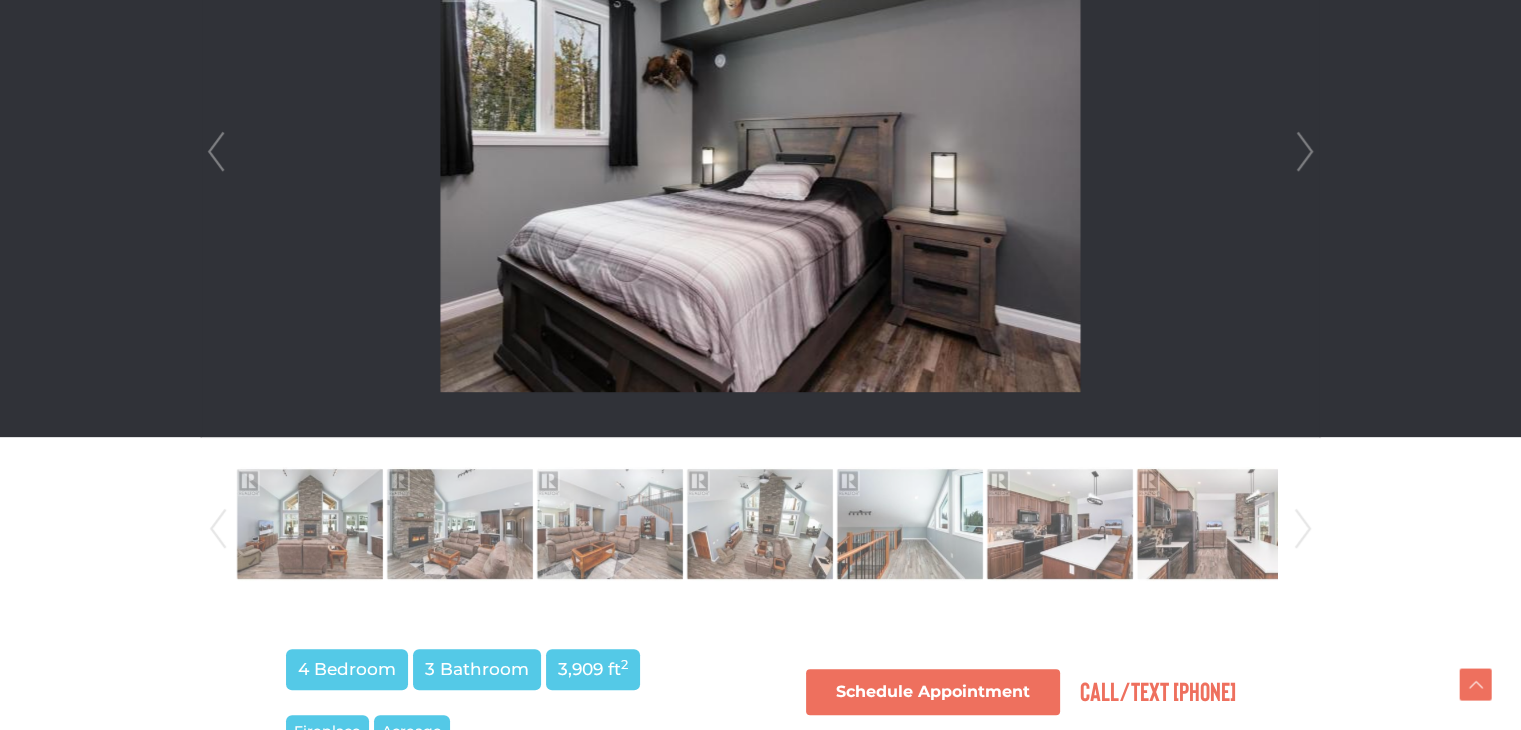click on "Next" at bounding box center (1303, 529) 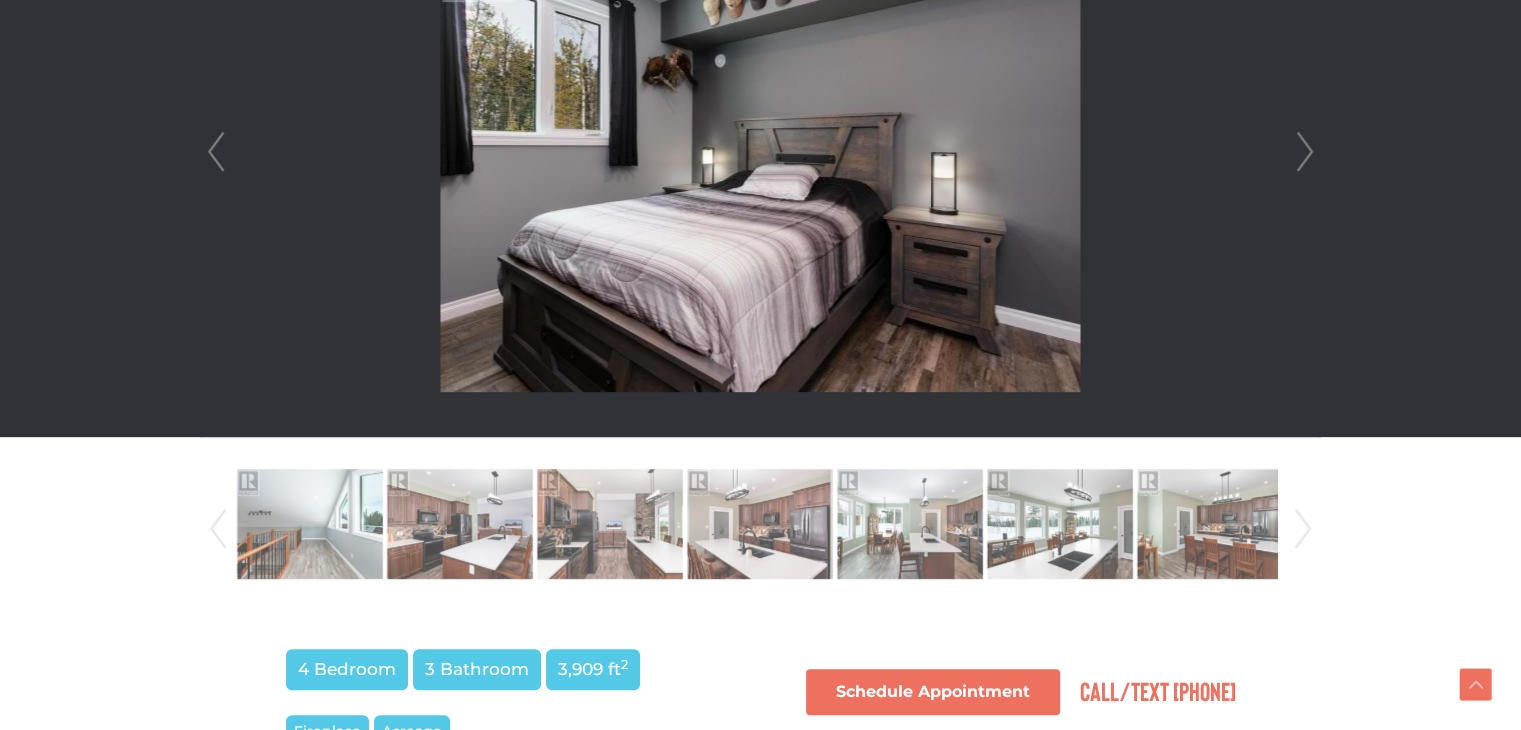 click on "Next" at bounding box center (1303, 529) 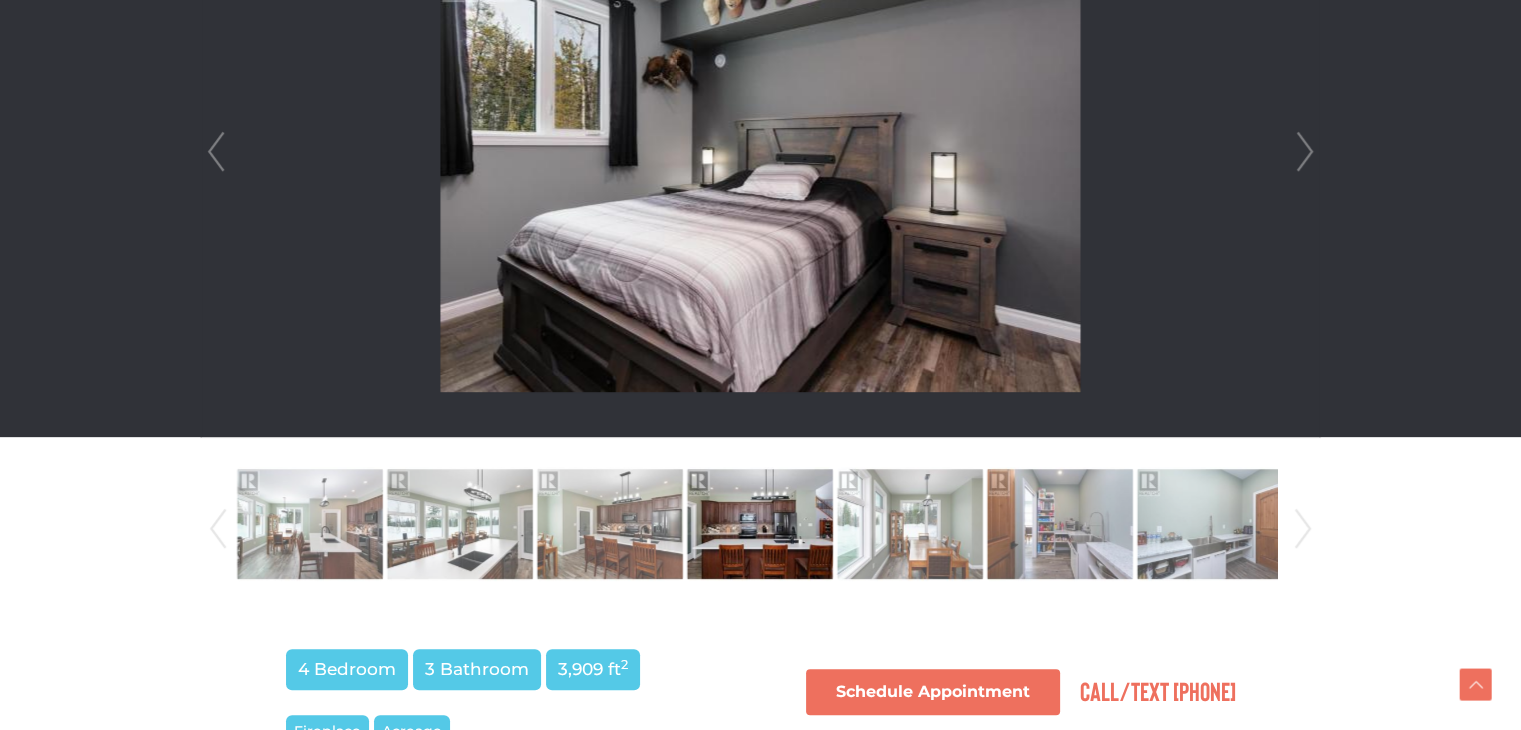 click on "Next" at bounding box center (1303, 529) 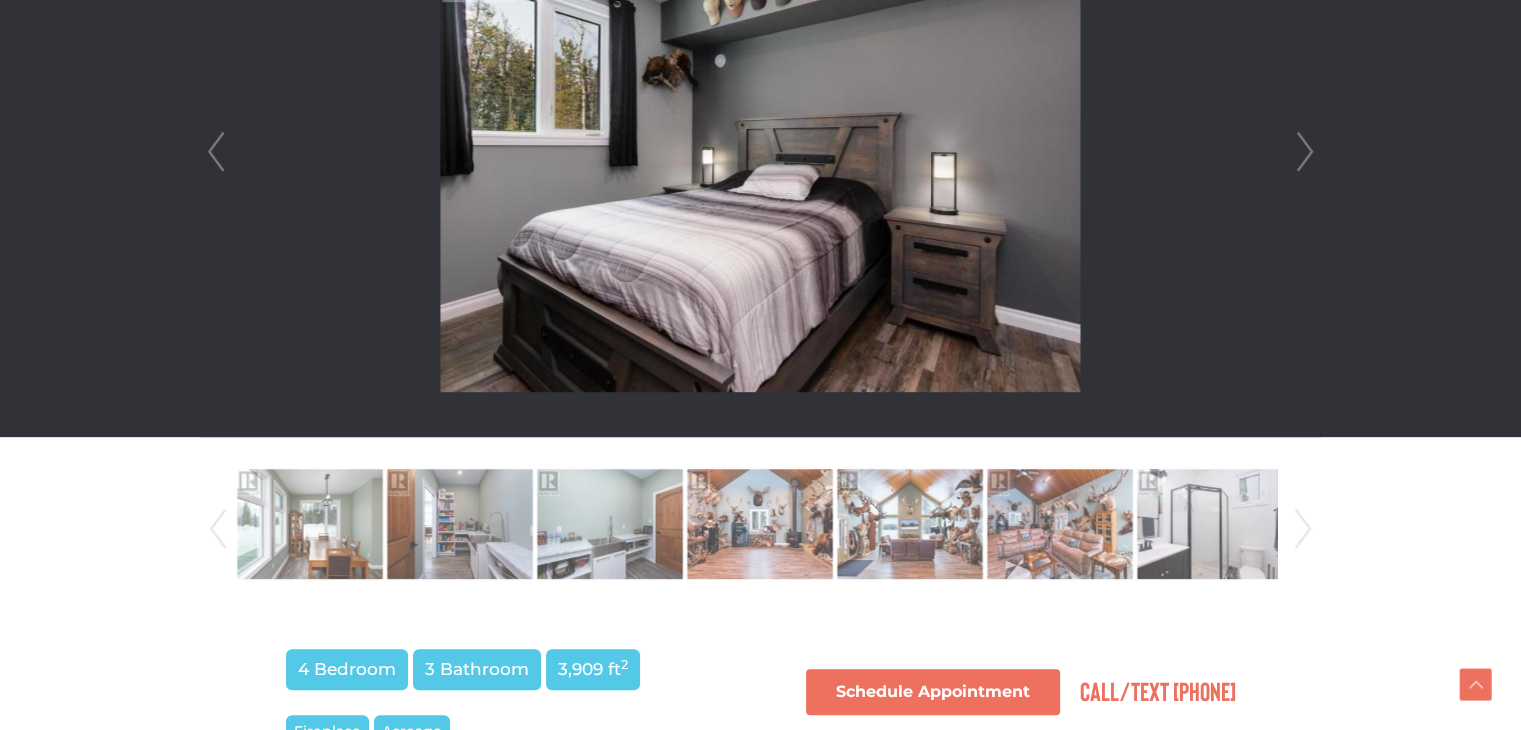 click on "Next" at bounding box center [1303, 529] 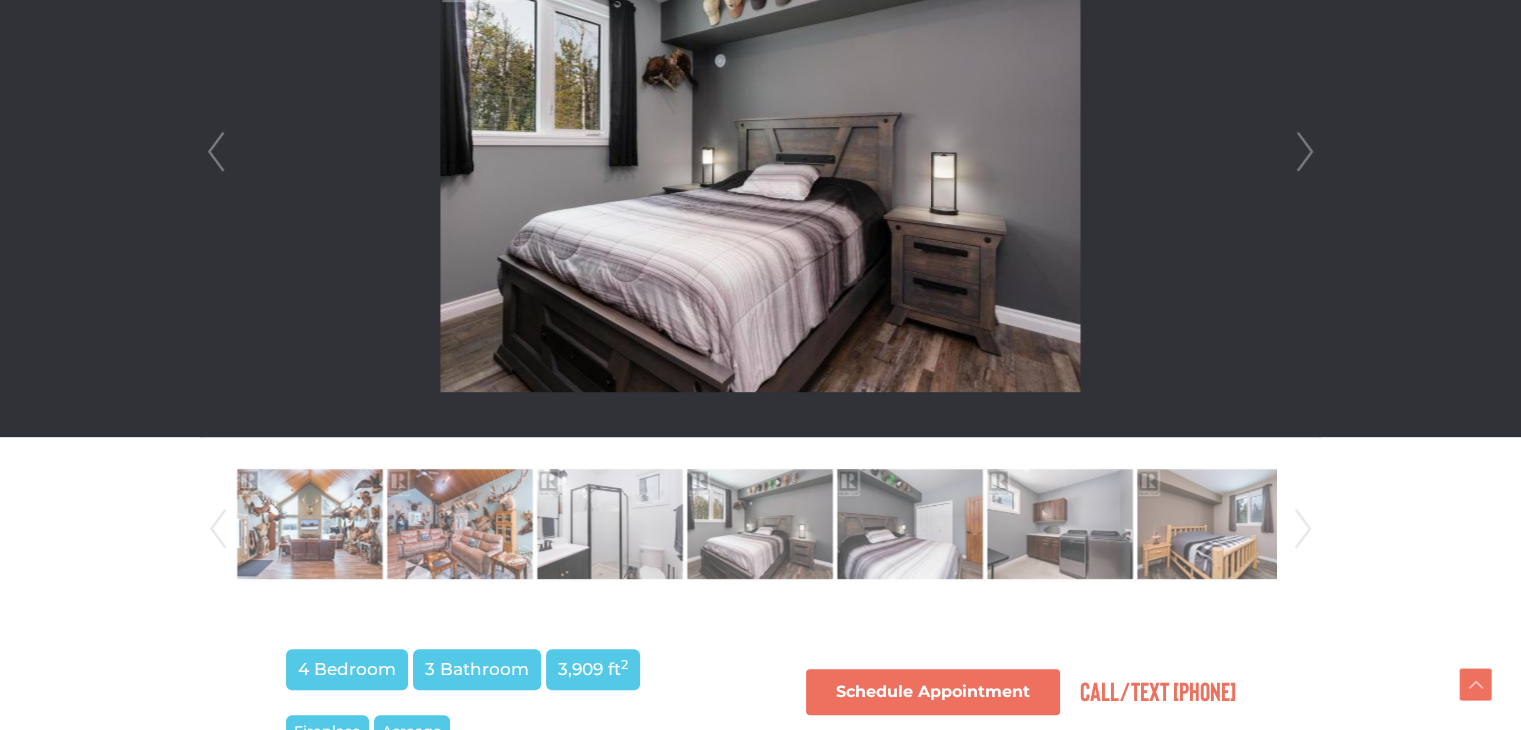 click on "Next" at bounding box center [1303, 529] 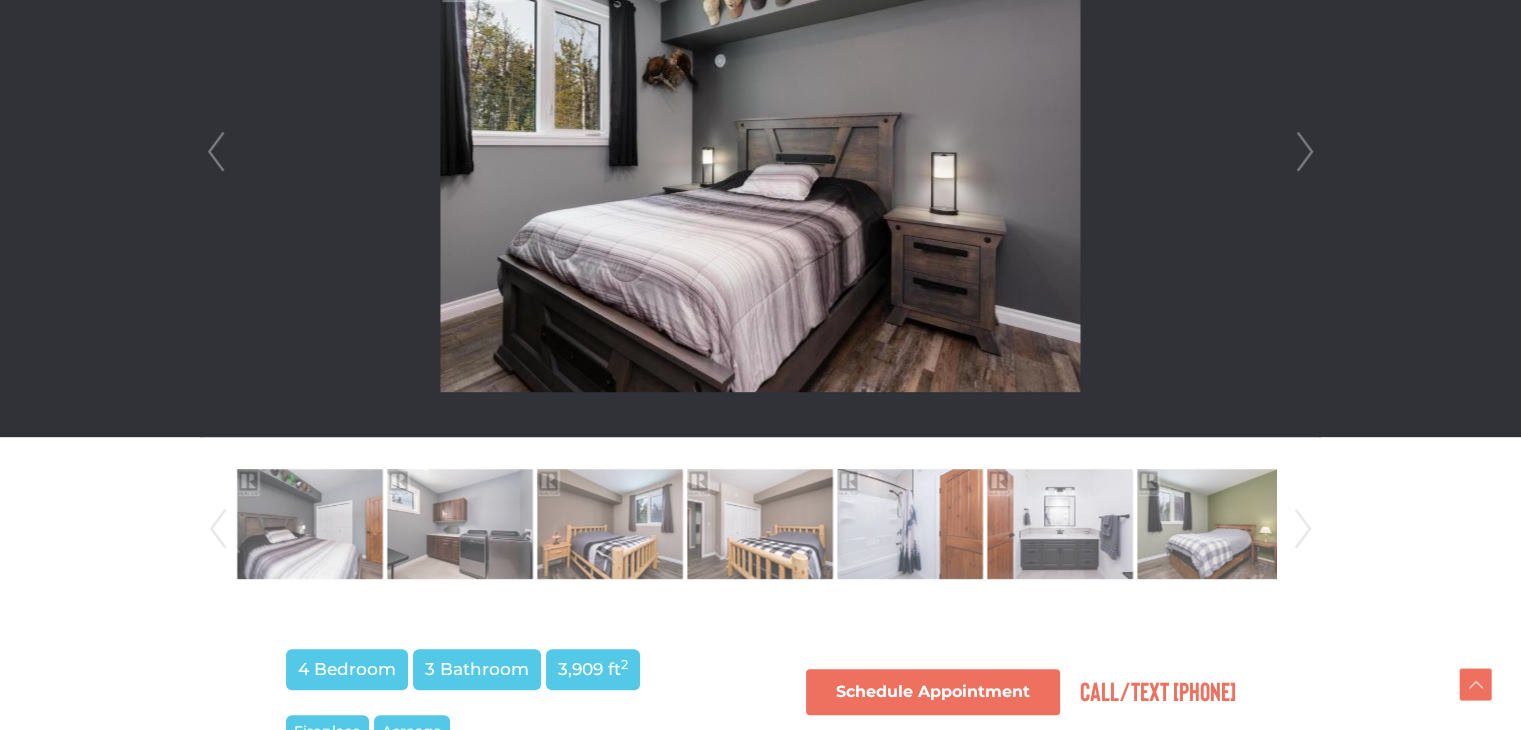click on "Next" at bounding box center [1303, 529] 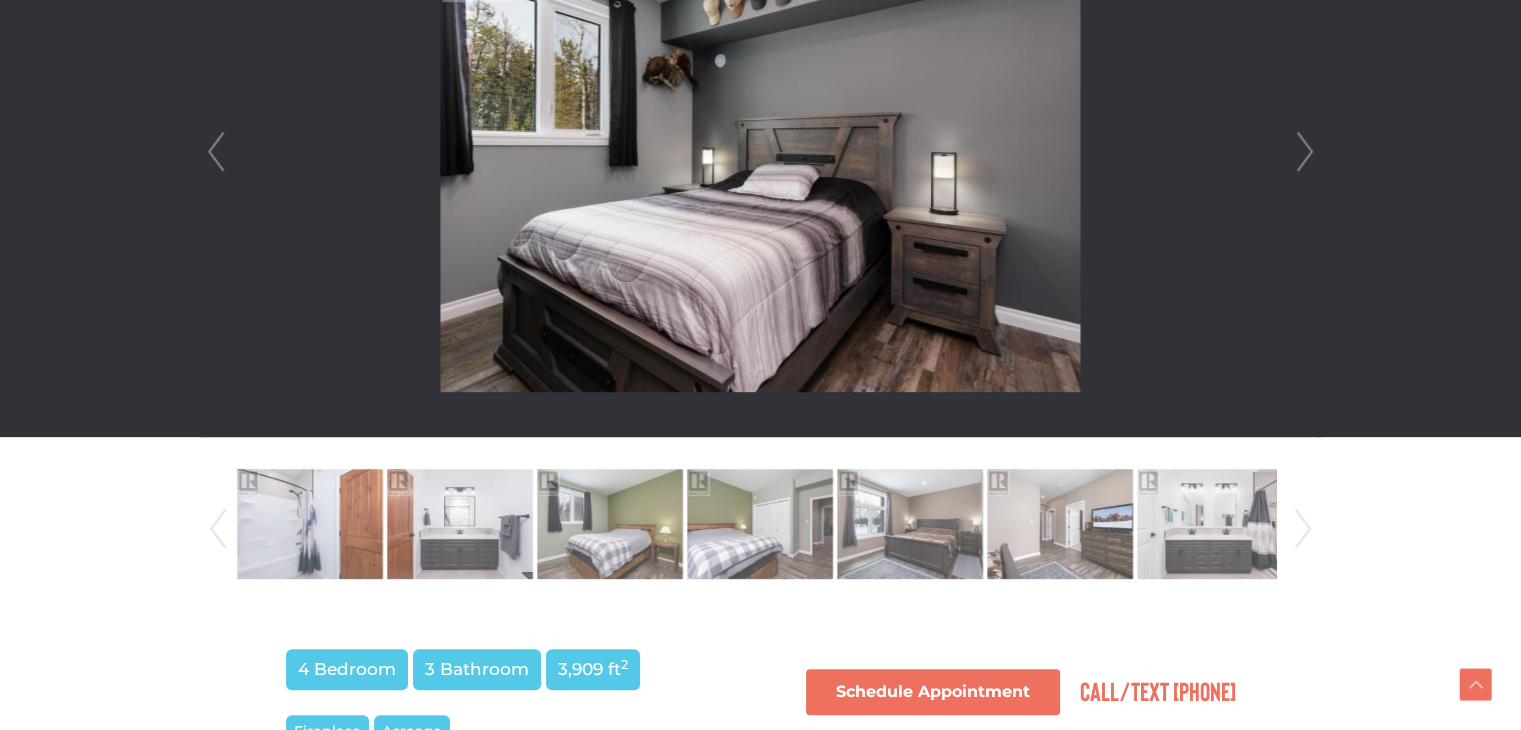 click on "Next" at bounding box center [1303, 529] 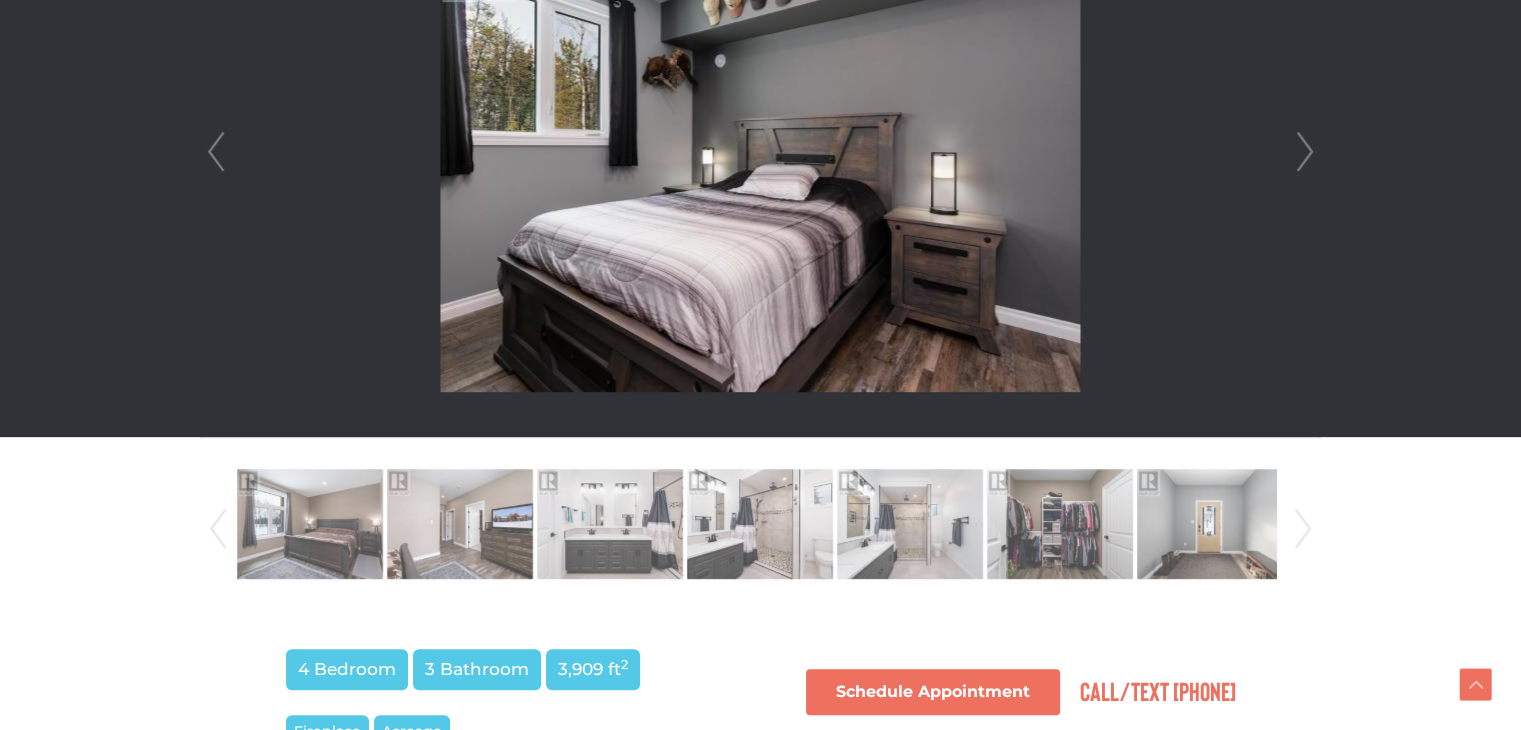 click on "Next" at bounding box center [1303, 529] 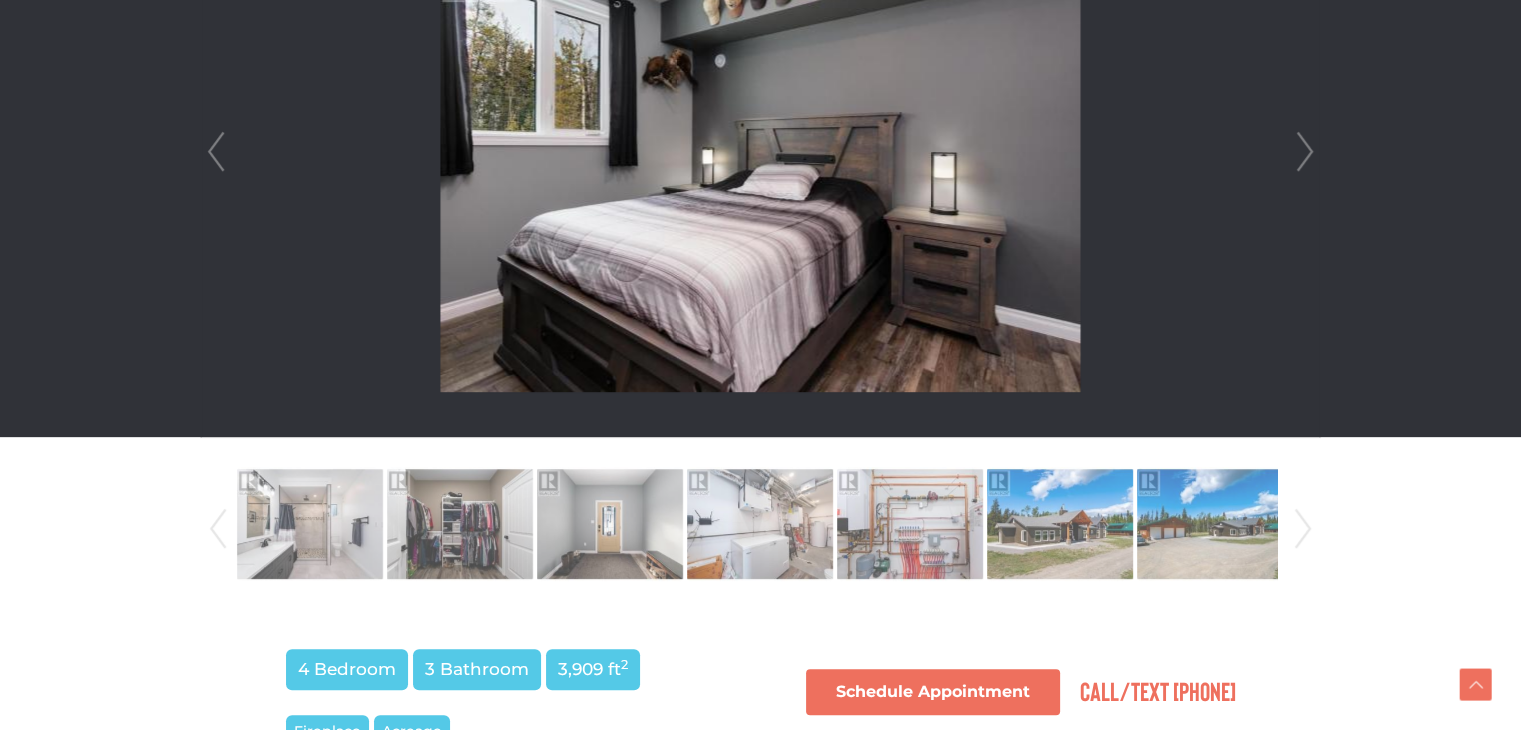 click on "Next" at bounding box center [1303, 529] 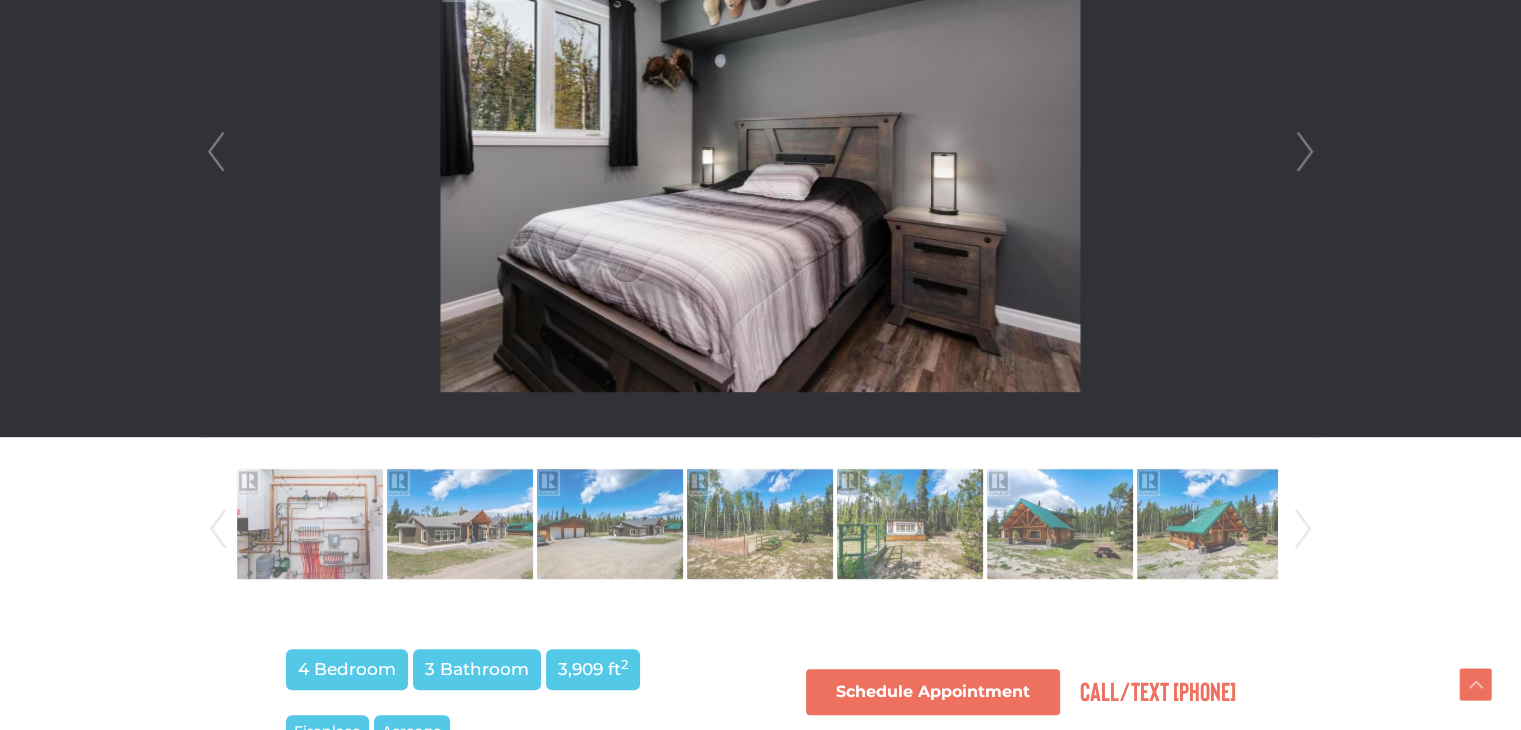 click on "Next" at bounding box center (1303, 529) 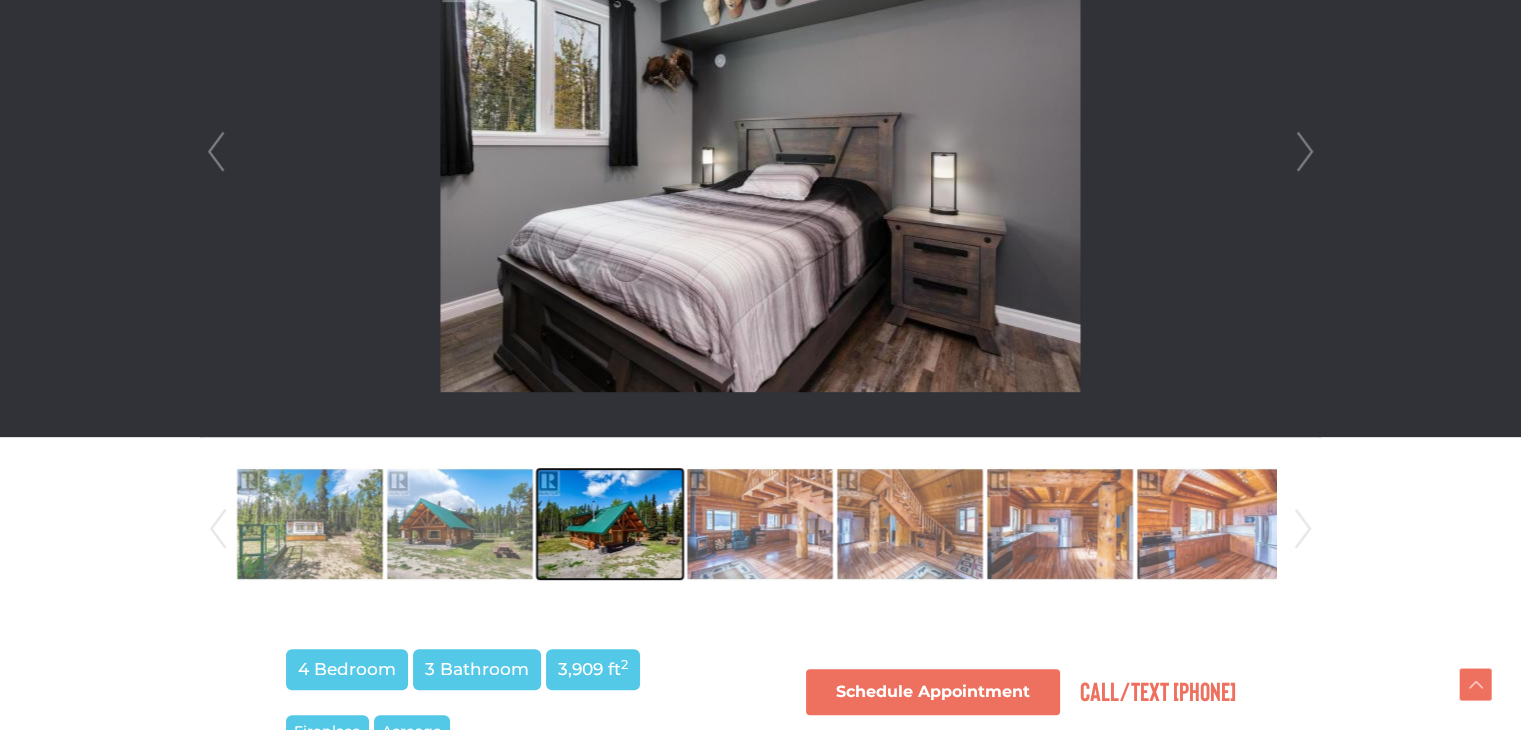 click at bounding box center (610, 524) 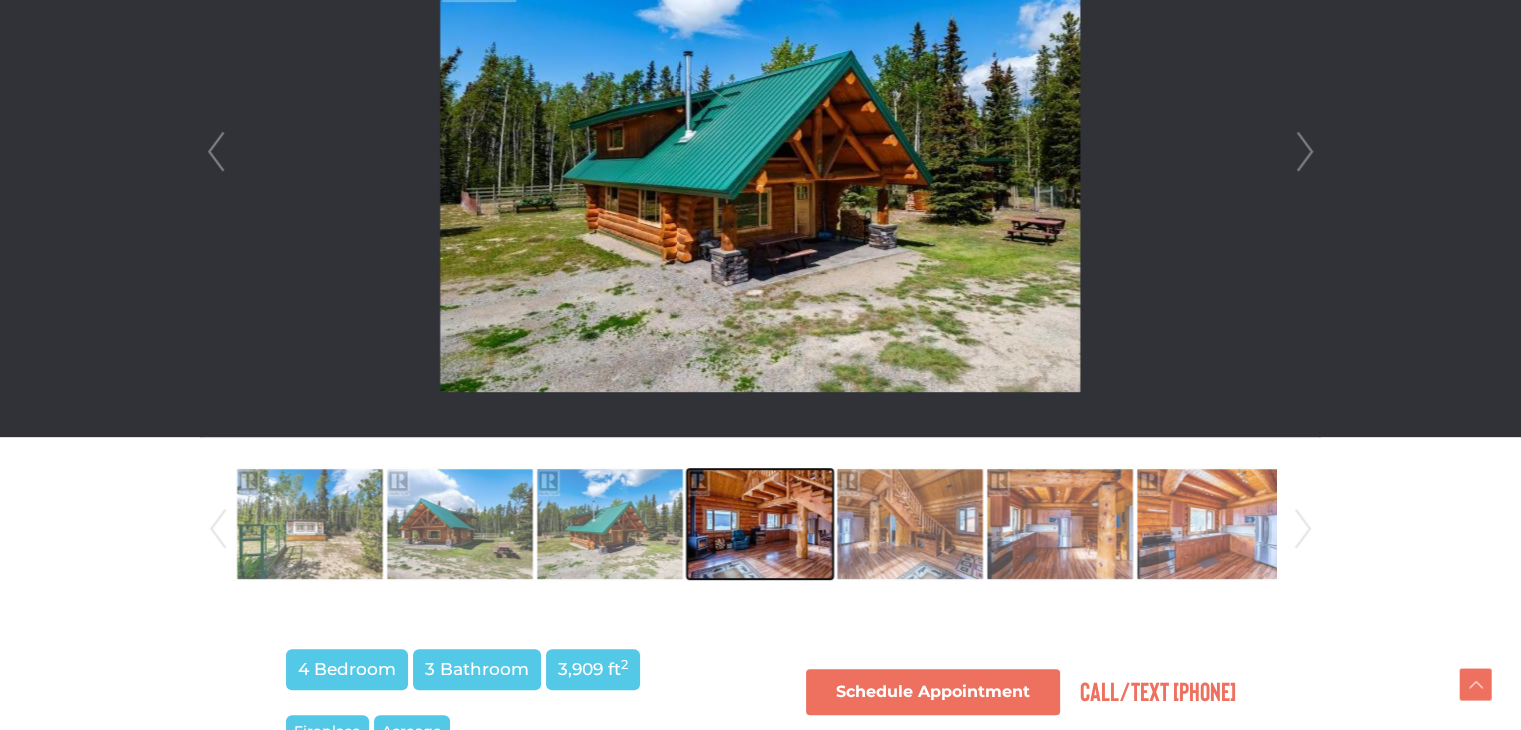 click at bounding box center [760, 524] 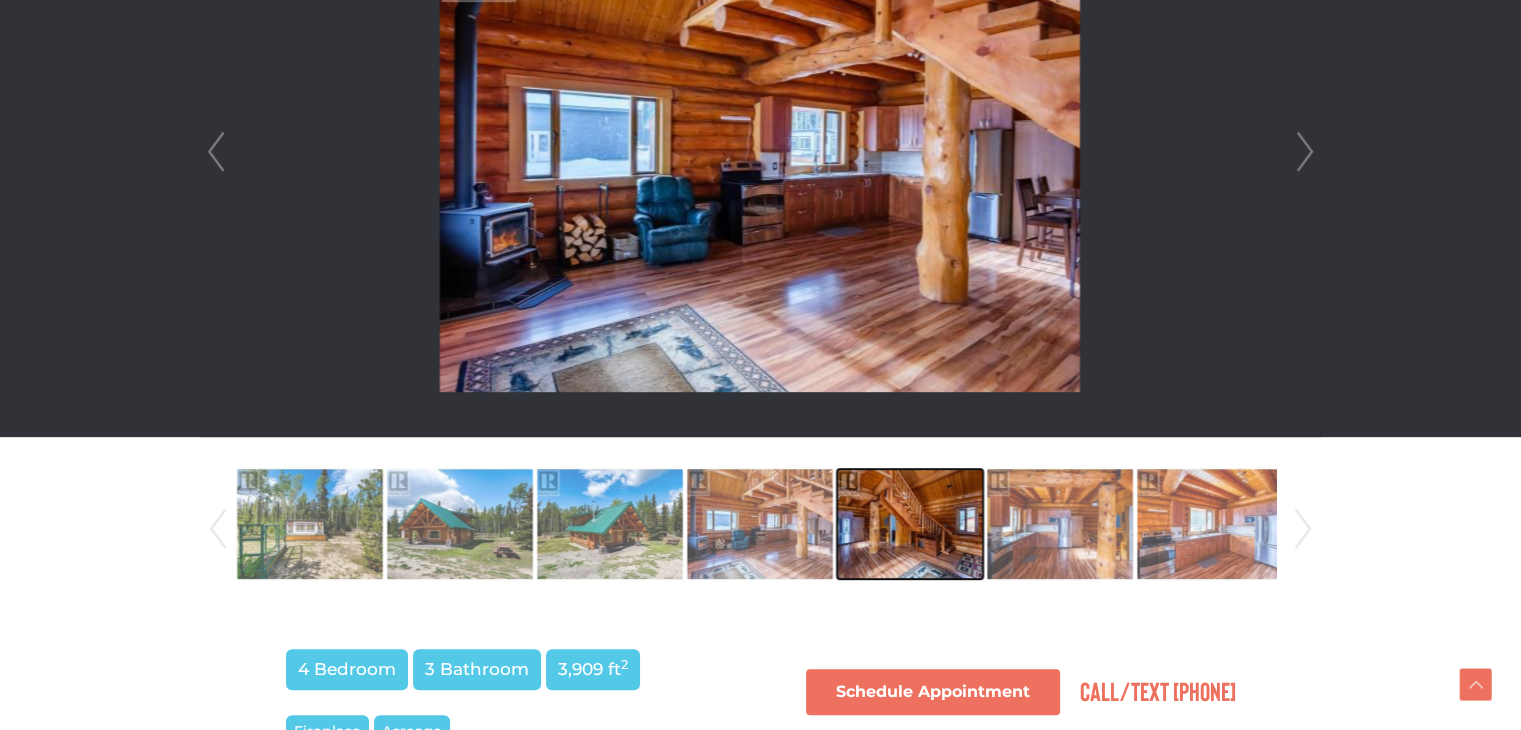 click at bounding box center [910, 524] 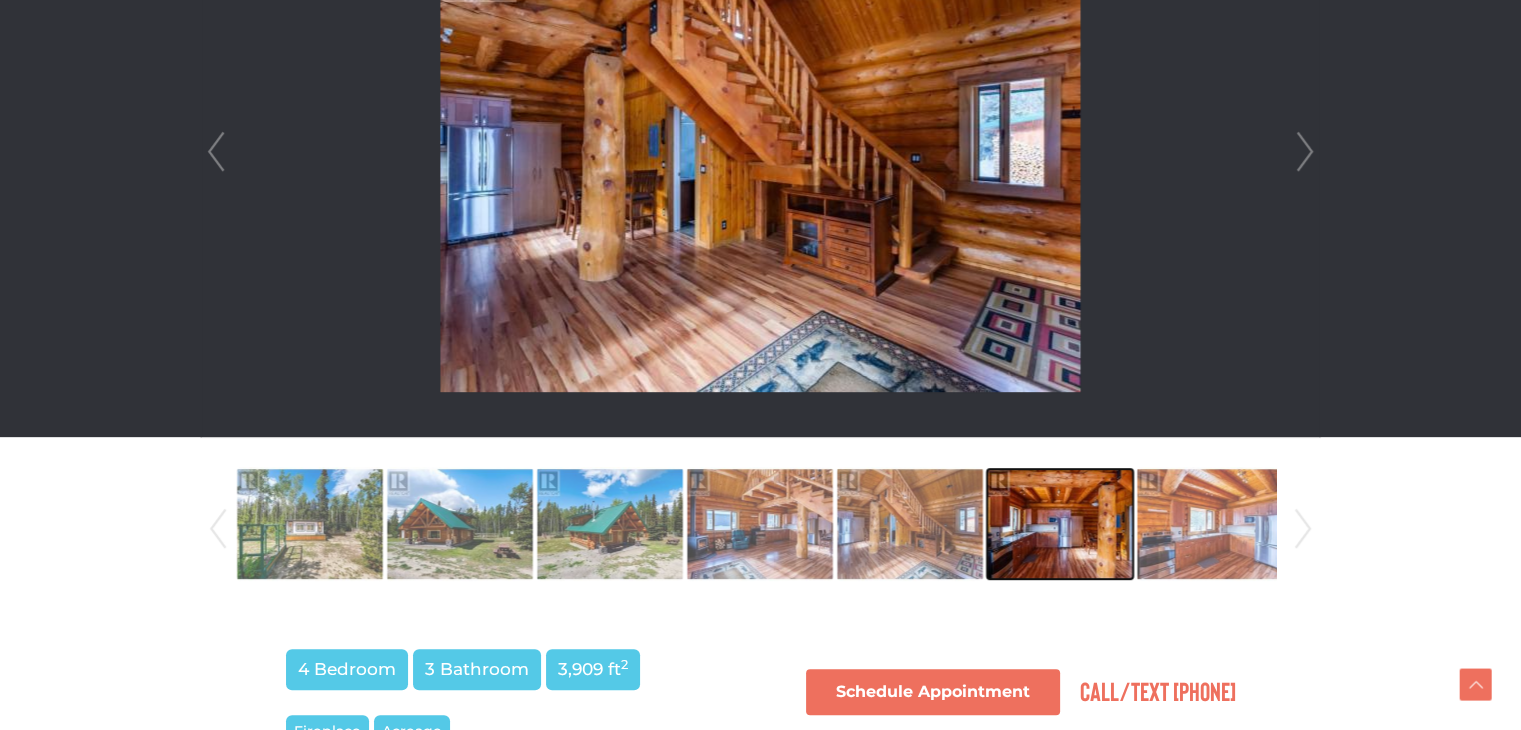 click at bounding box center [1060, 524] 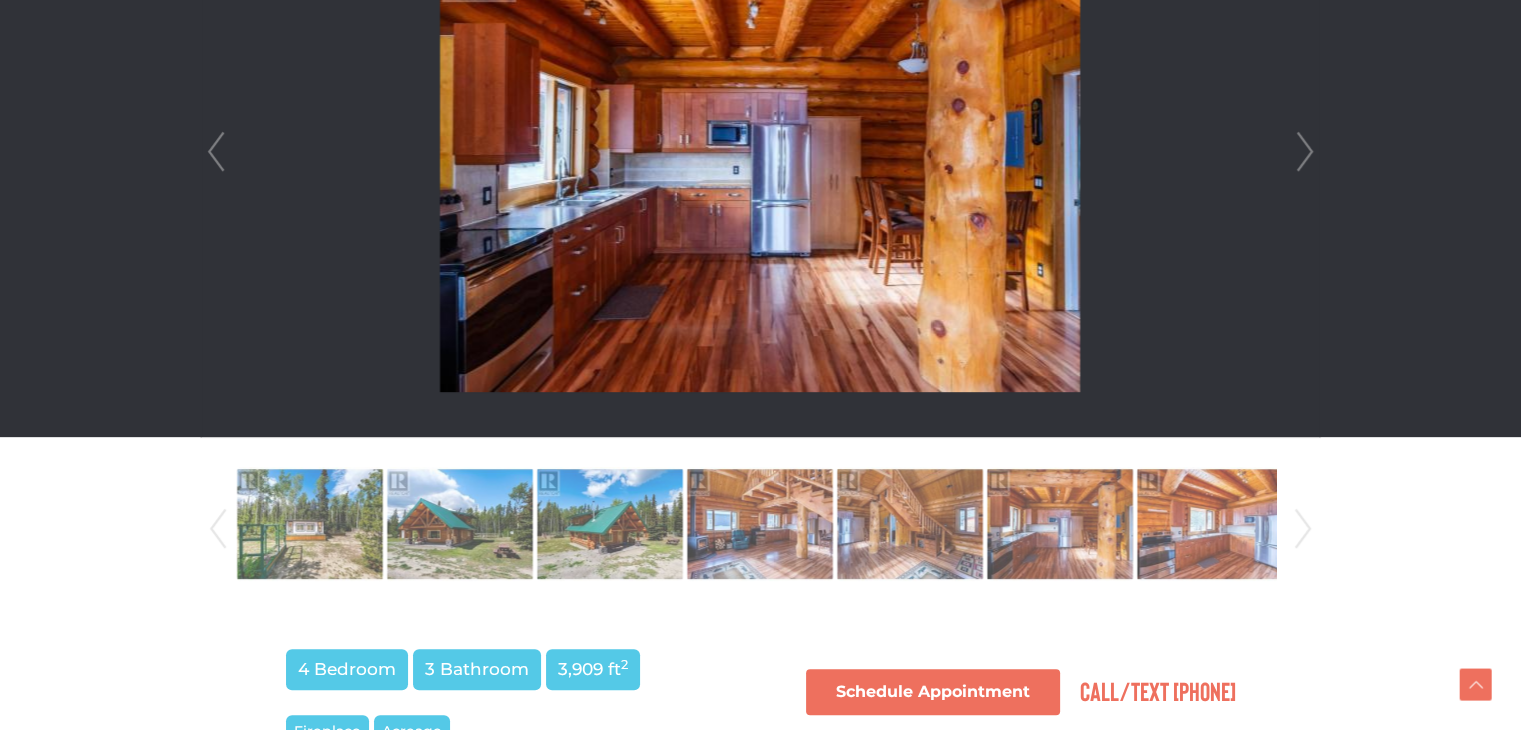 click on "Next" at bounding box center [1303, 529] 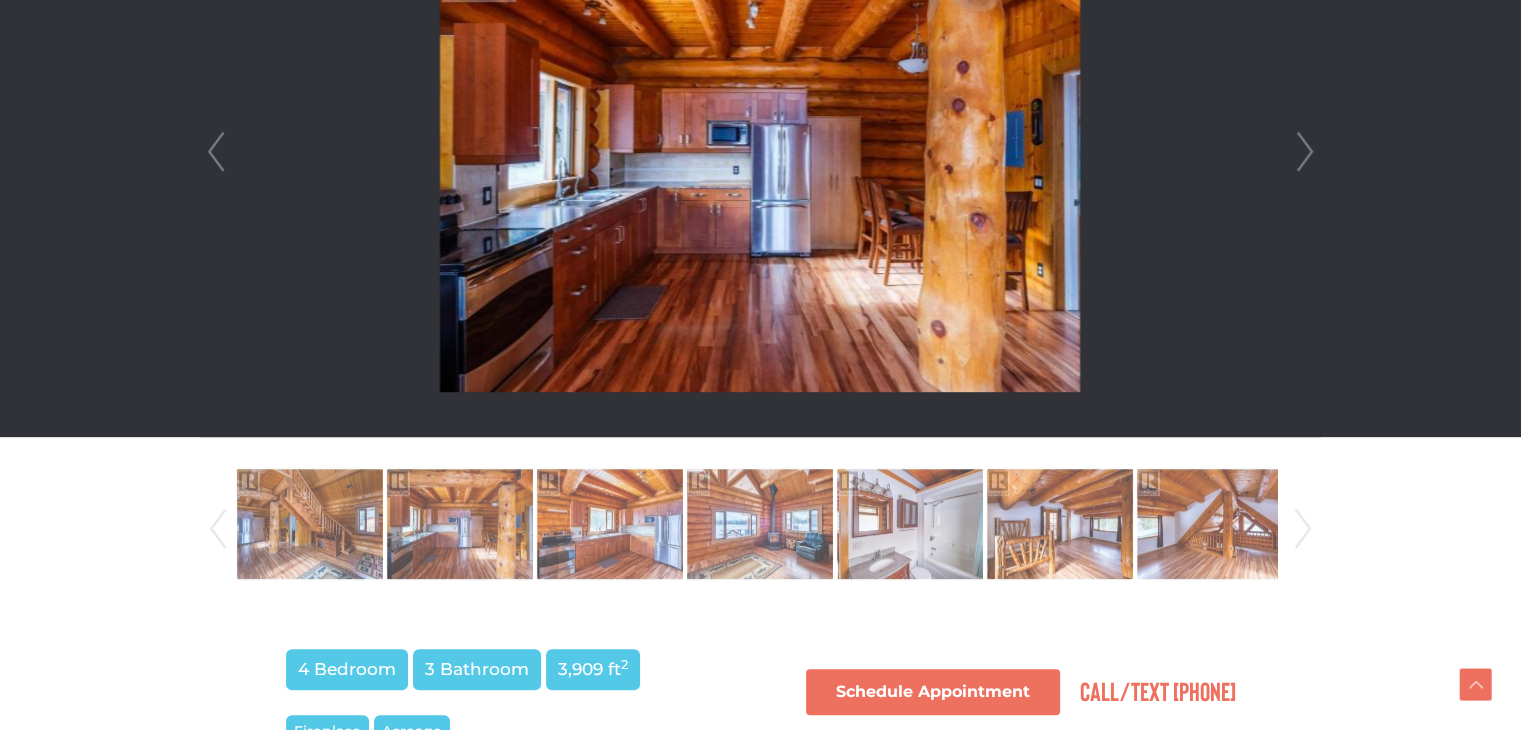 click on "Next" at bounding box center (1303, 529) 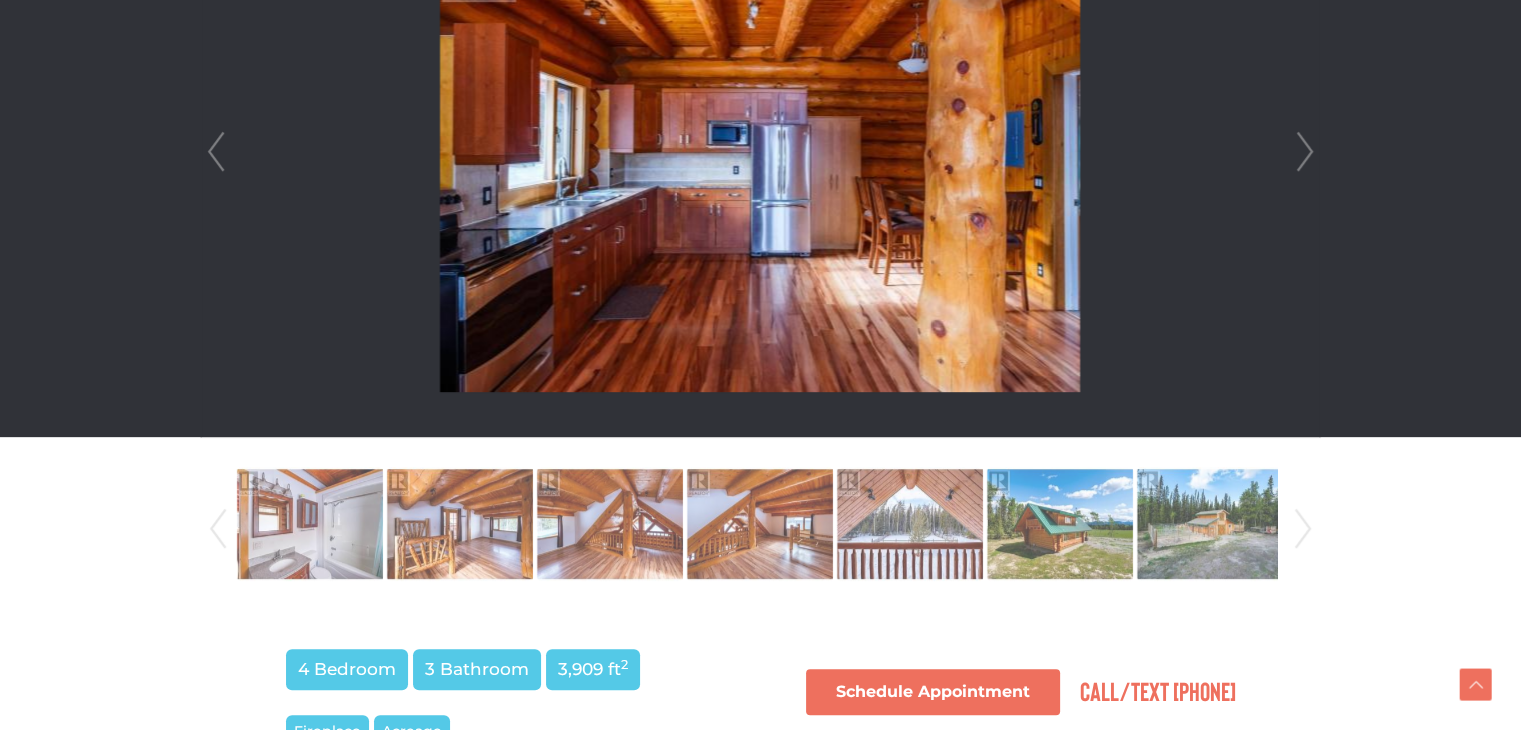 click on "Next" at bounding box center [1303, 529] 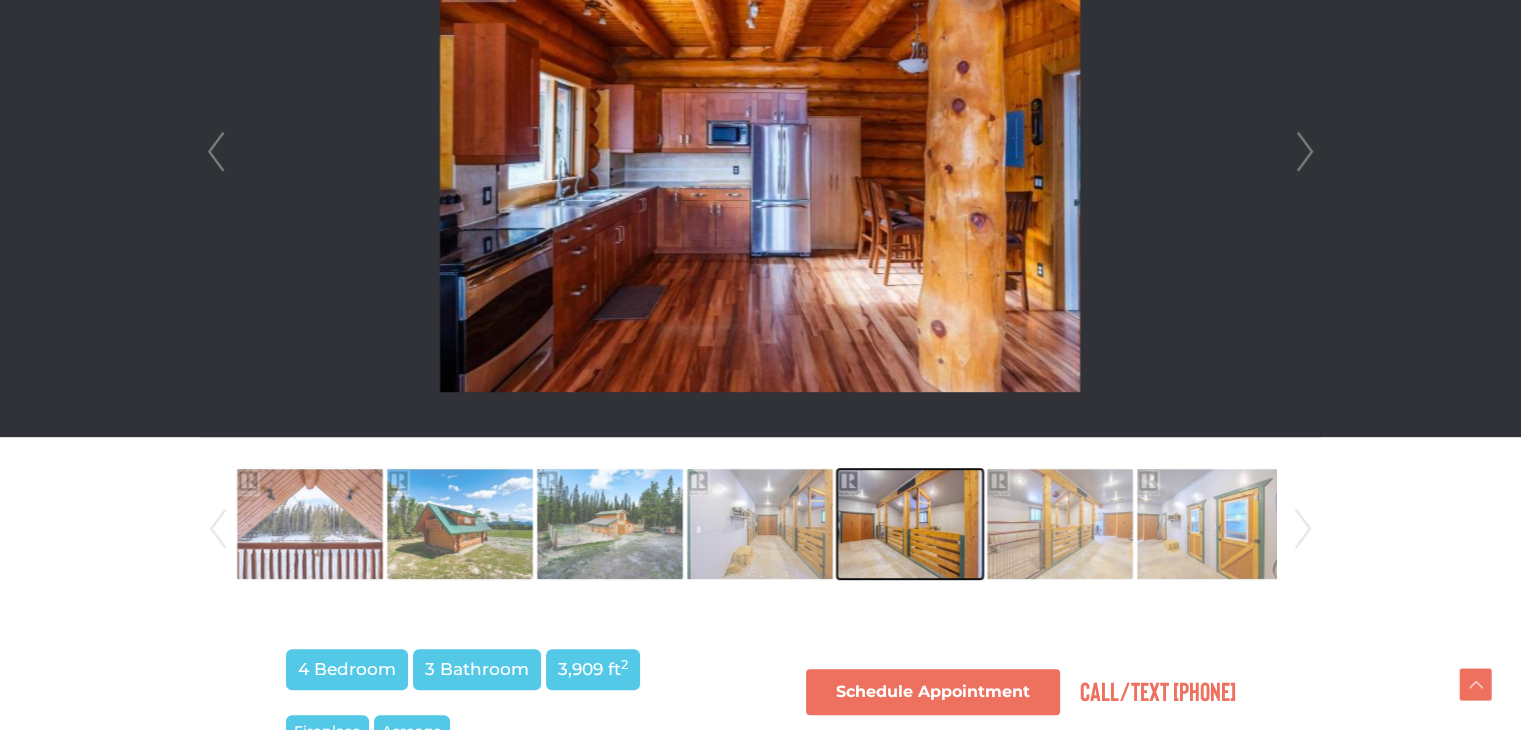click at bounding box center [910, 524] 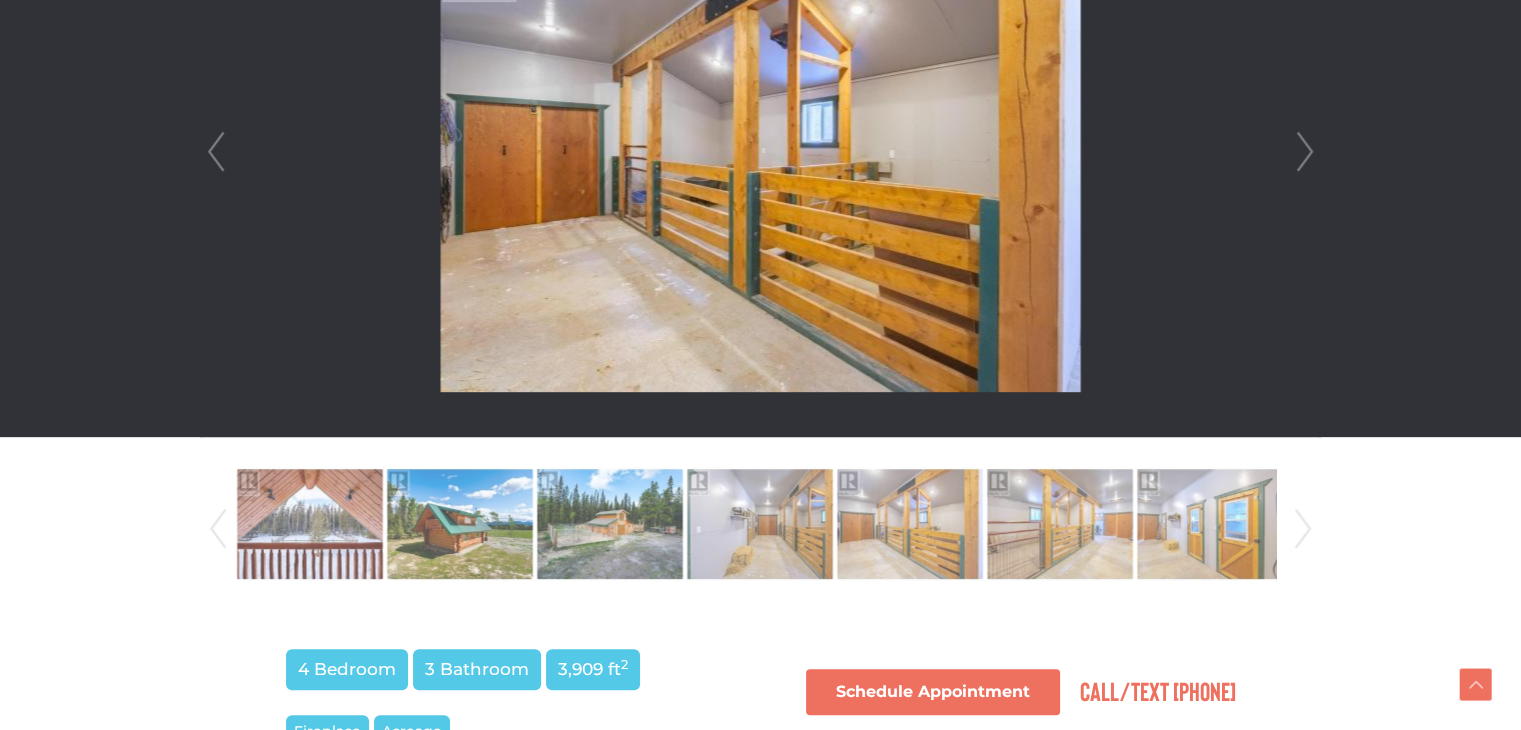 click on "Next" at bounding box center (1303, 529) 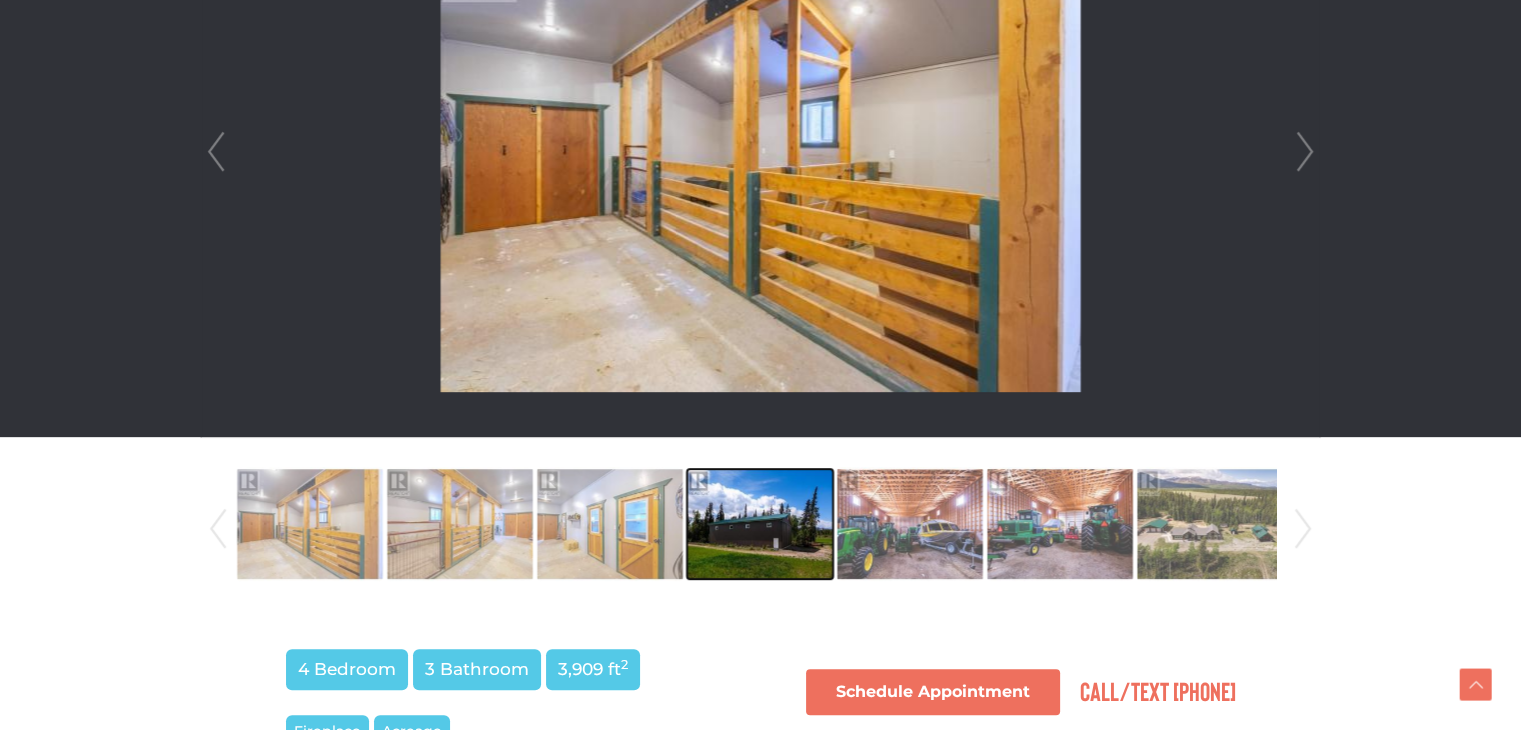 drag, startPoint x: 1308, startPoint y: 521, endPoint x: 813, endPoint y: 514, distance: 495.0495 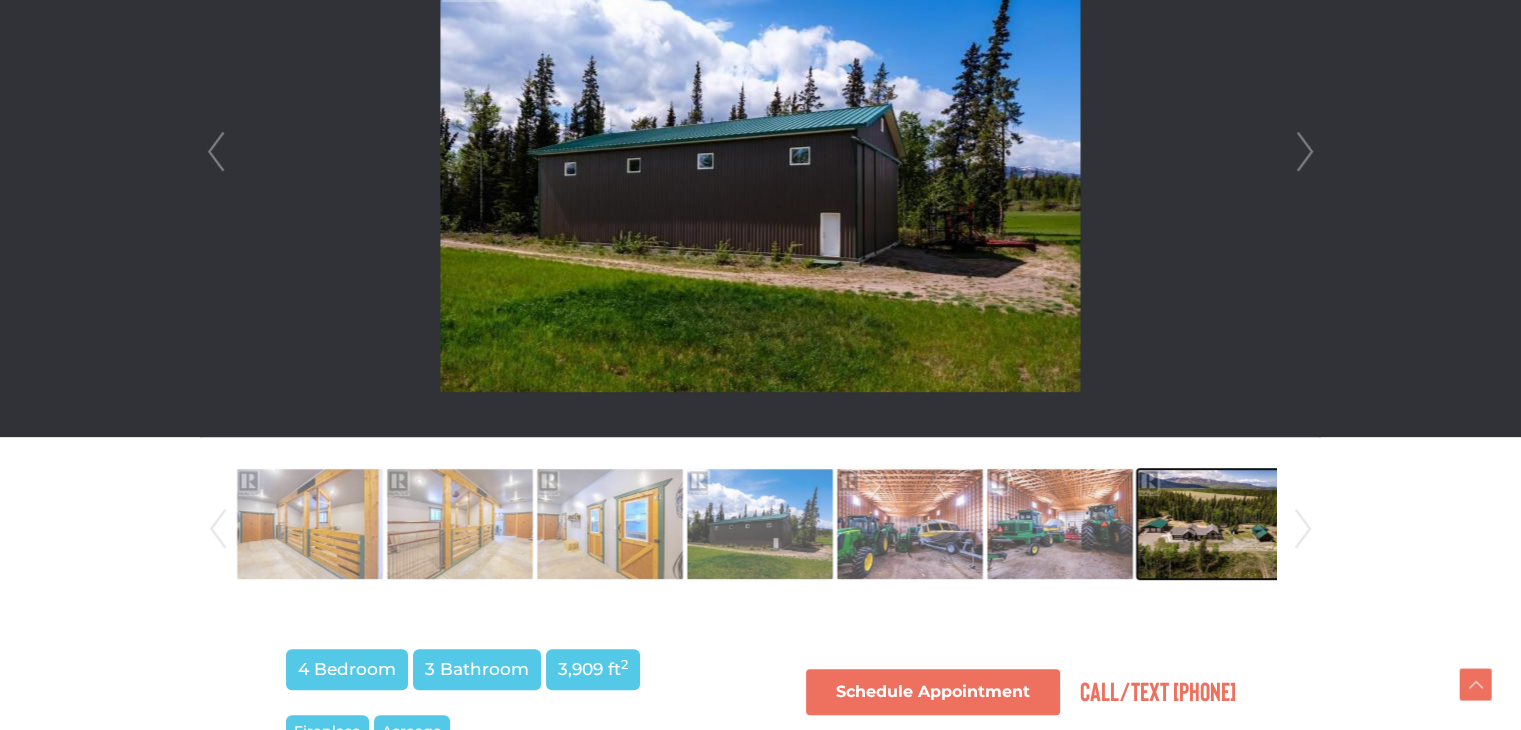 click at bounding box center (1210, 524) 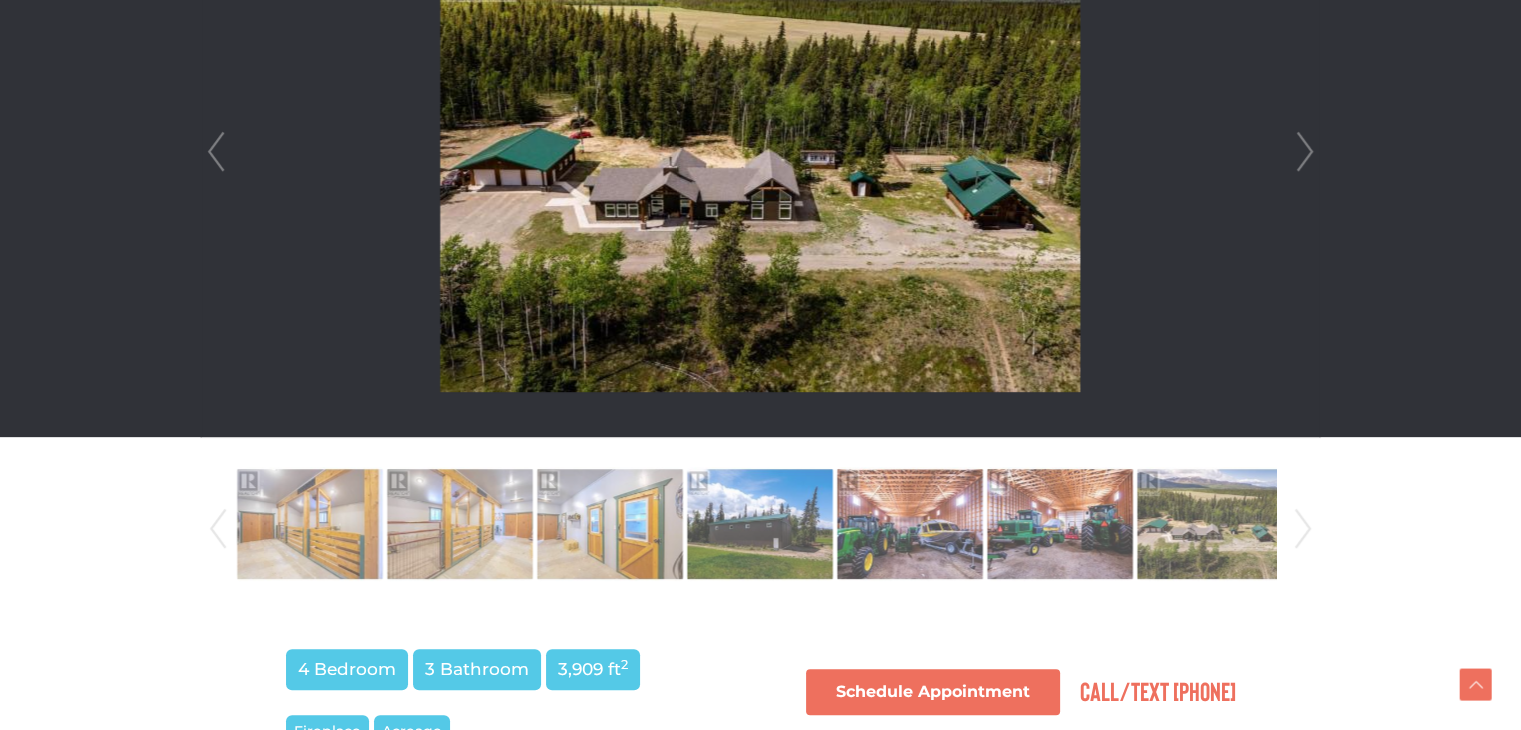 click on "Next" at bounding box center [1303, 529] 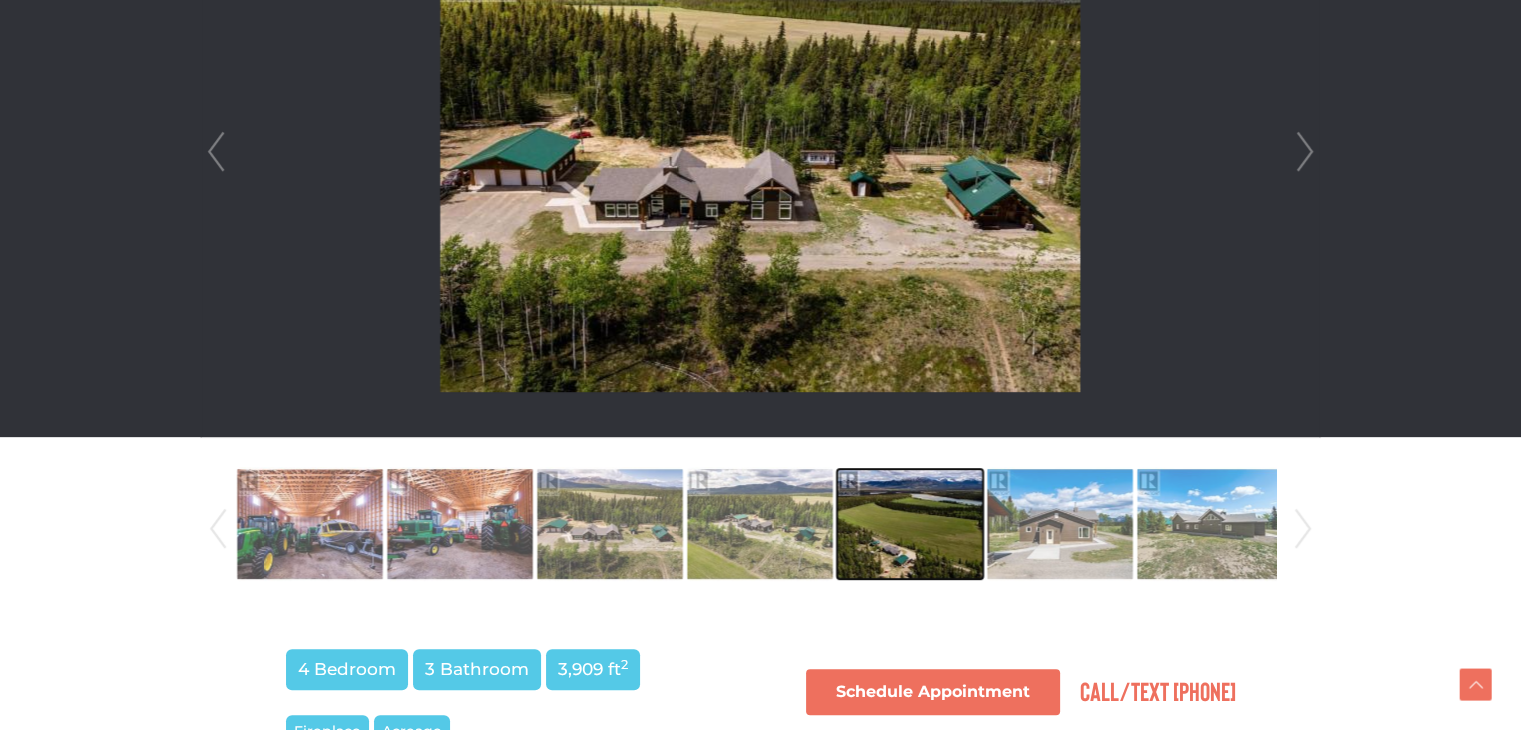 click at bounding box center (910, 524) 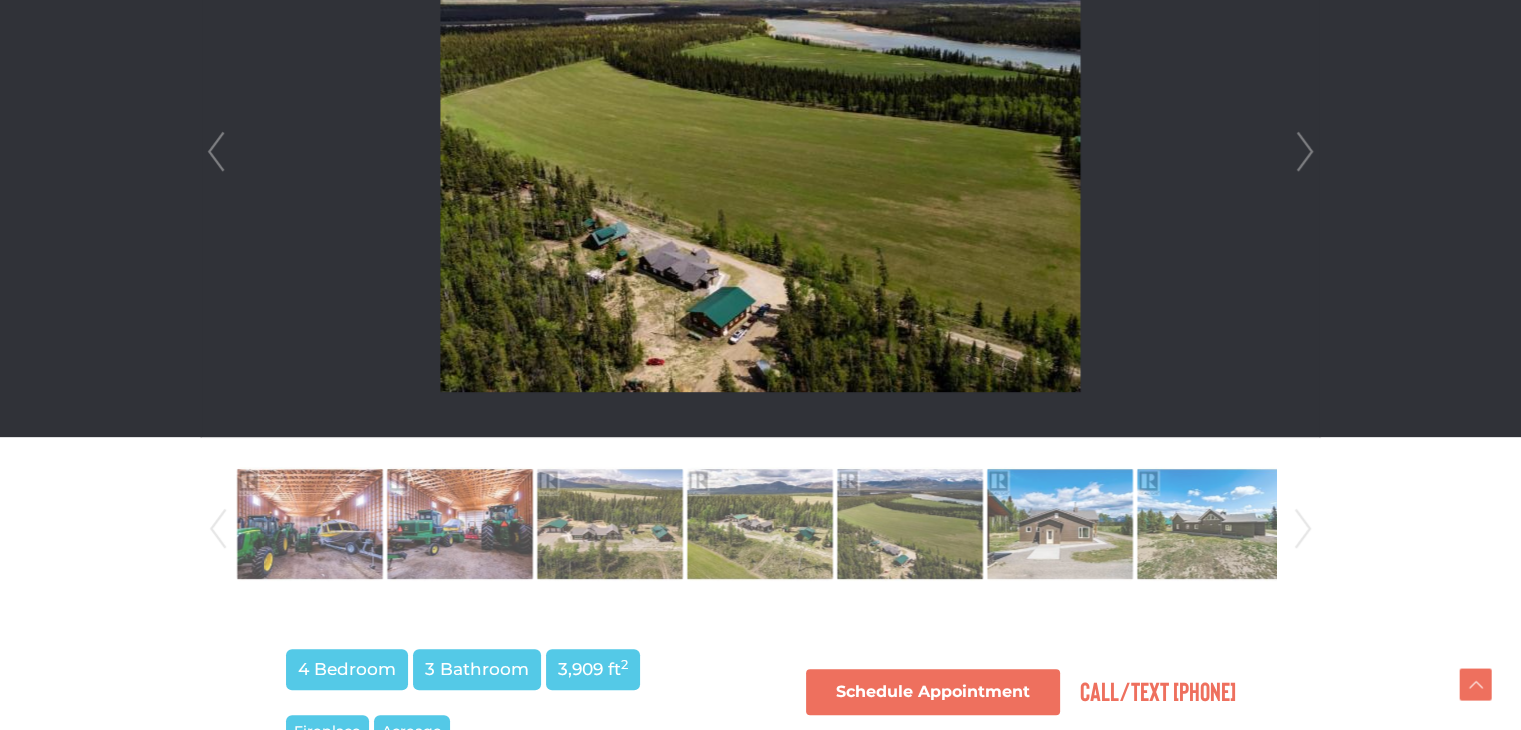 click on "Next" at bounding box center (1303, 529) 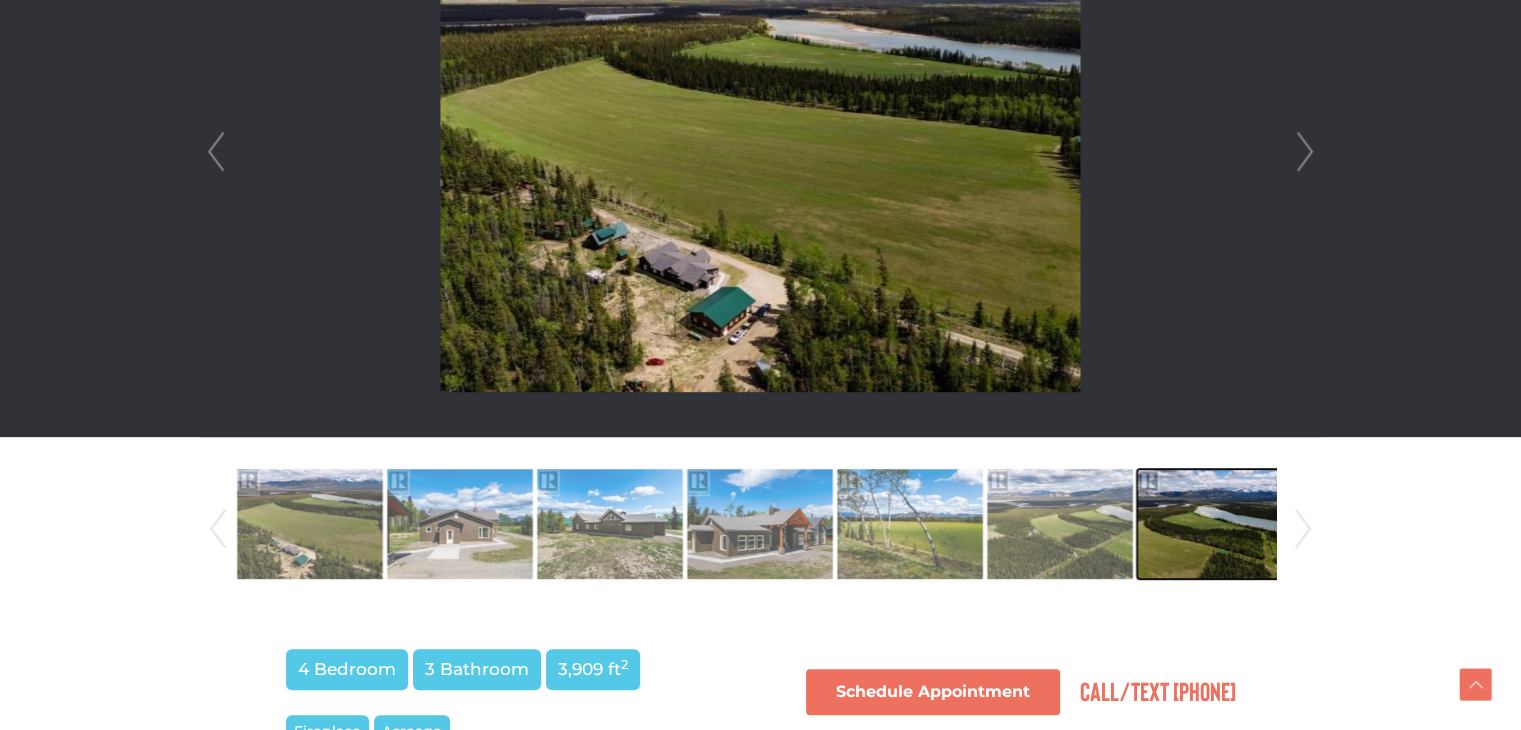 click at bounding box center [1210, 524] 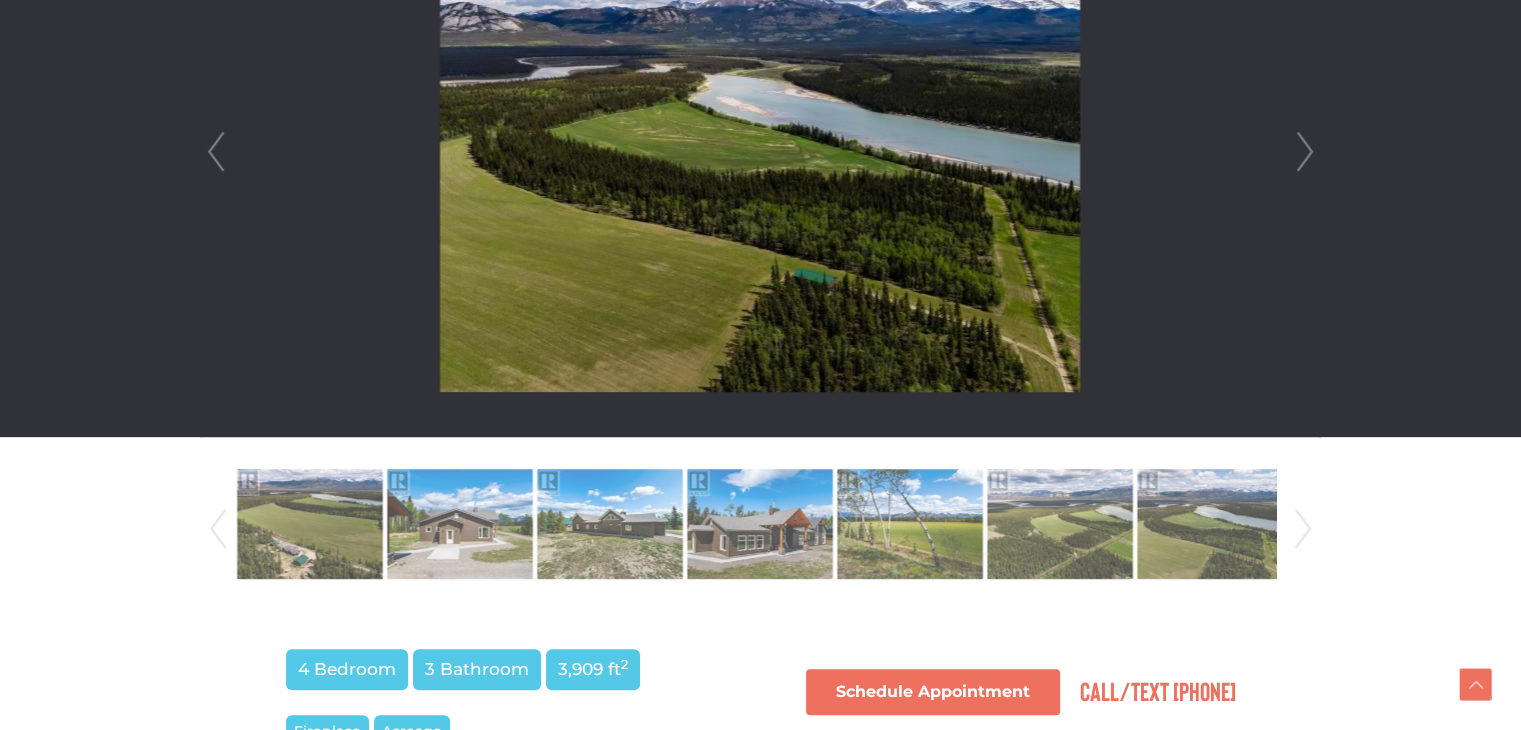 click on "Prev Next" at bounding box center [760, 529] 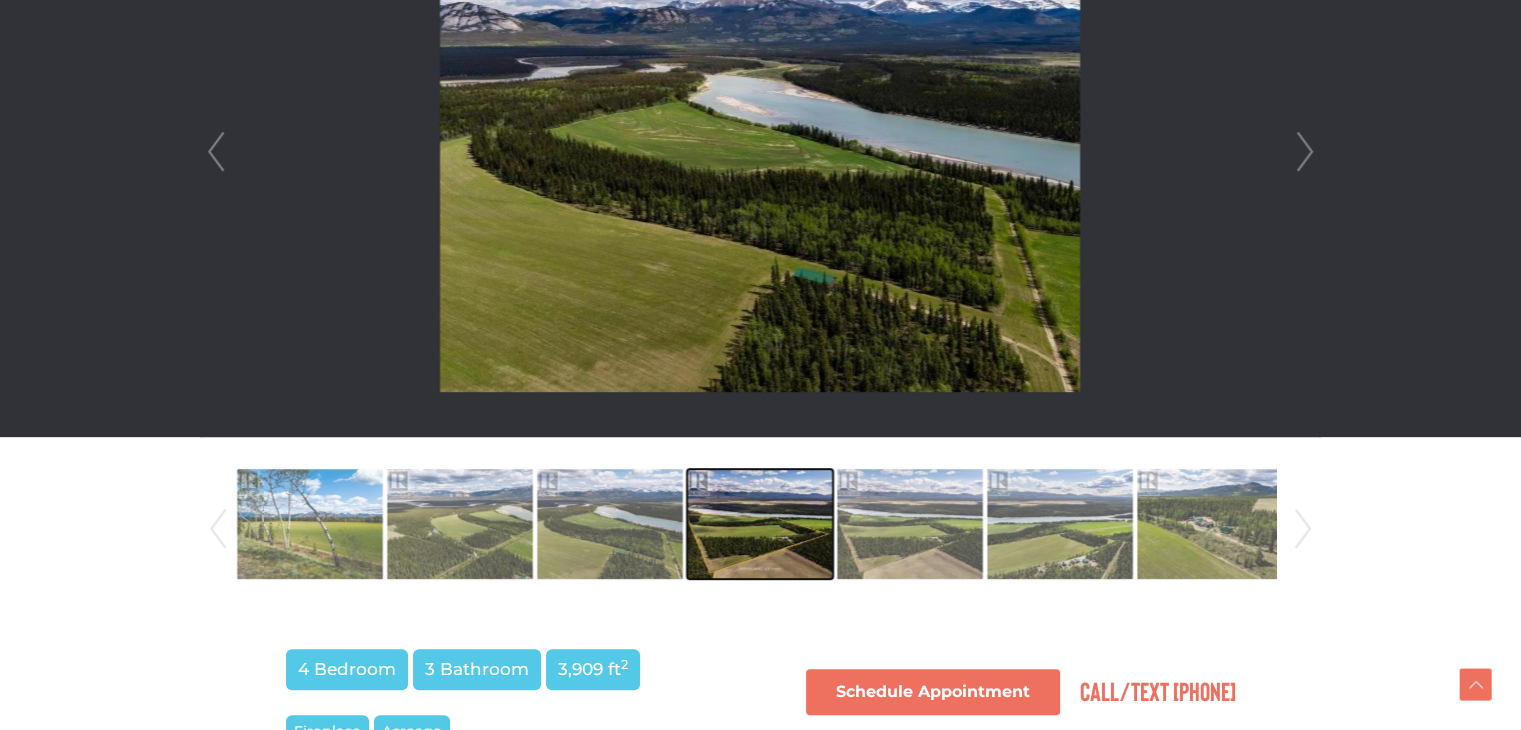 click at bounding box center [760, 524] 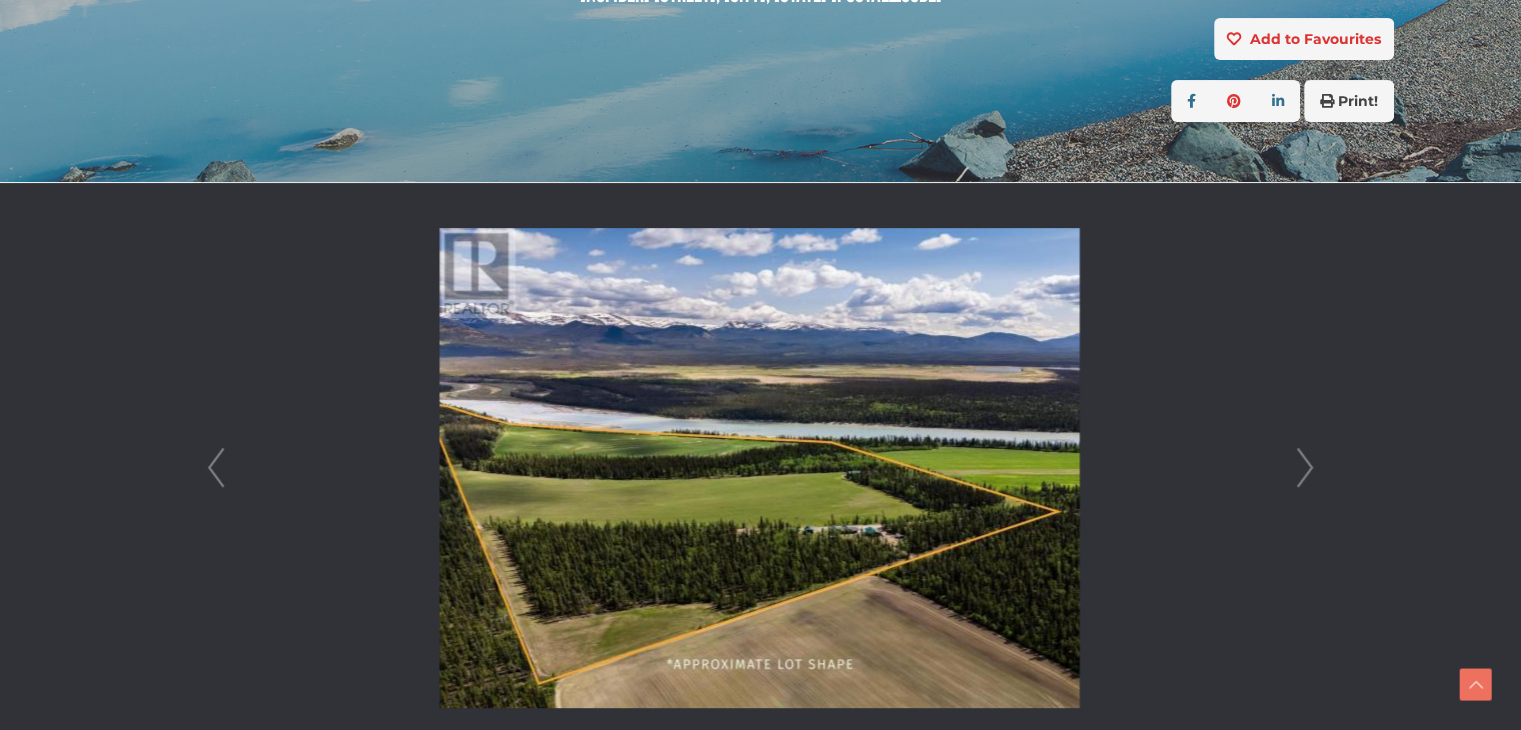 scroll, scrollTop: 638, scrollLeft: 0, axis: vertical 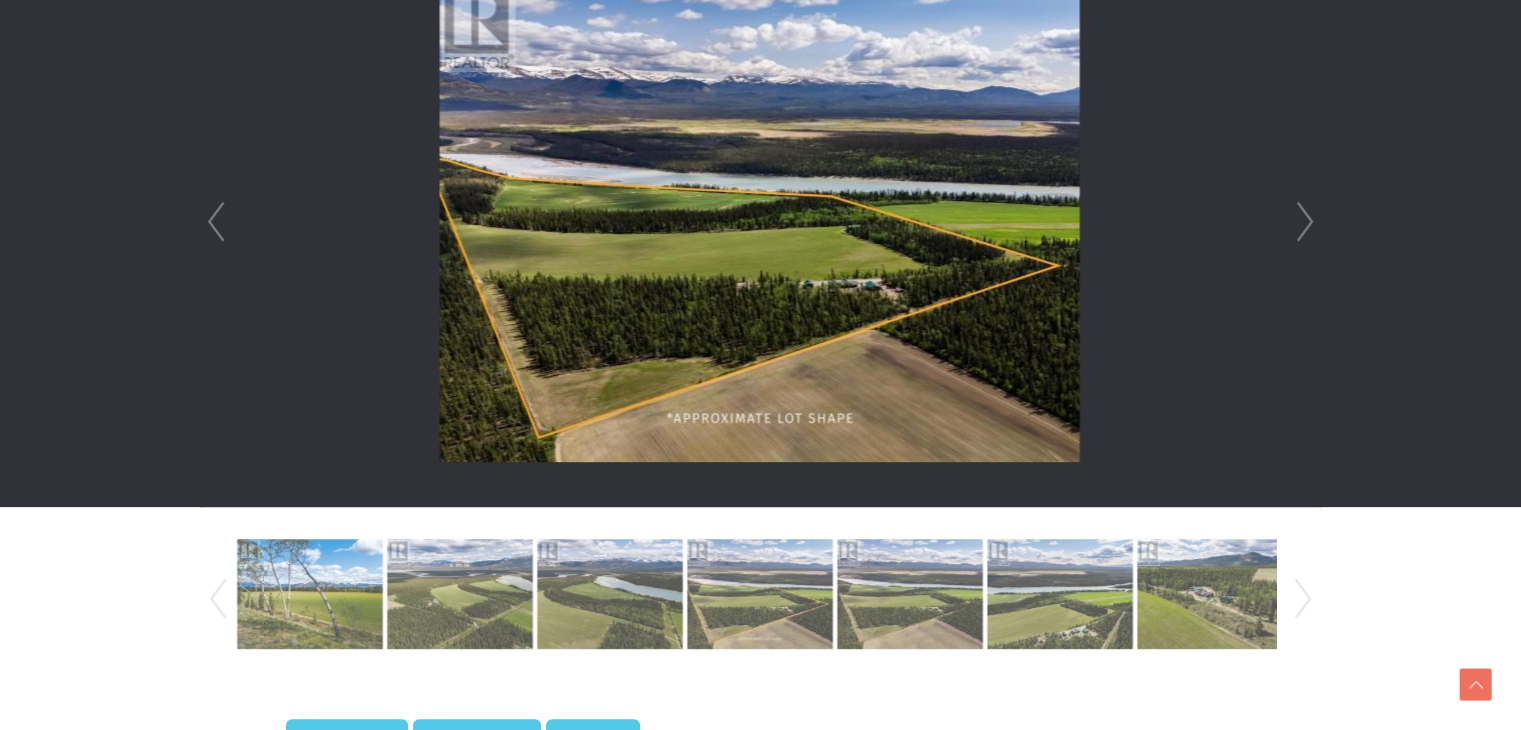 click on "Next" at bounding box center [1303, 599] 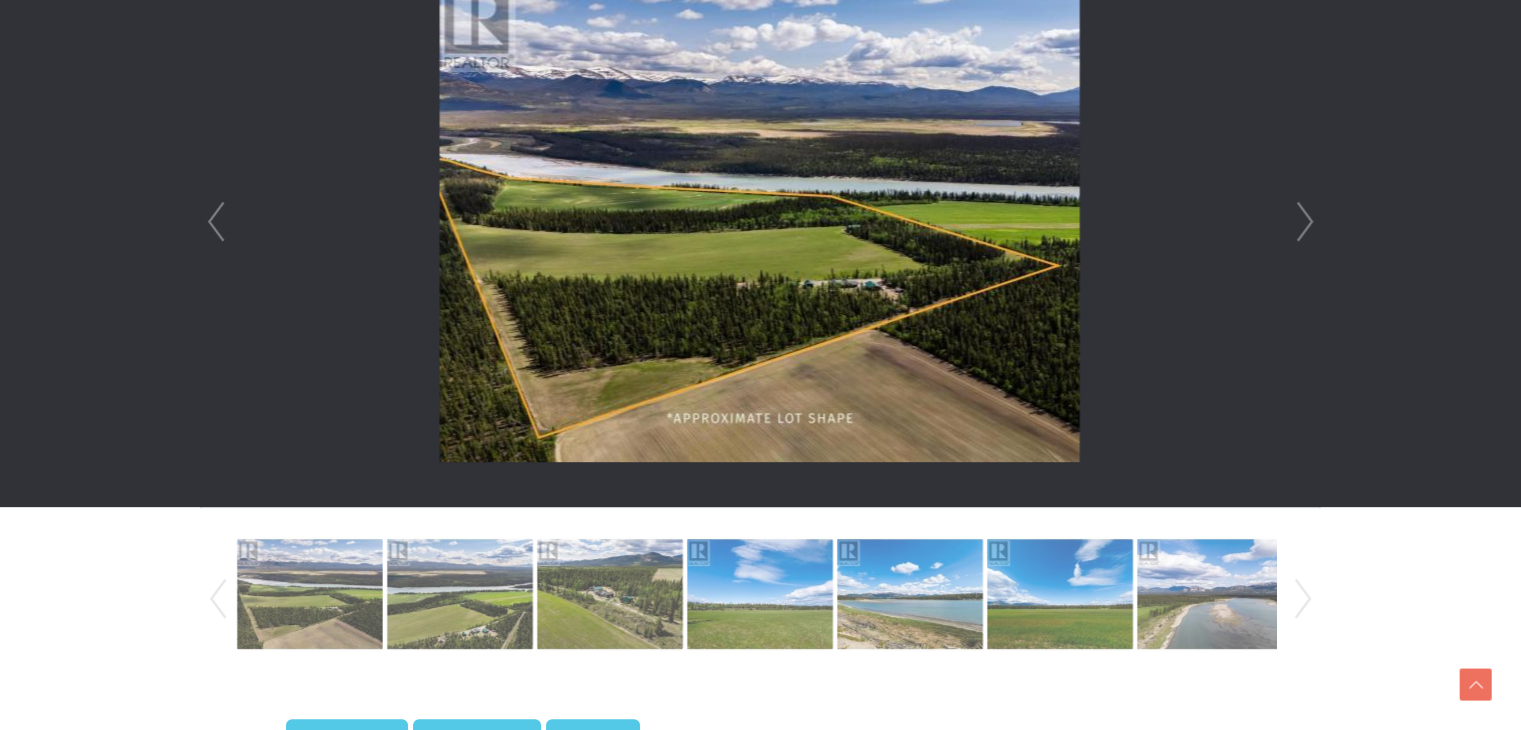 click on "Next" at bounding box center [1303, 599] 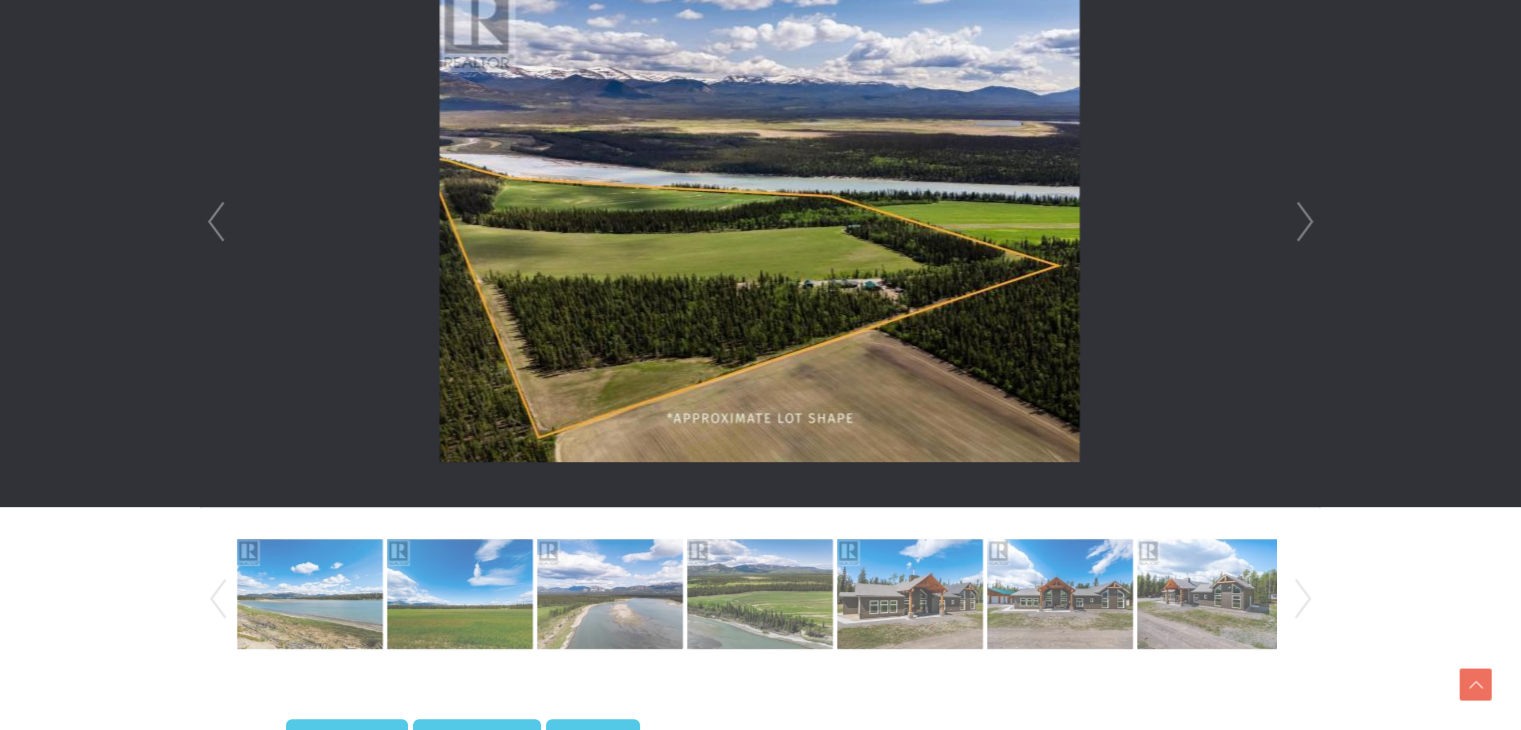click on "Next" at bounding box center (1303, 599) 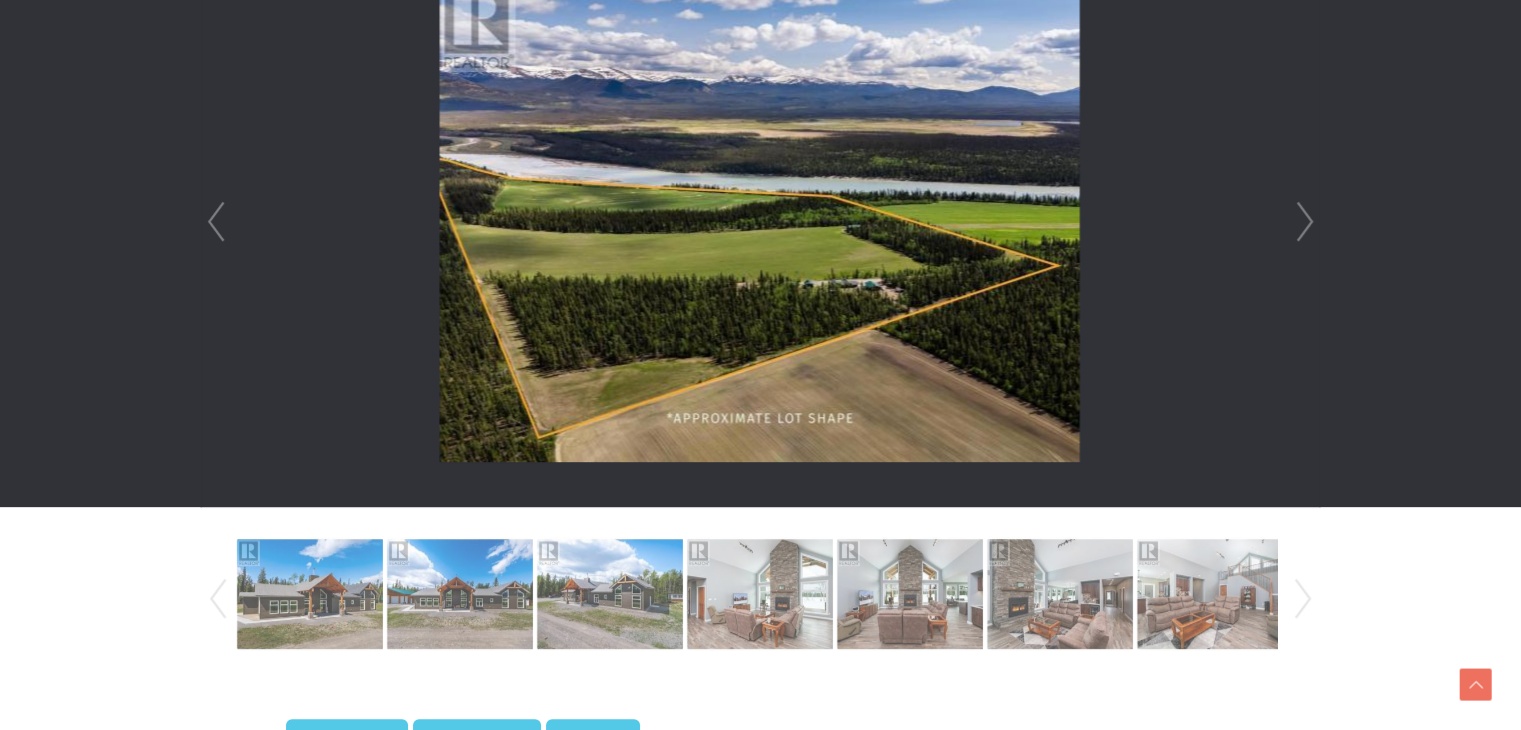 click on "Next" at bounding box center [1303, 599] 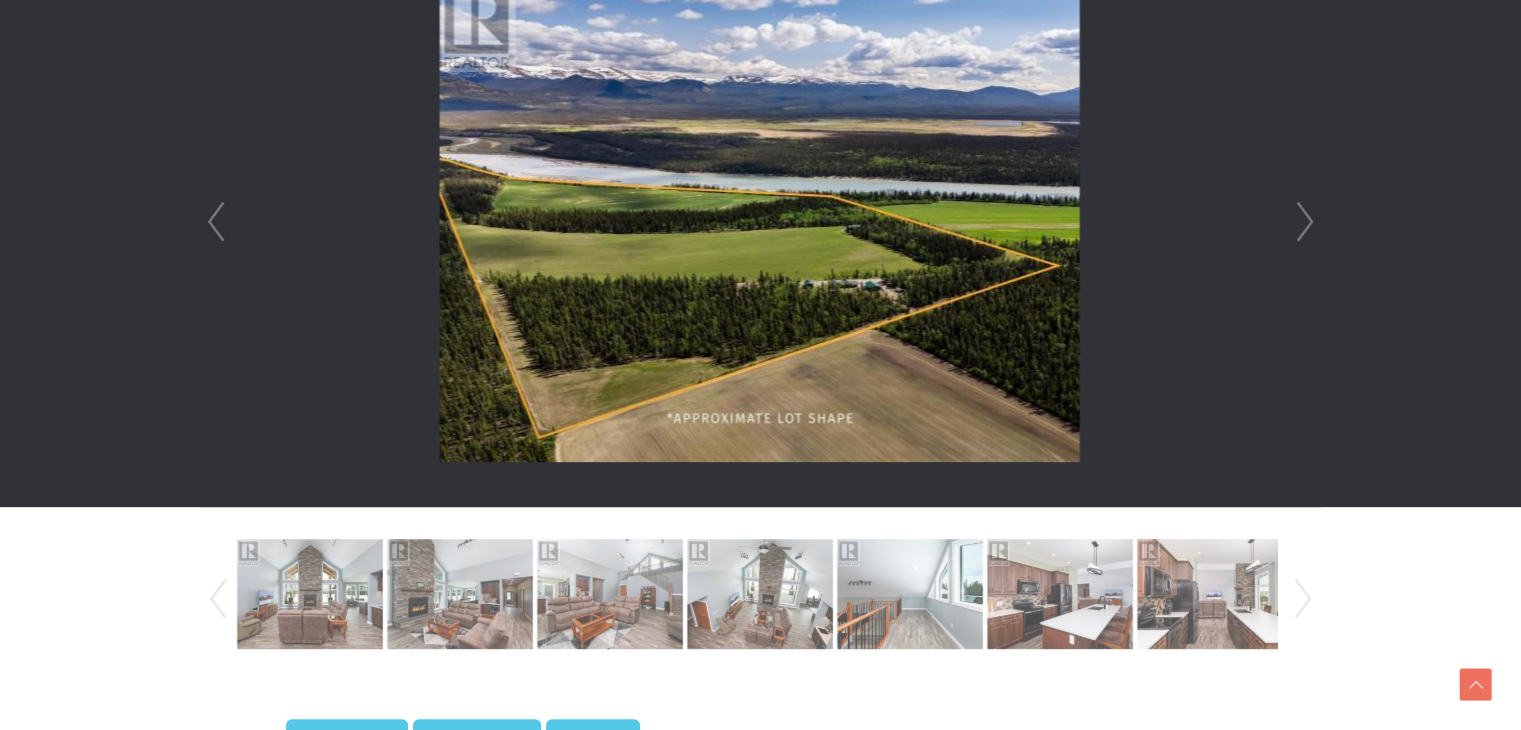click on "Prev" at bounding box center (218, 599) 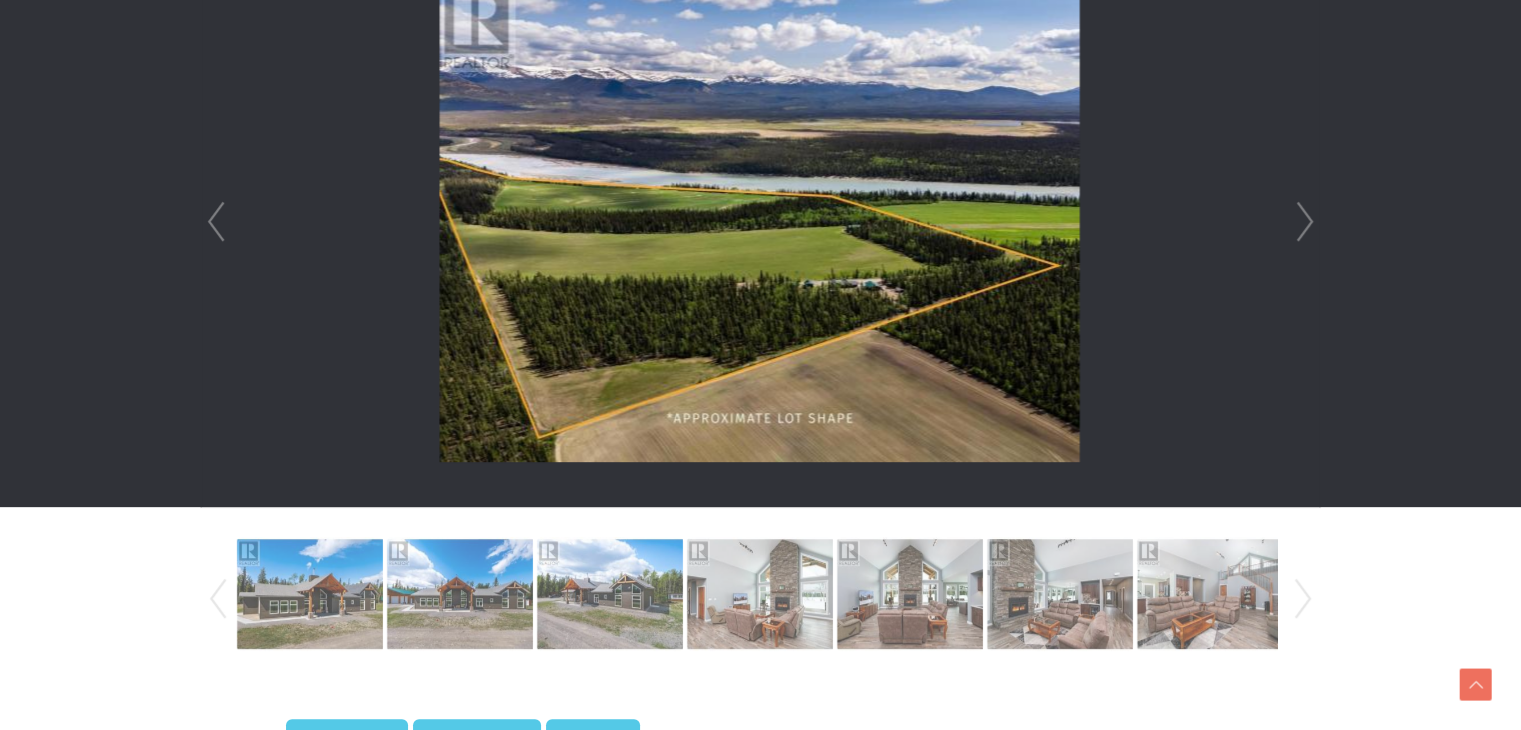 click on "Prev" at bounding box center [218, 599] 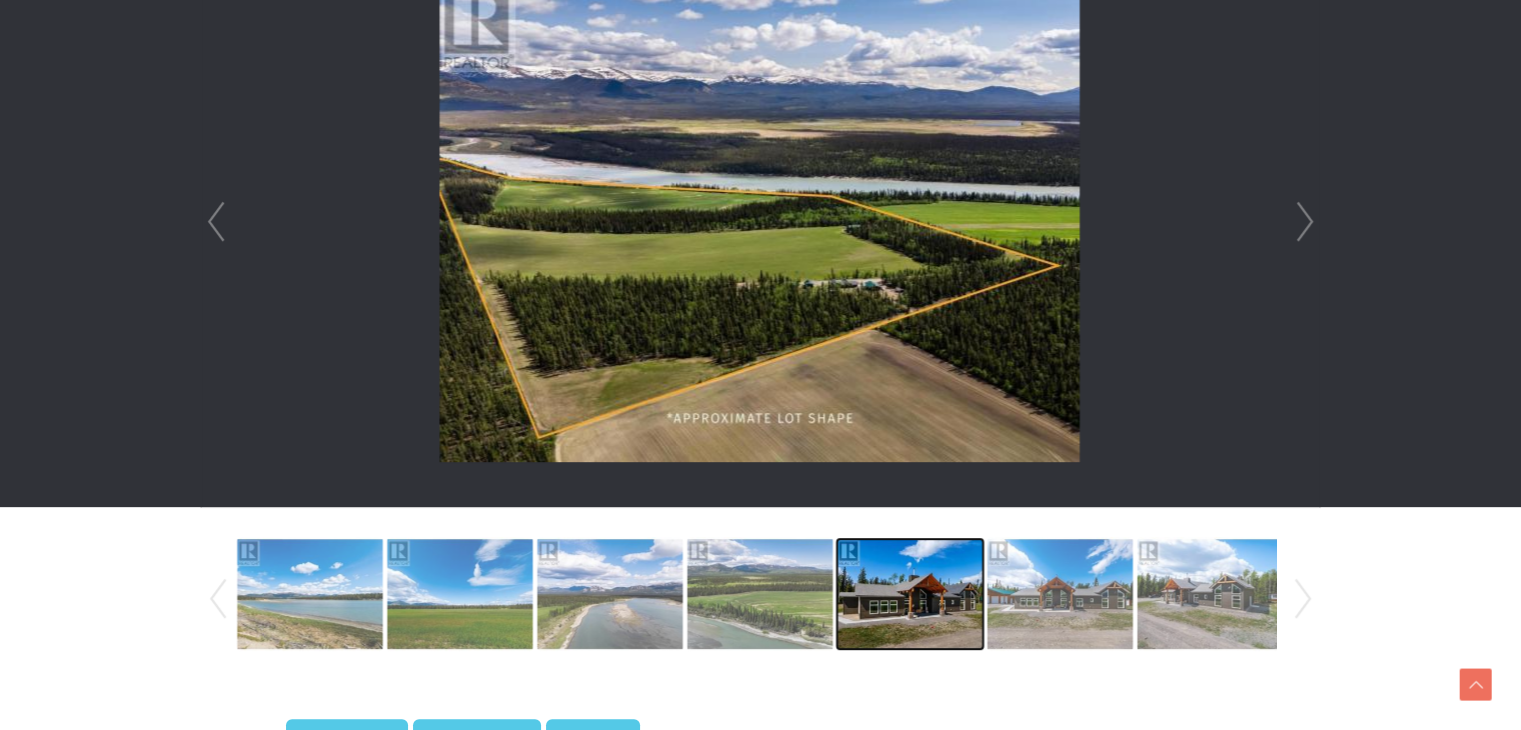 click at bounding box center (910, 594) 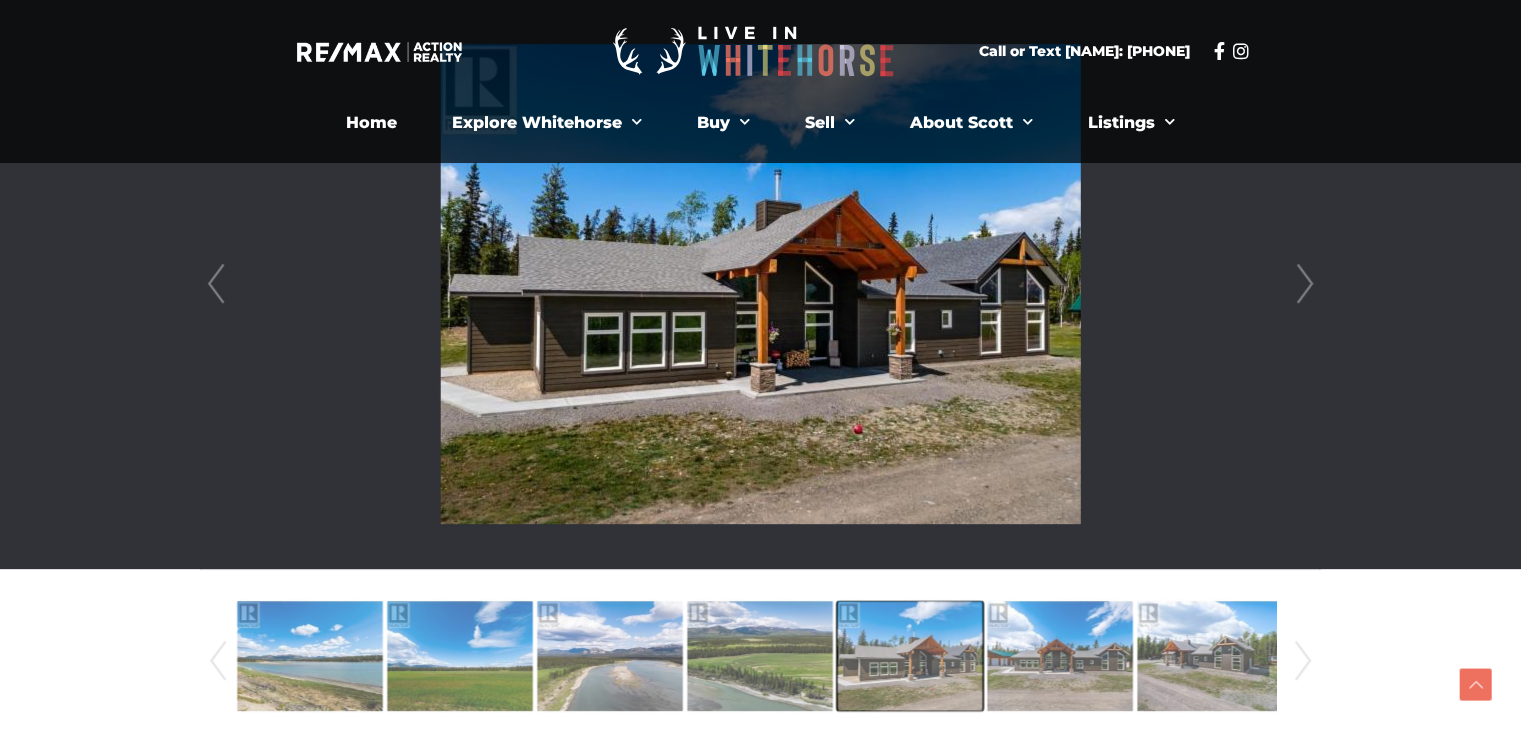 scroll, scrollTop: 332, scrollLeft: 0, axis: vertical 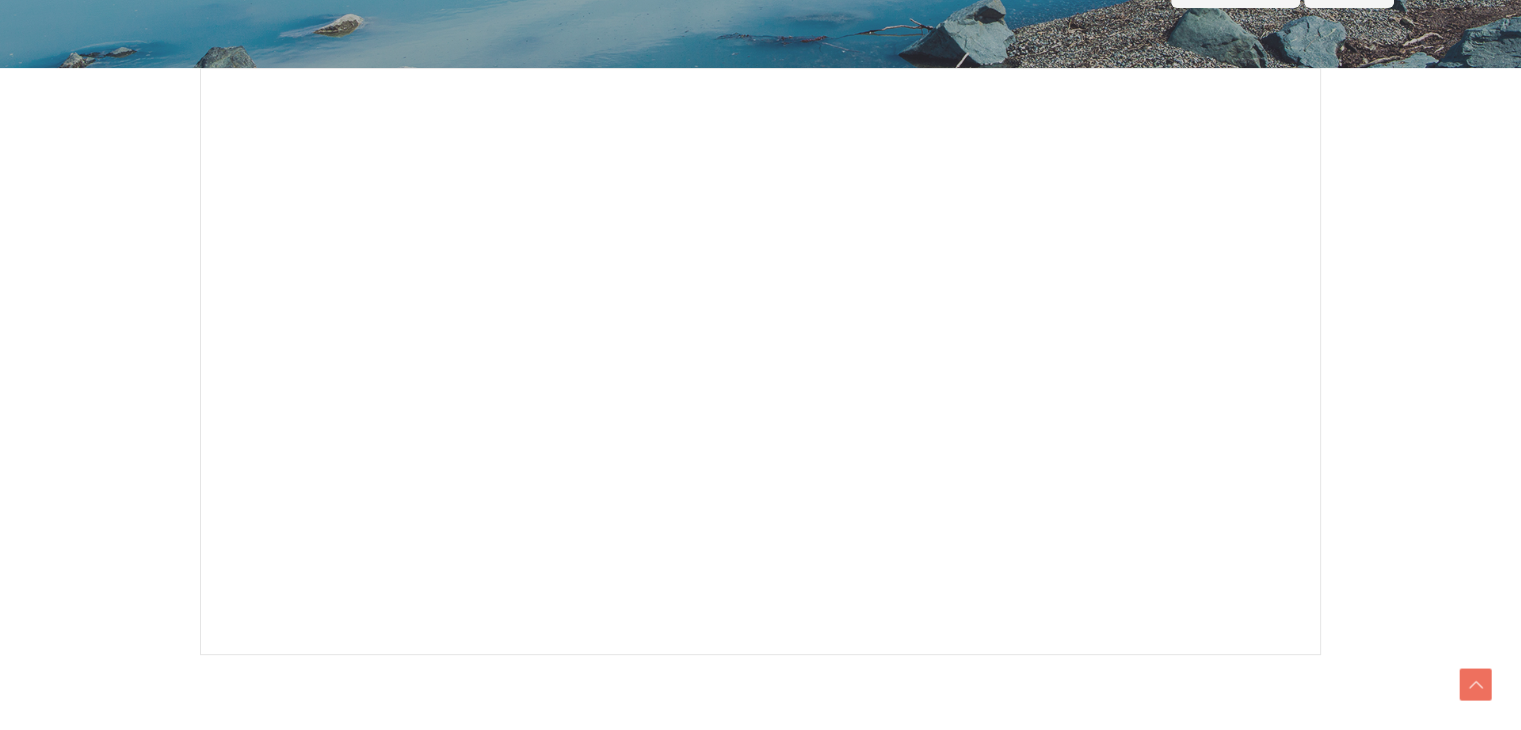 click at bounding box center [760, 356] 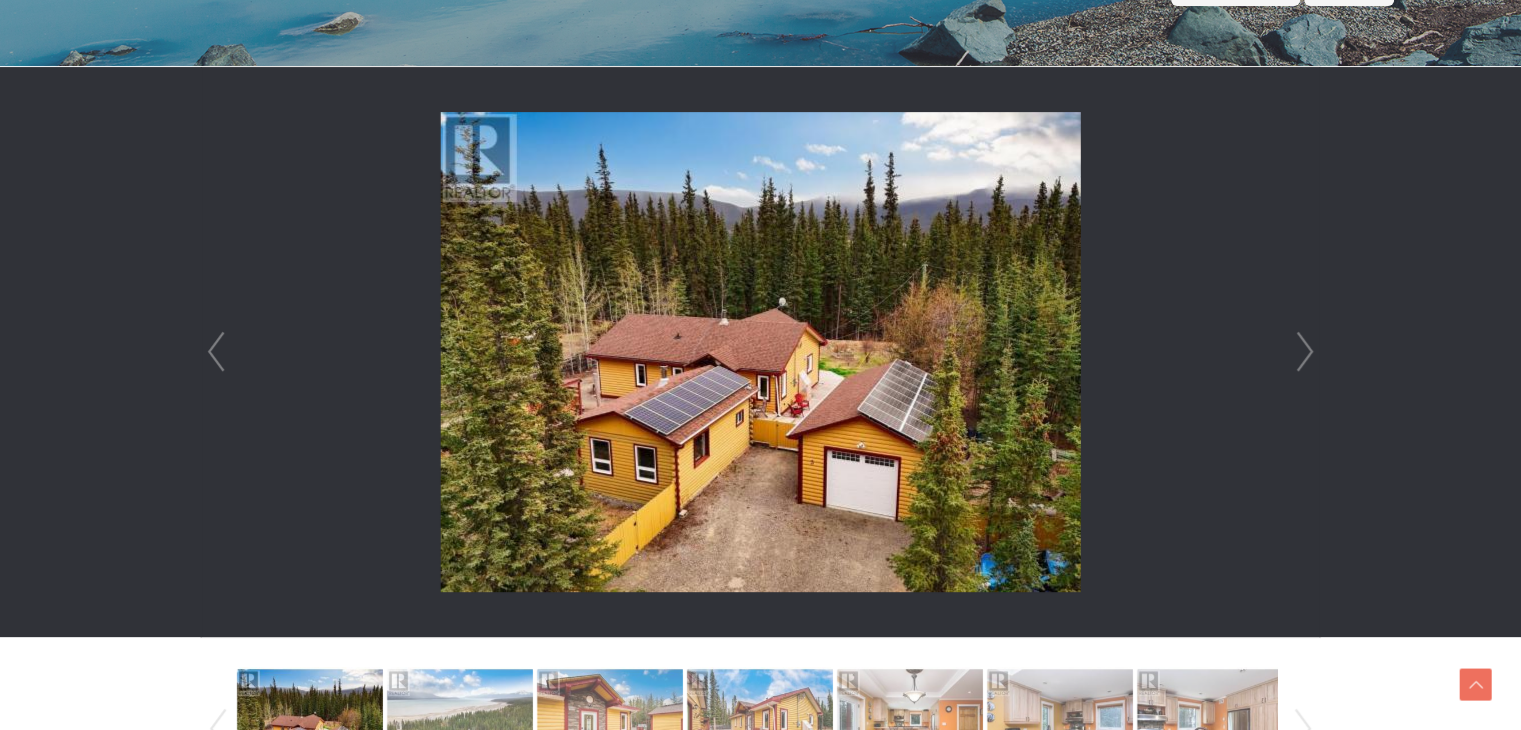 click on "Next" at bounding box center (1305, 352) 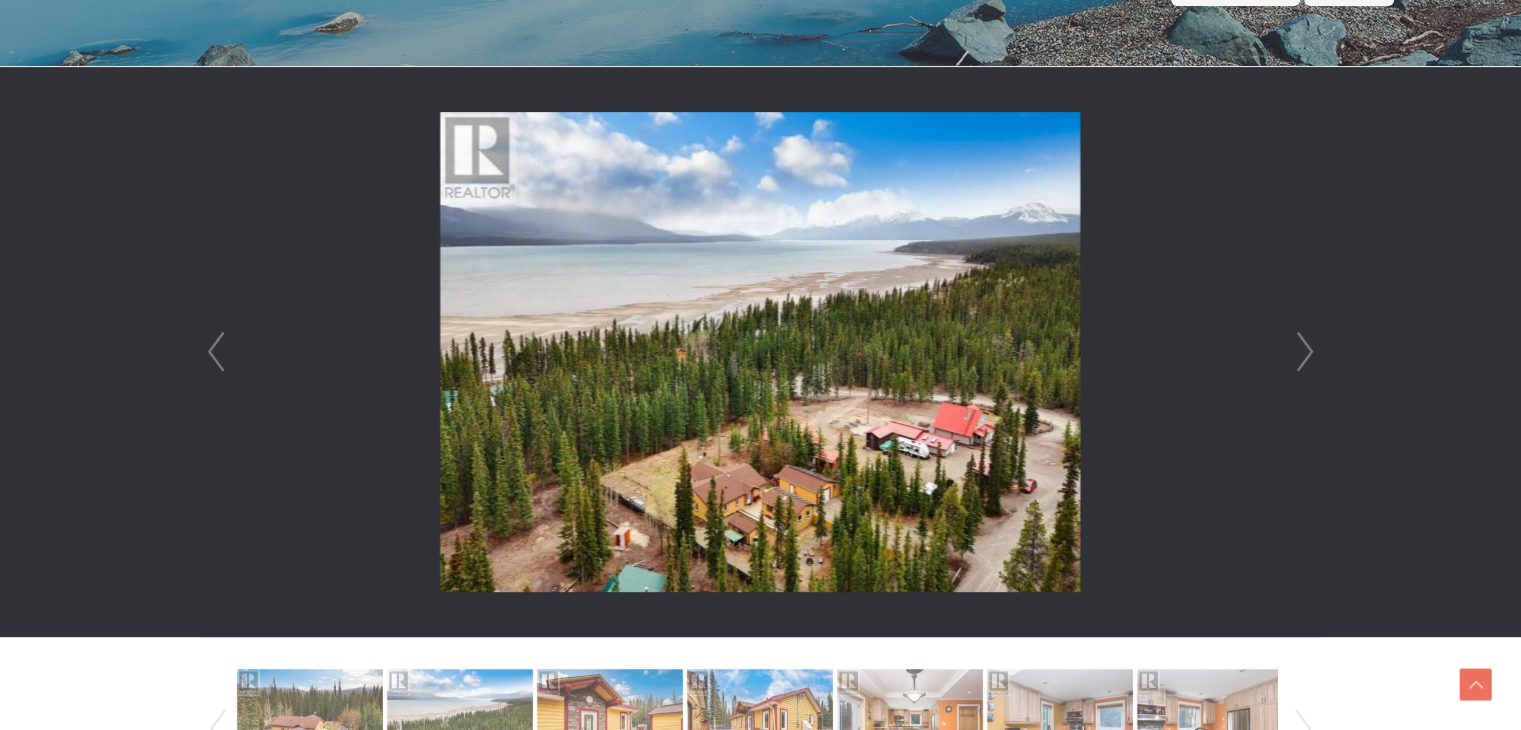 click on "Next" at bounding box center (1305, 352) 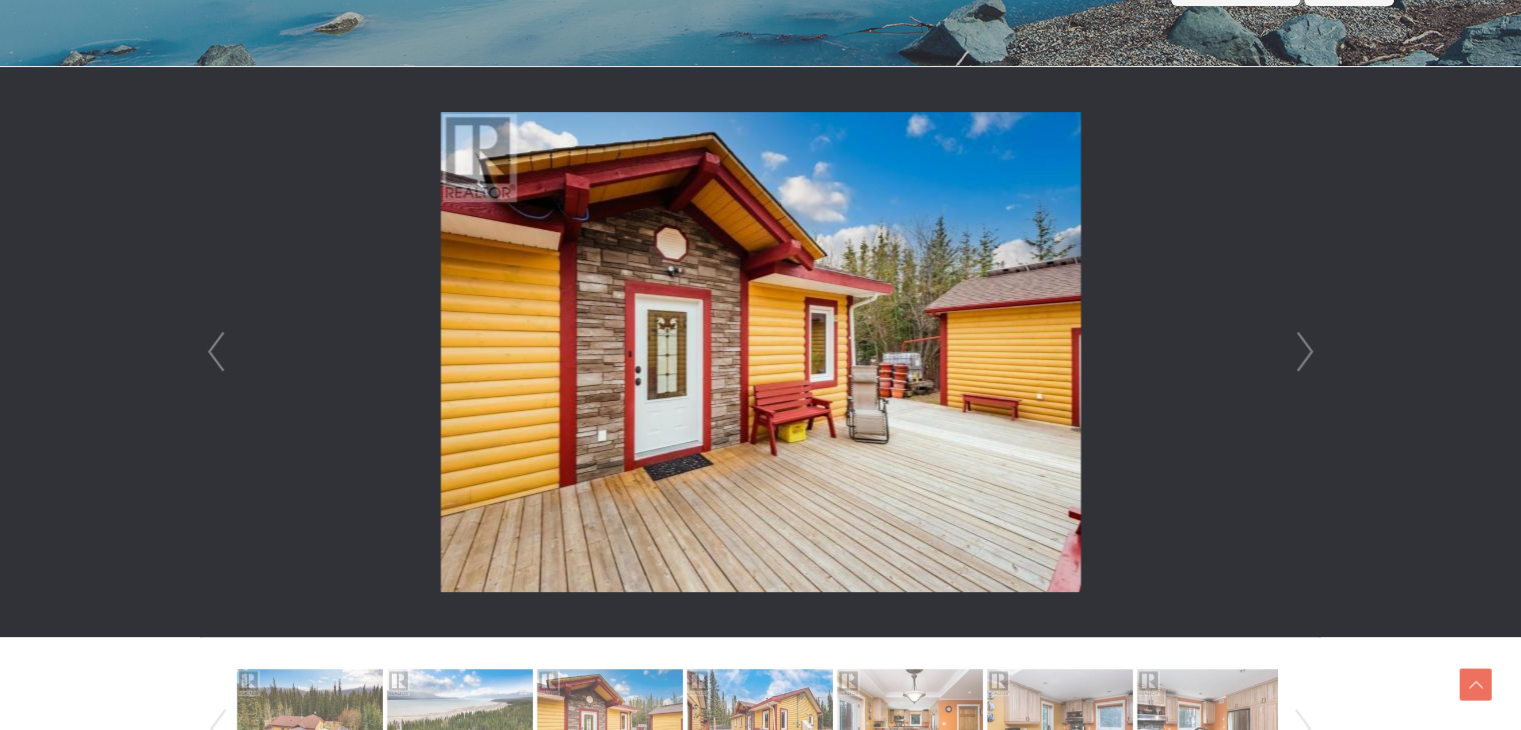 click on "Next" at bounding box center (1305, 352) 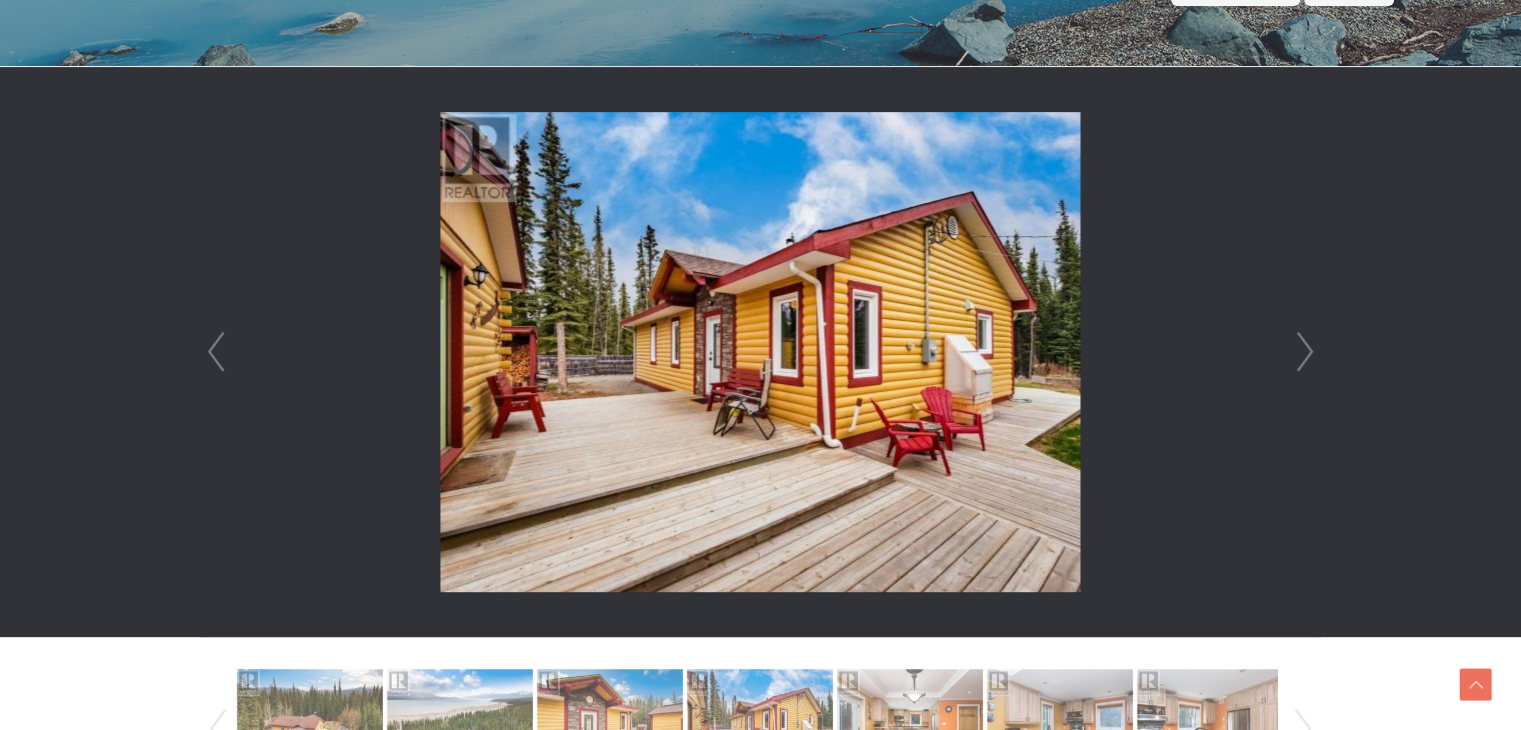 click on "Next" at bounding box center [1305, 352] 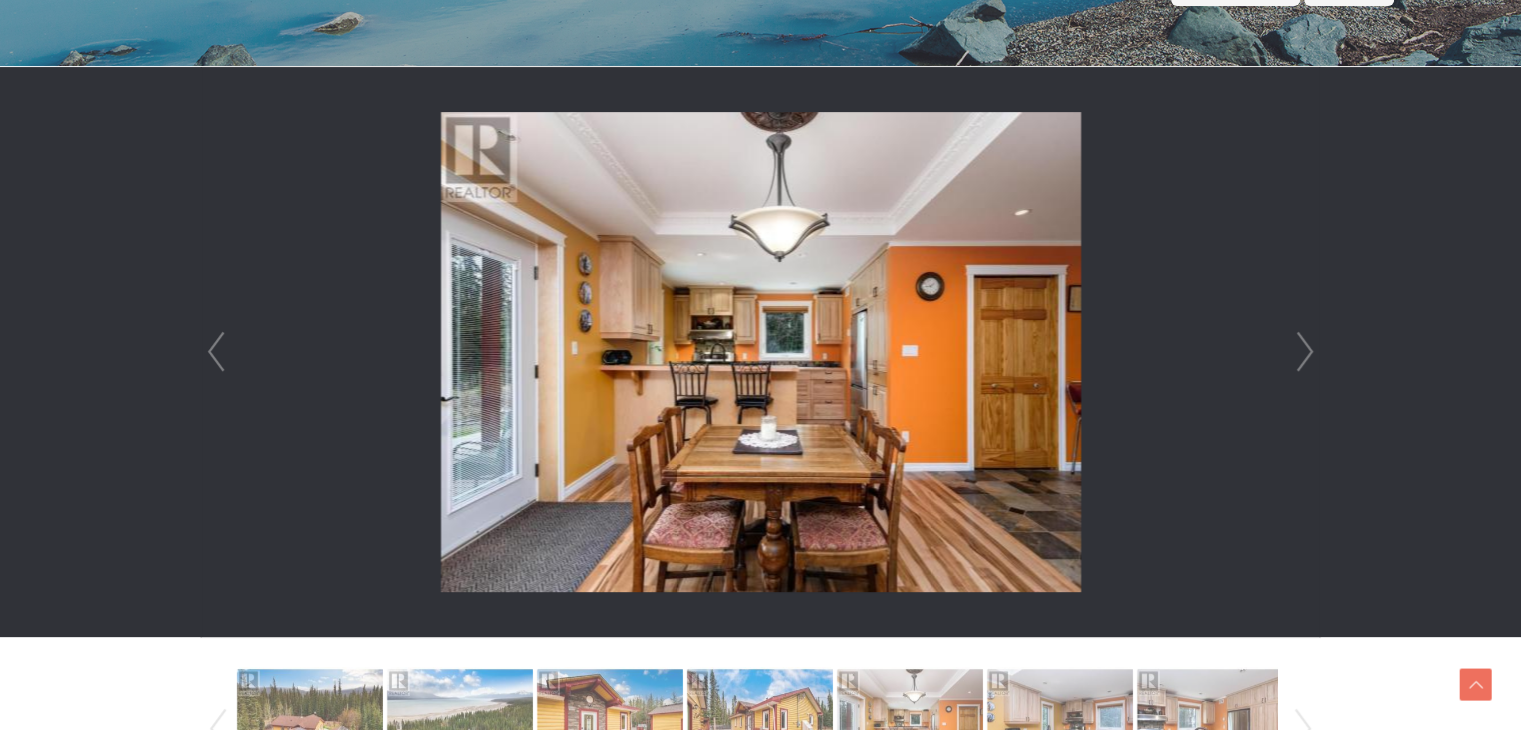click on "Next" at bounding box center [1305, 352] 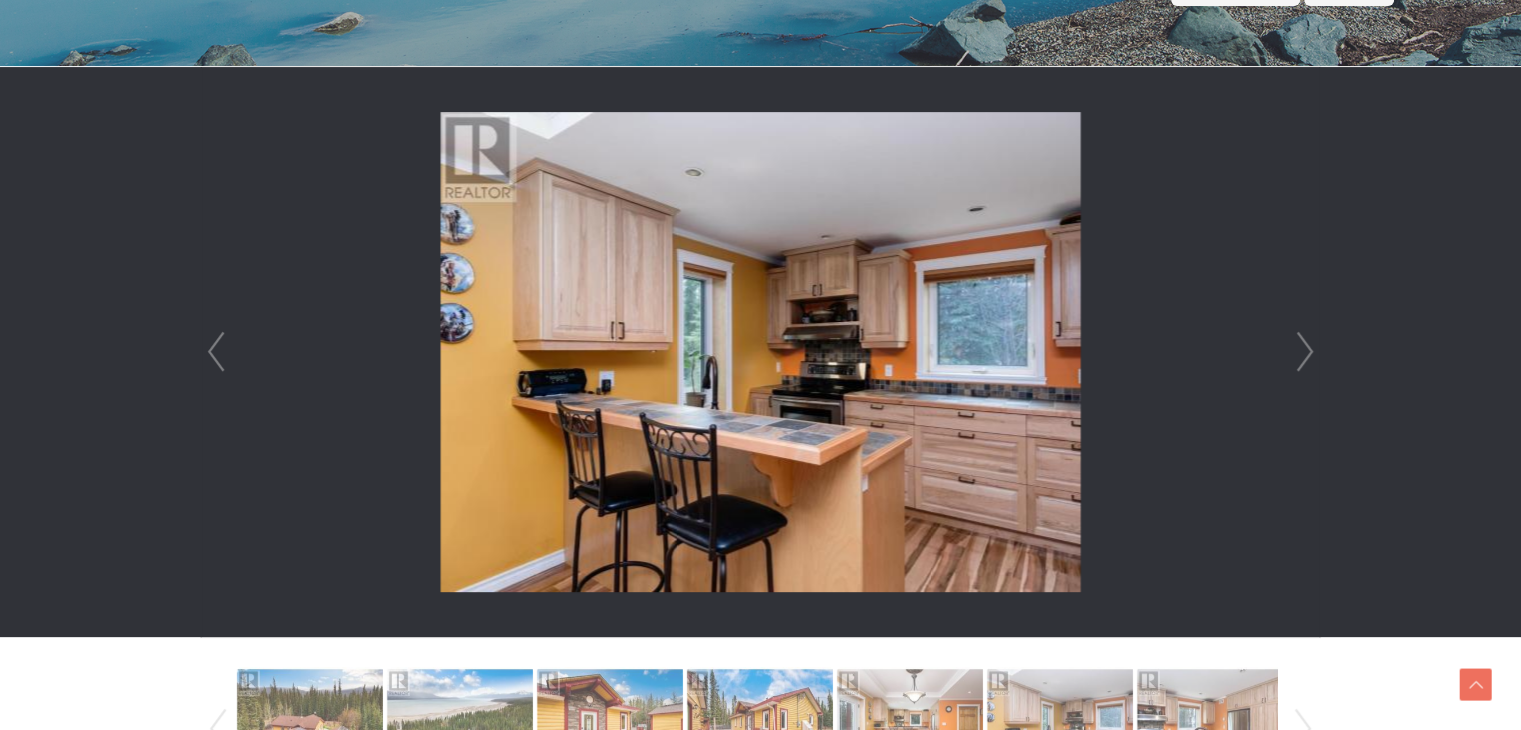 click on "Next" at bounding box center [1305, 352] 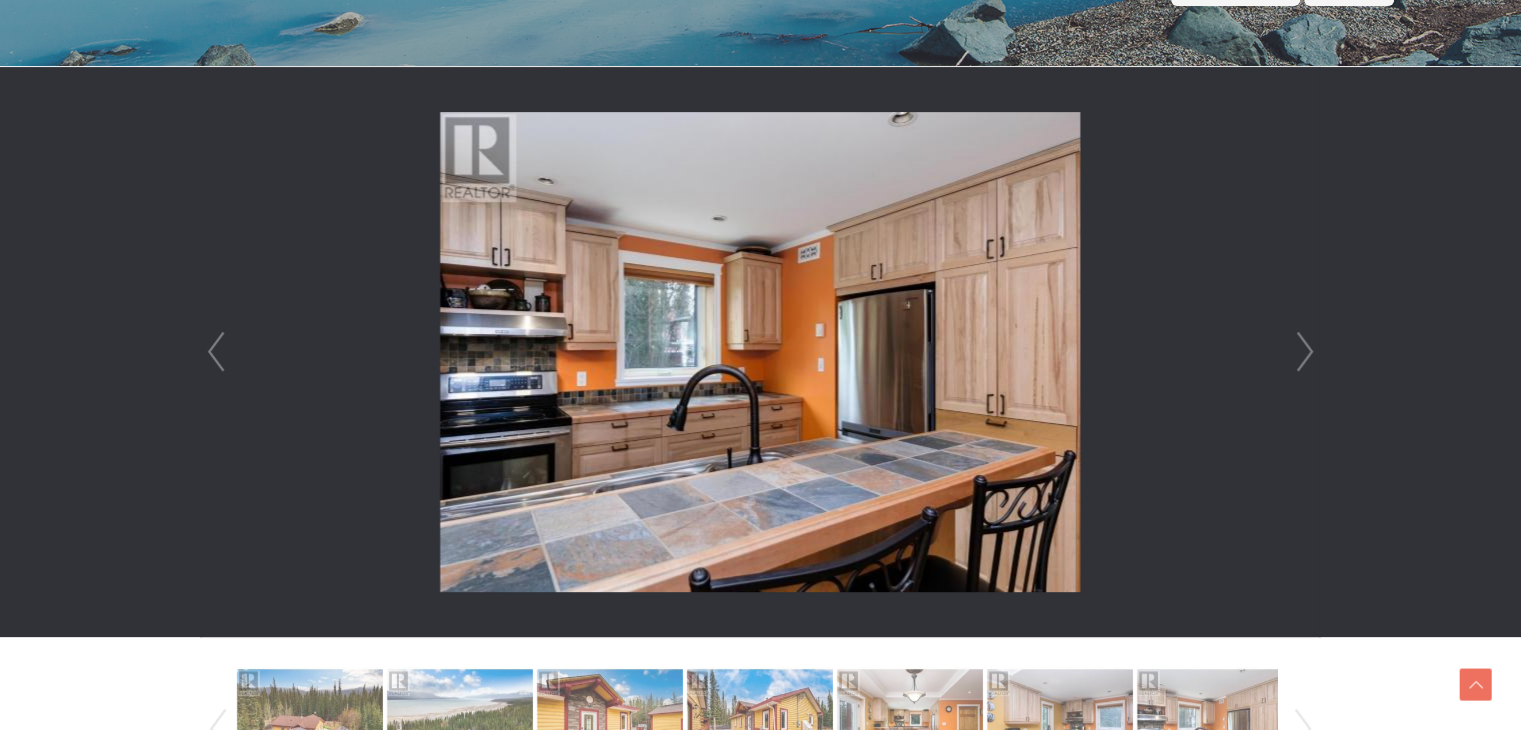 click on "Next" at bounding box center [1305, 352] 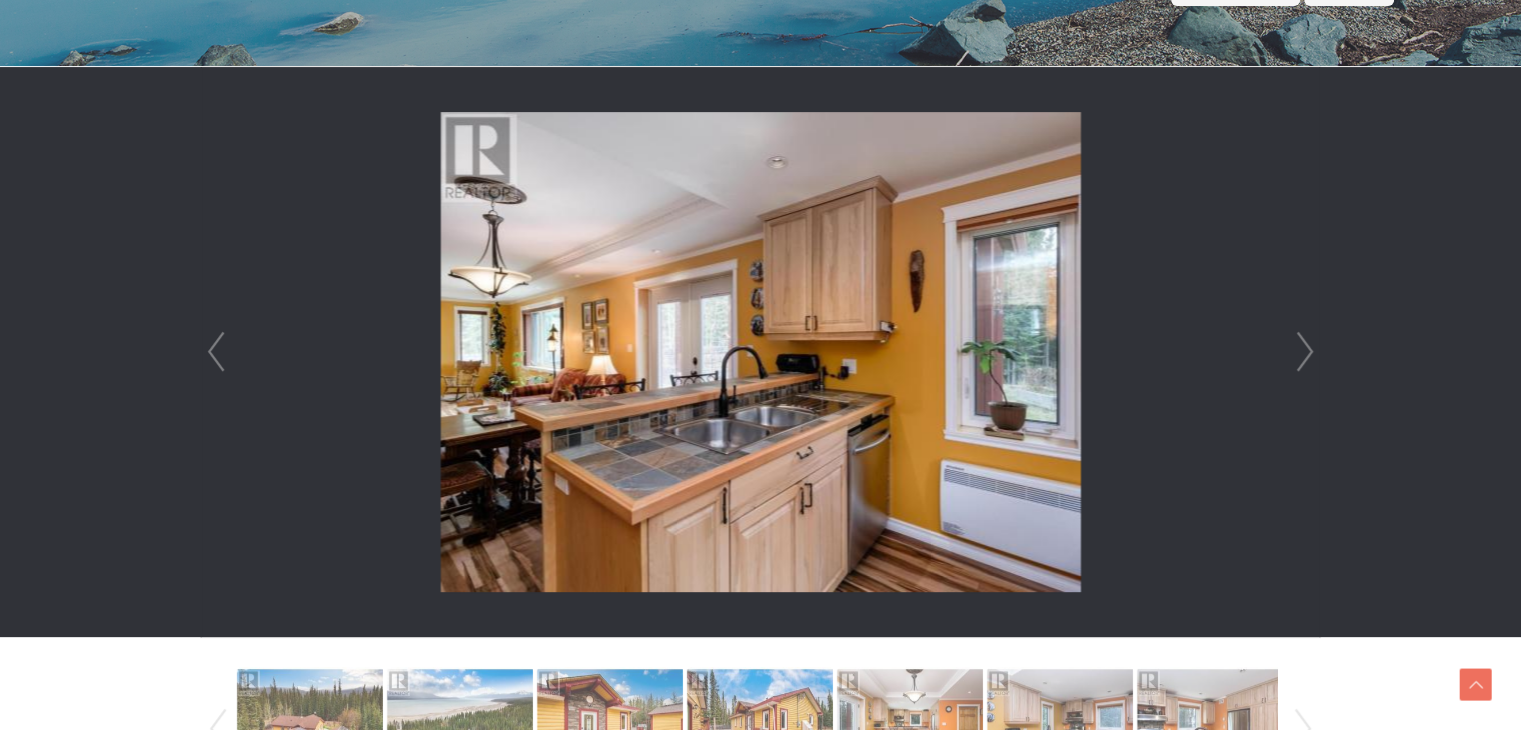 click on "Next" at bounding box center [1305, 352] 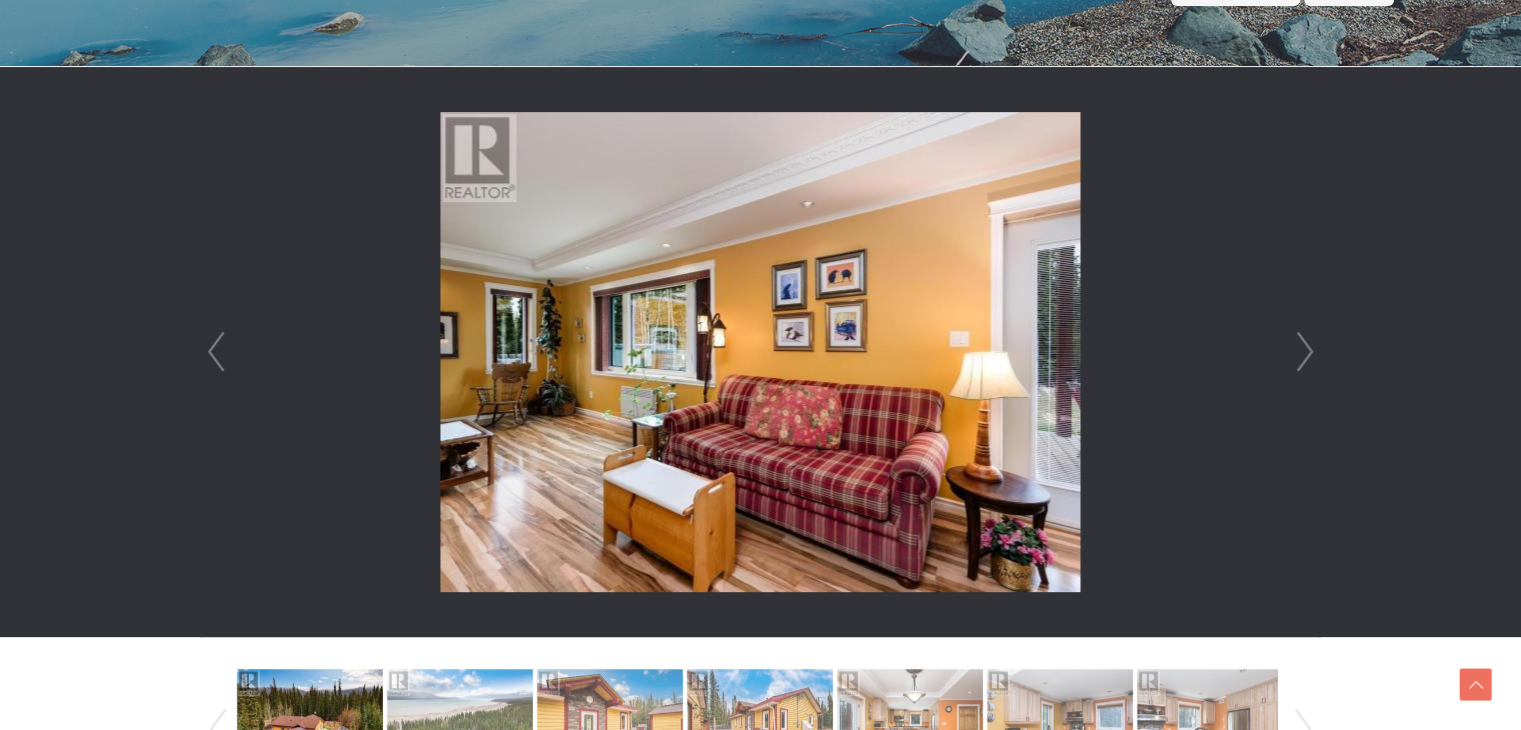 click on "Next" at bounding box center (1305, 352) 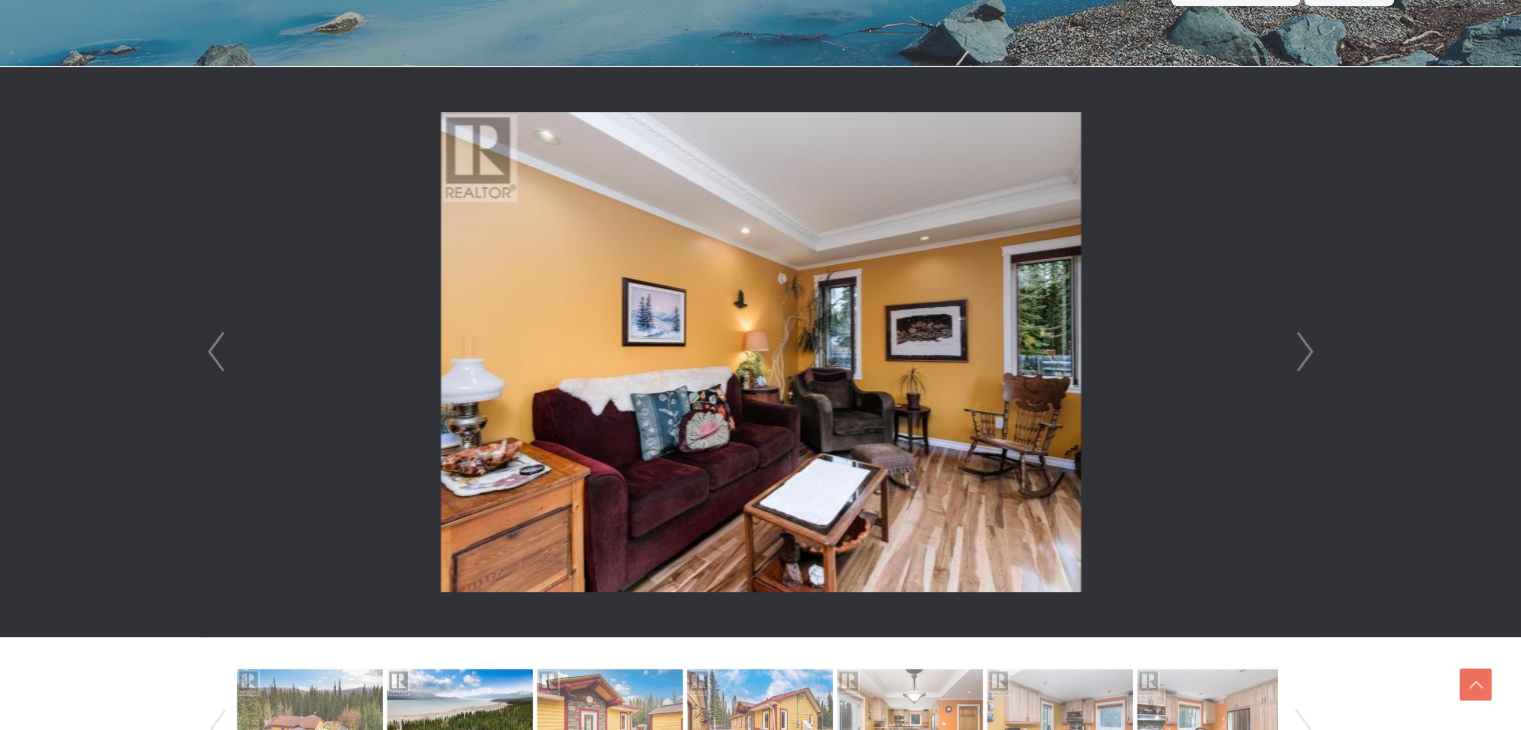 click on "Next" at bounding box center [1305, 352] 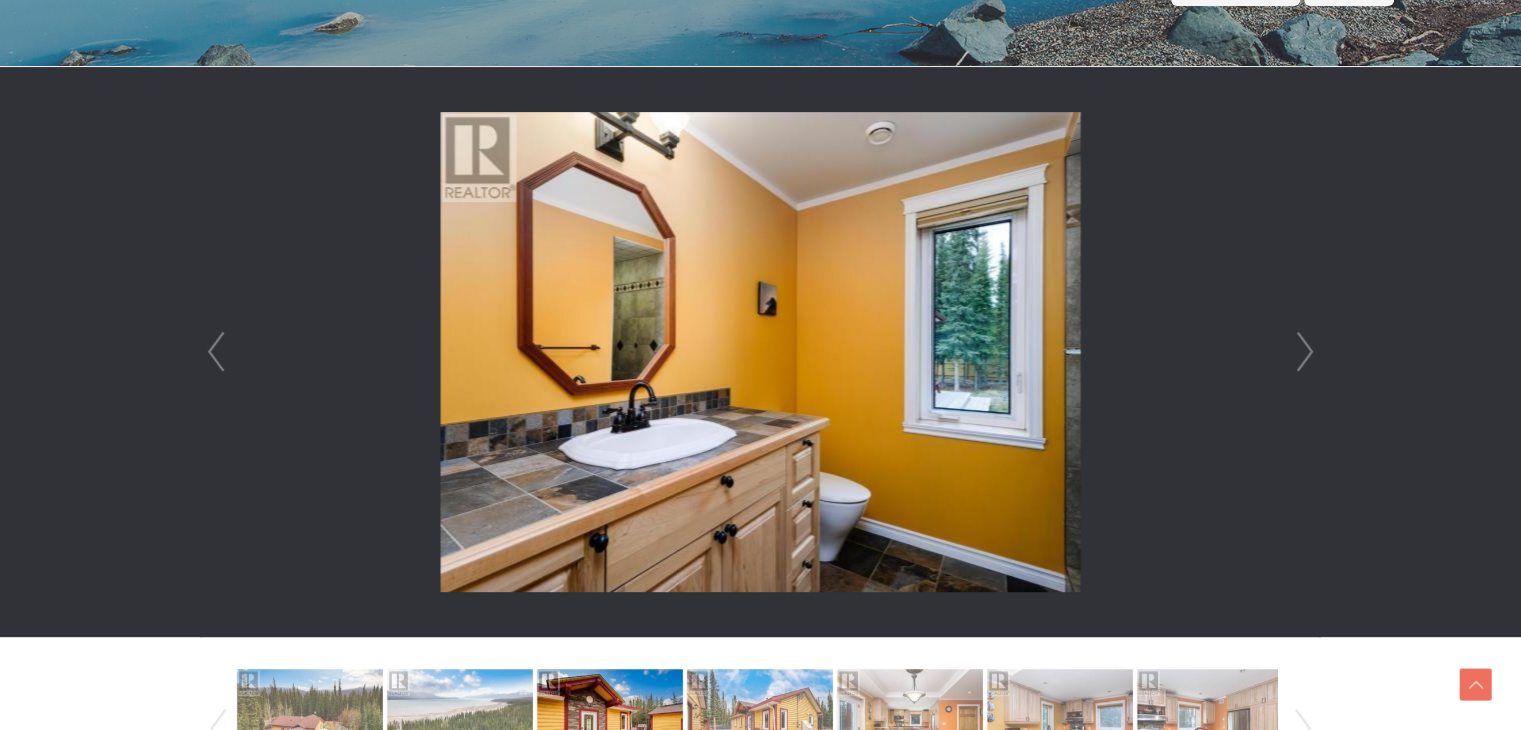 click on "Next" at bounding box center [1305, 352] 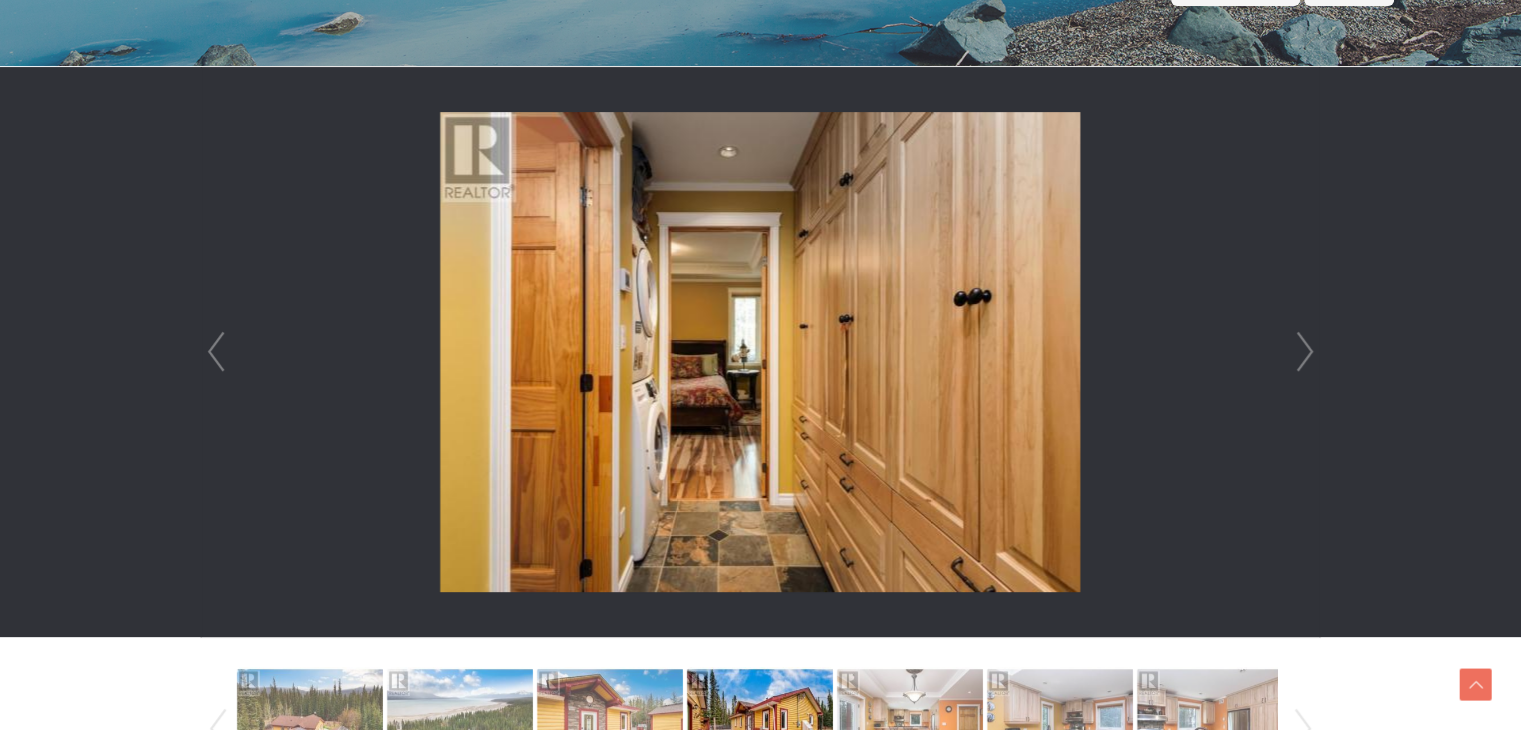 click on "Next" at bounding box center (1305, 352) 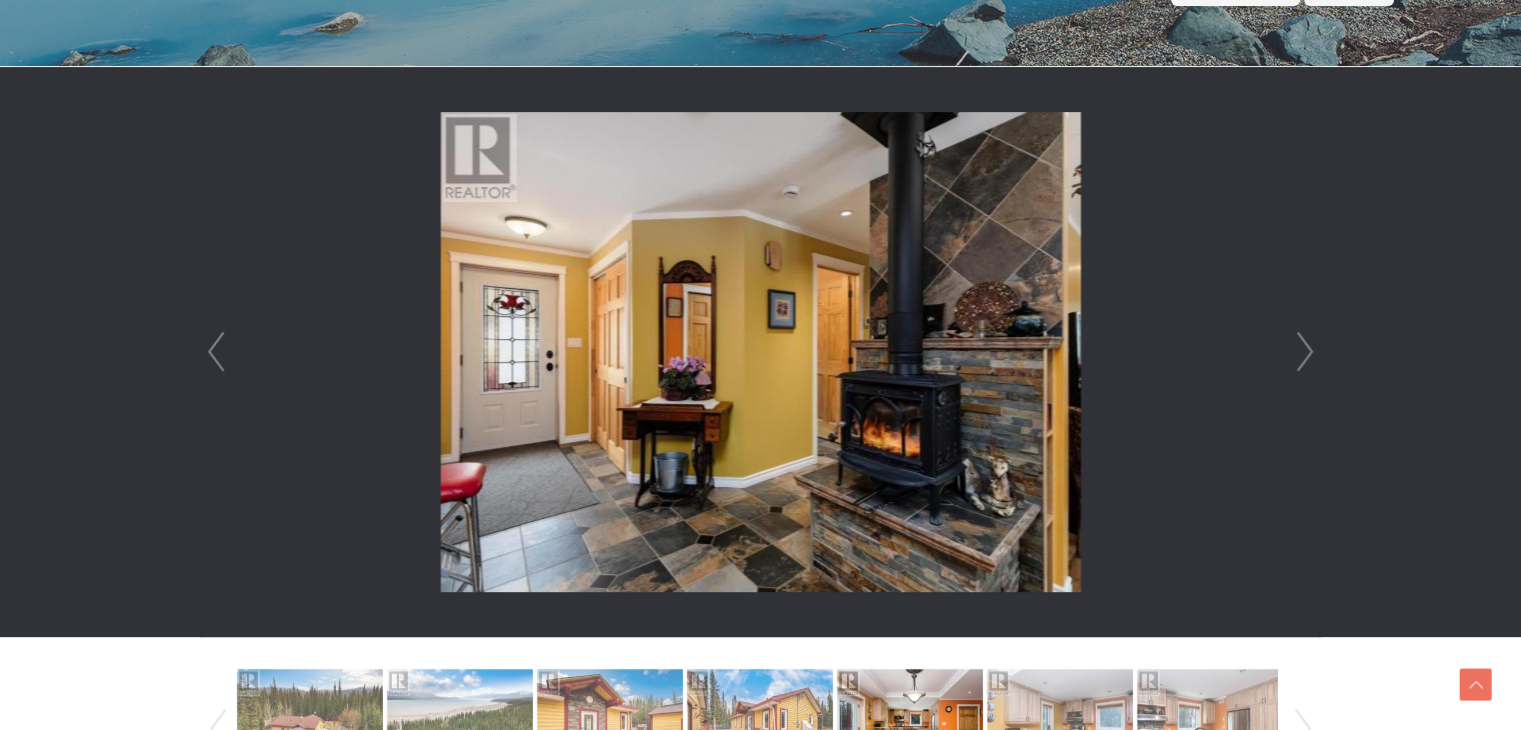 click on "Next" at bounding box center (1305, 352) 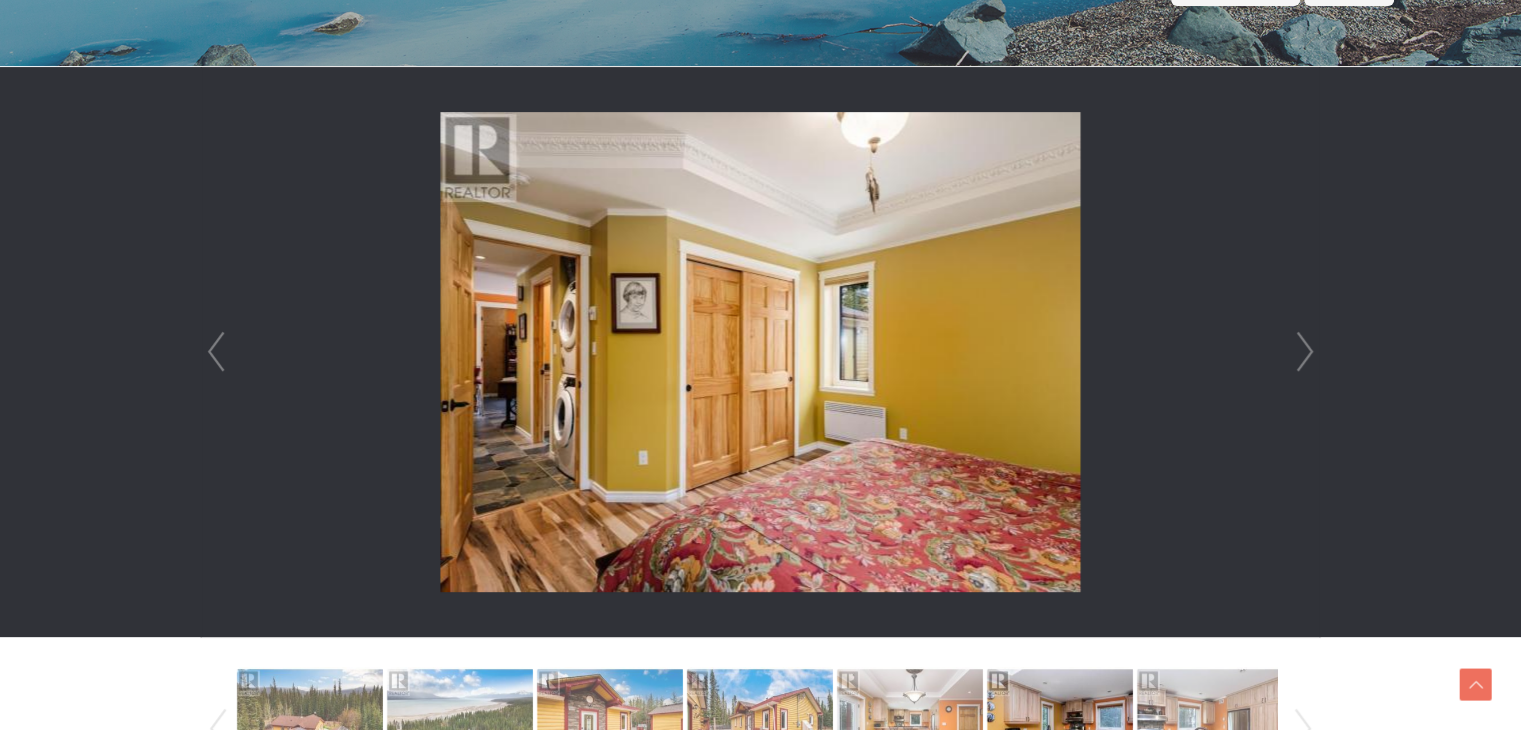click on "Next" at bounding box center [1305, 352] 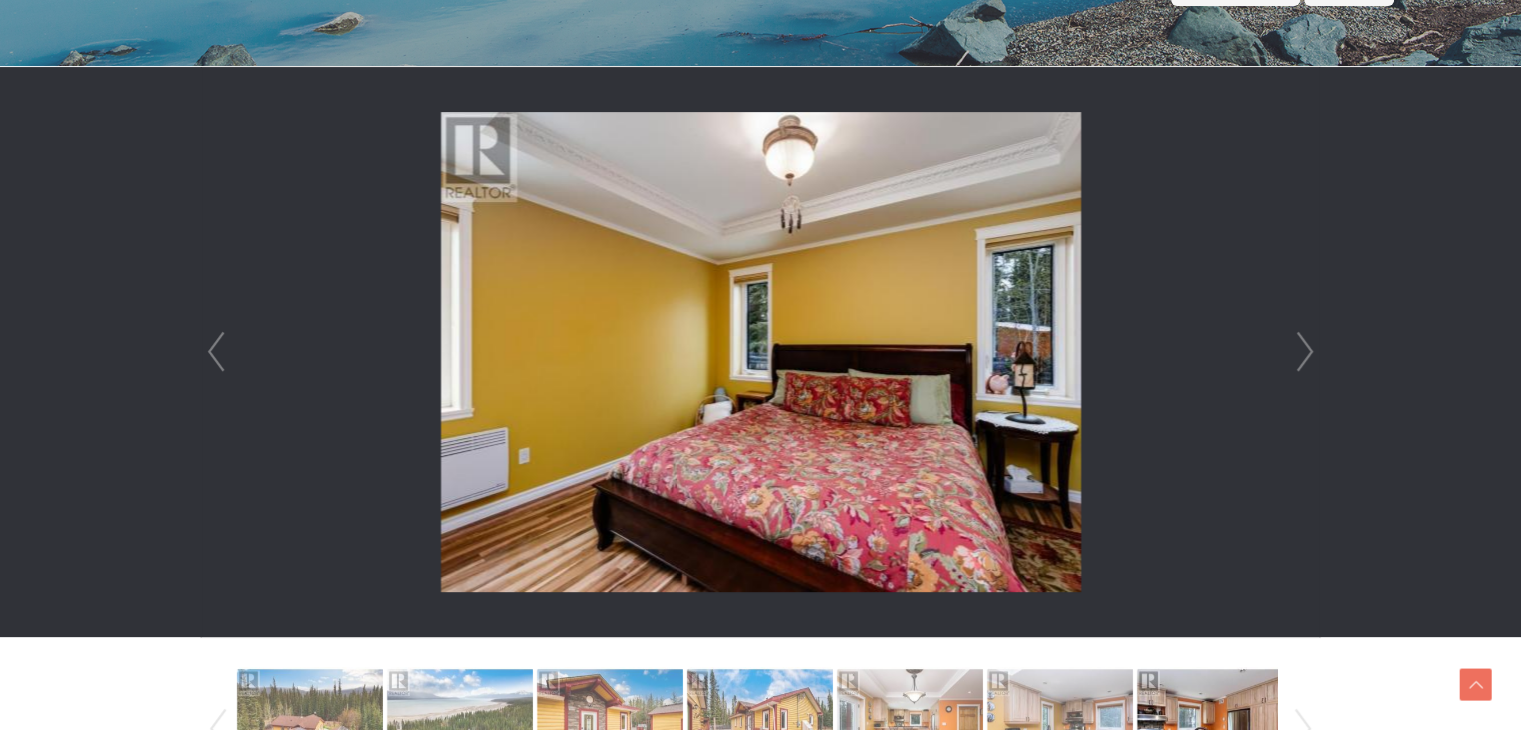 click on "Next" at bounding box center [1305, 352] 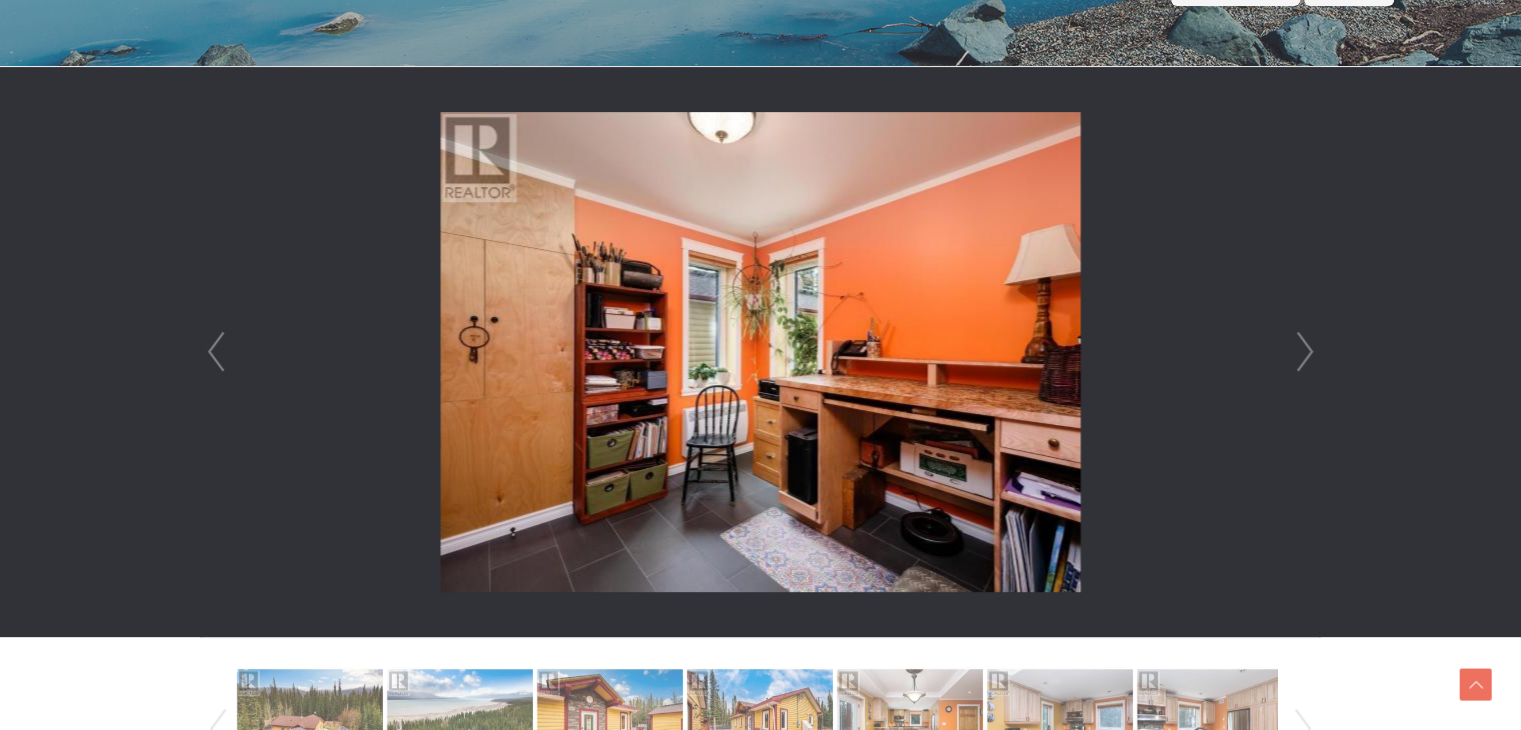 click on "Next" at bounding box center (1305, 352) 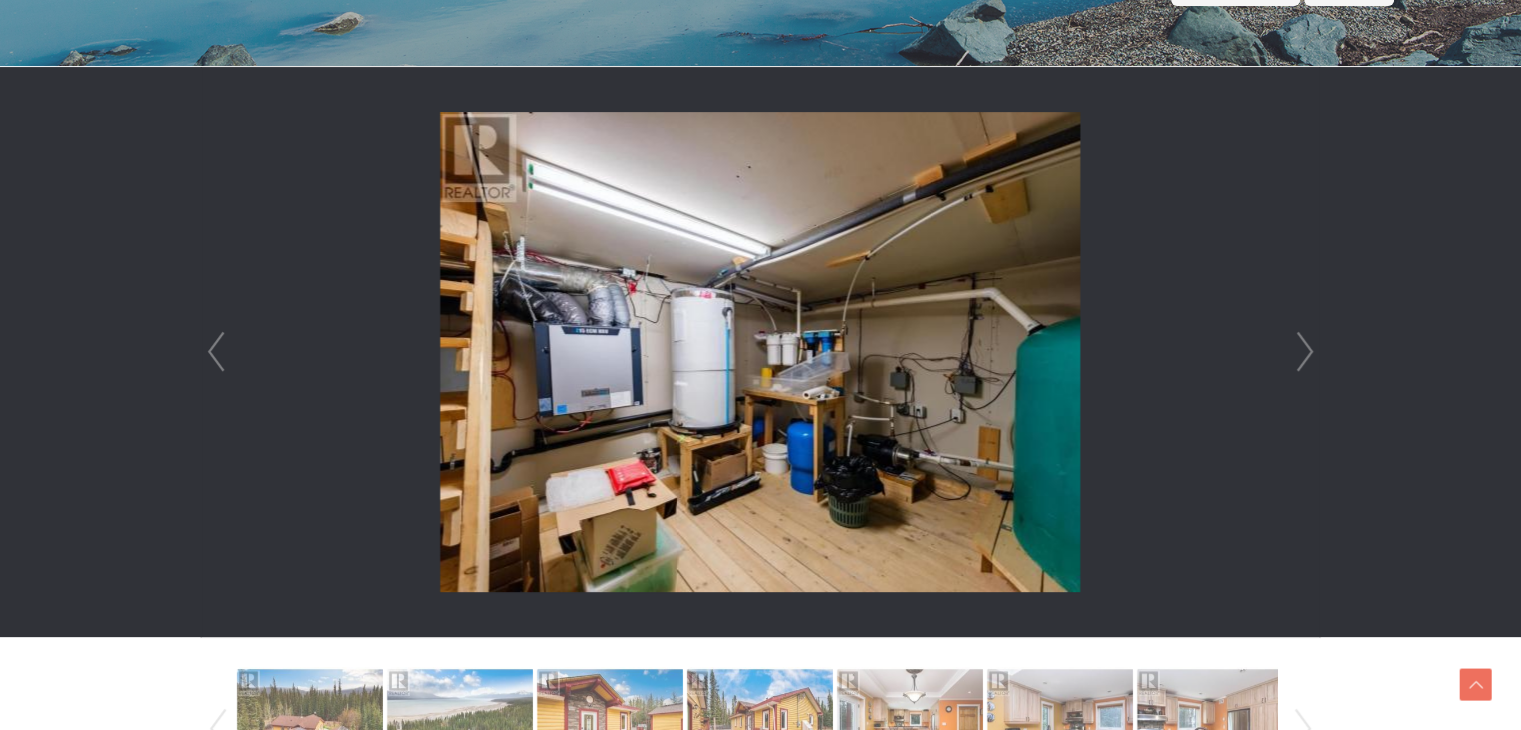 click on "Next" at bounding box center [1305, 352] 